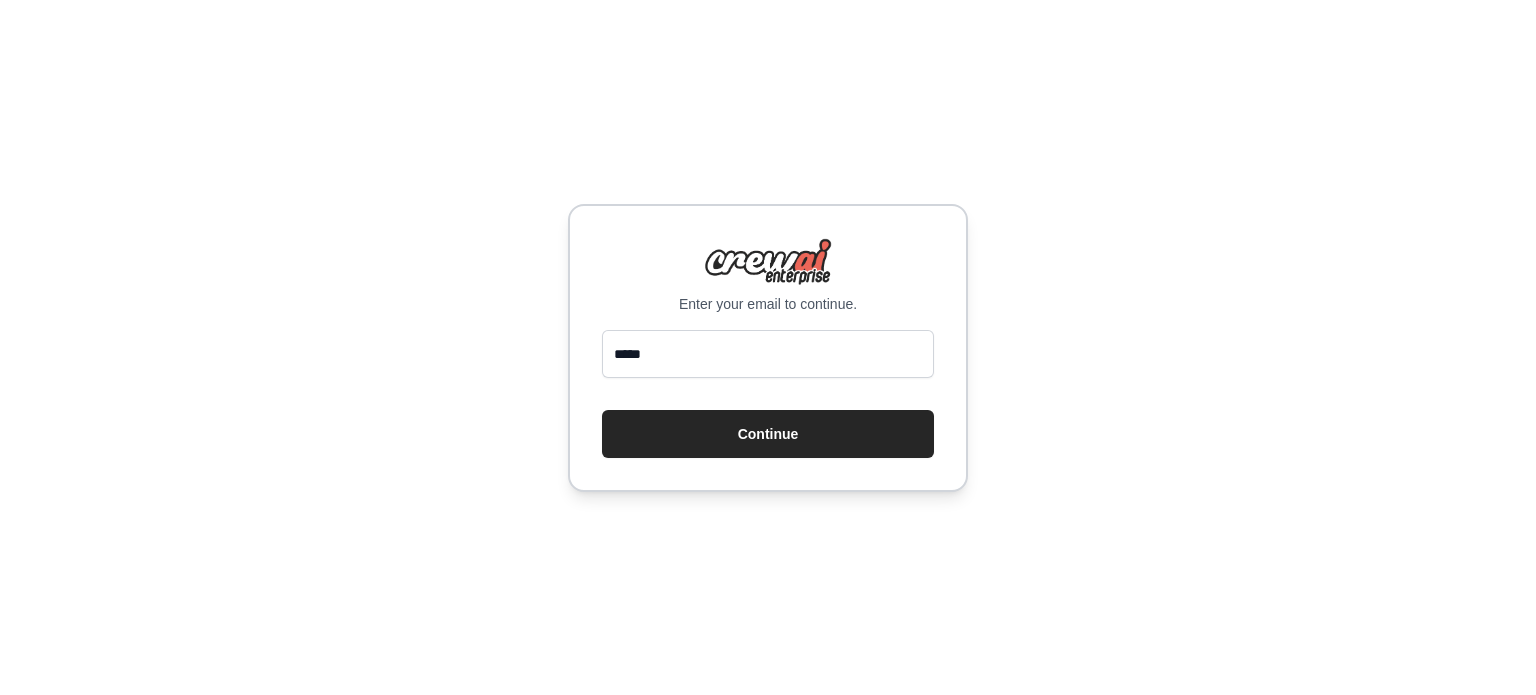 scroll, scrollTop: 0, scrollLeft: 0, axis: both 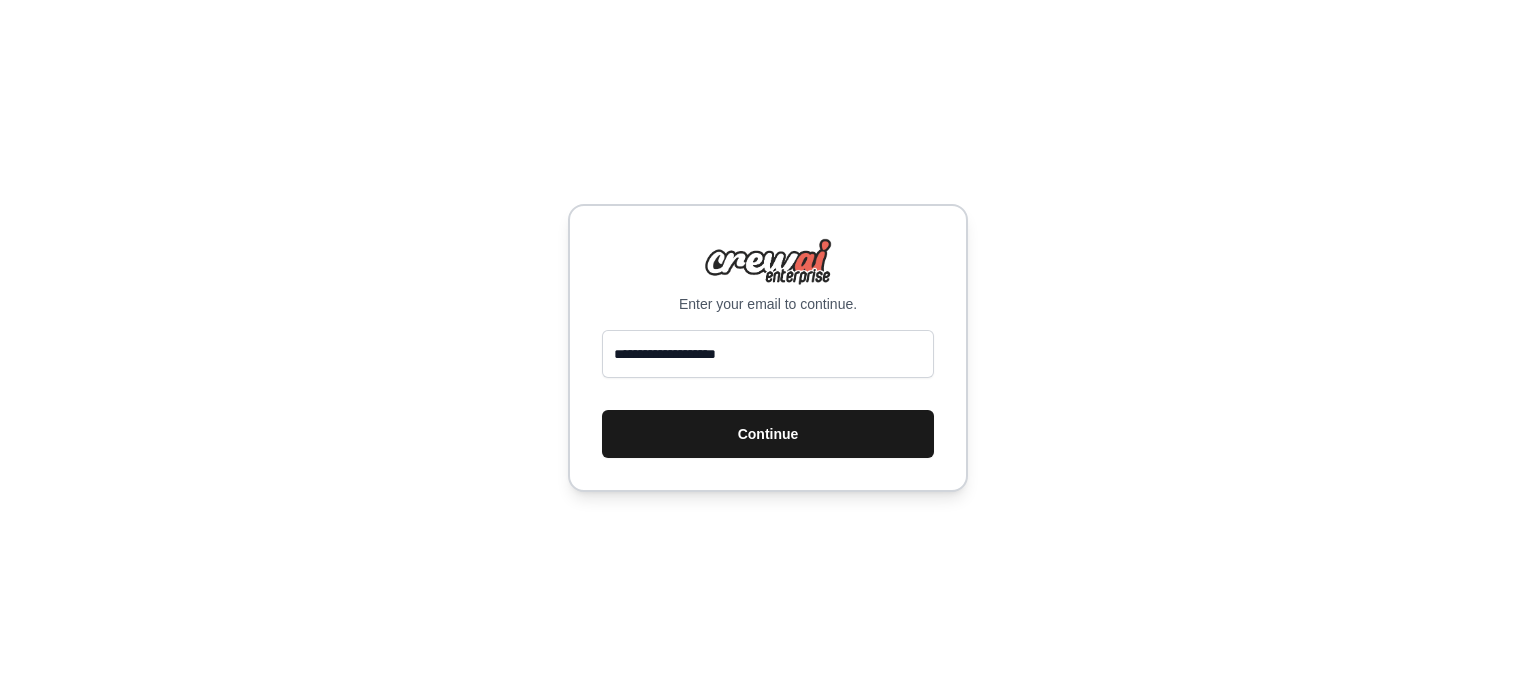 type on "**********" 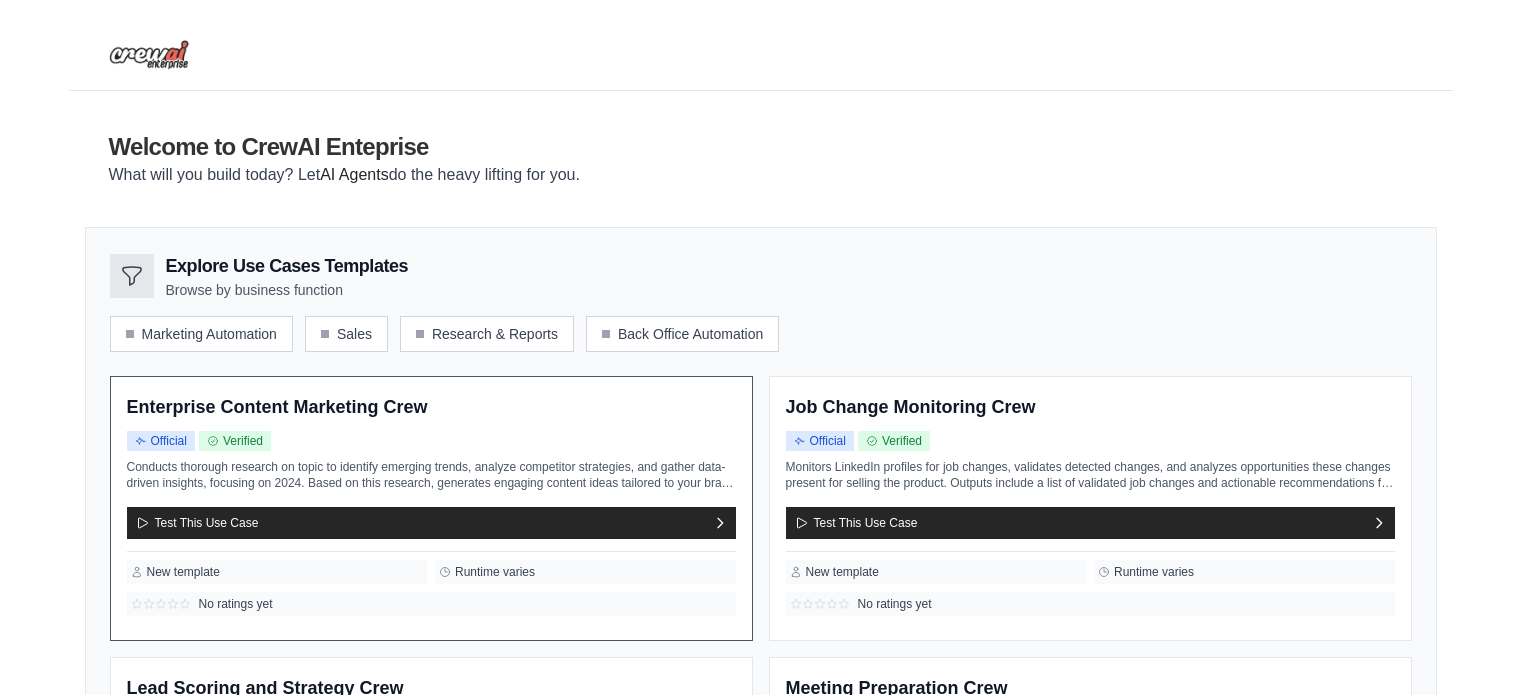 scroll, scrollTop: 0, scrollLeft: 0, axis: both 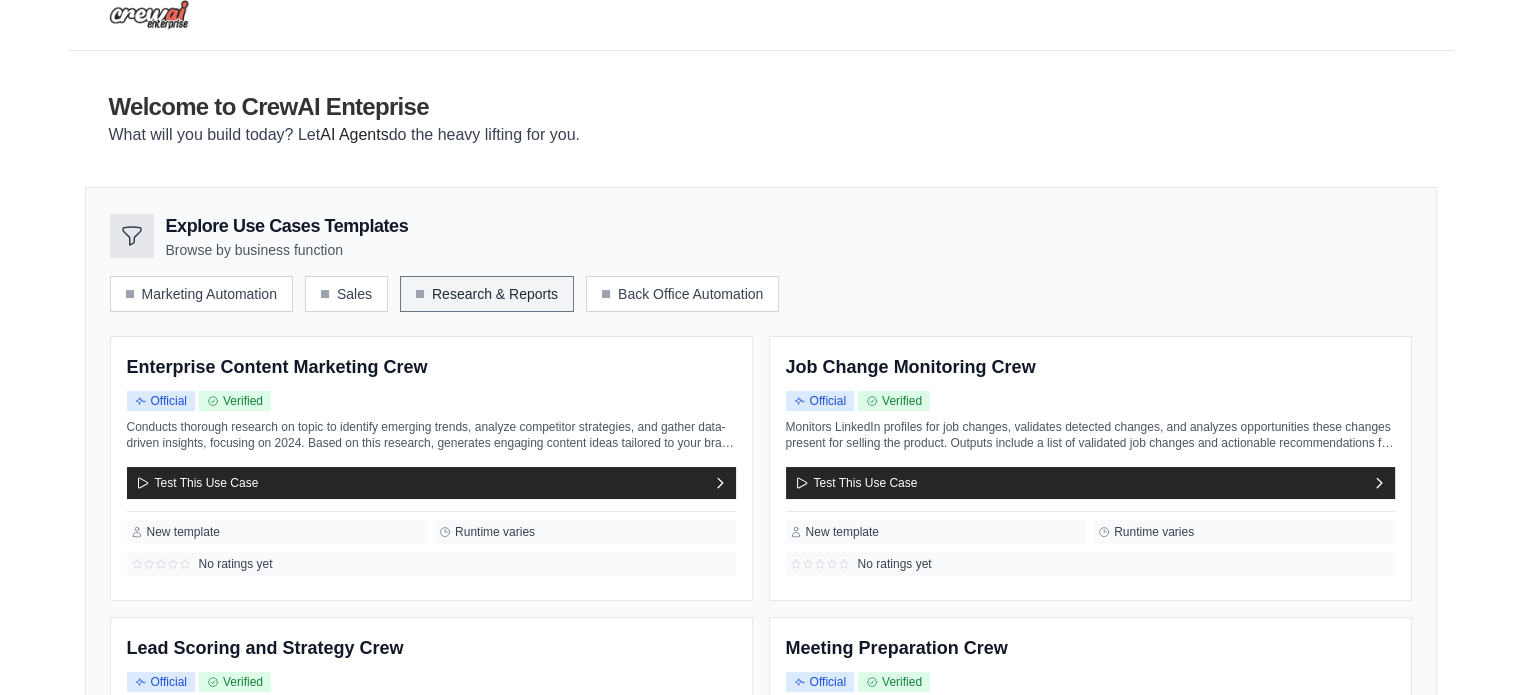 click on "Research & Reports" at bounding box center [487, 294] 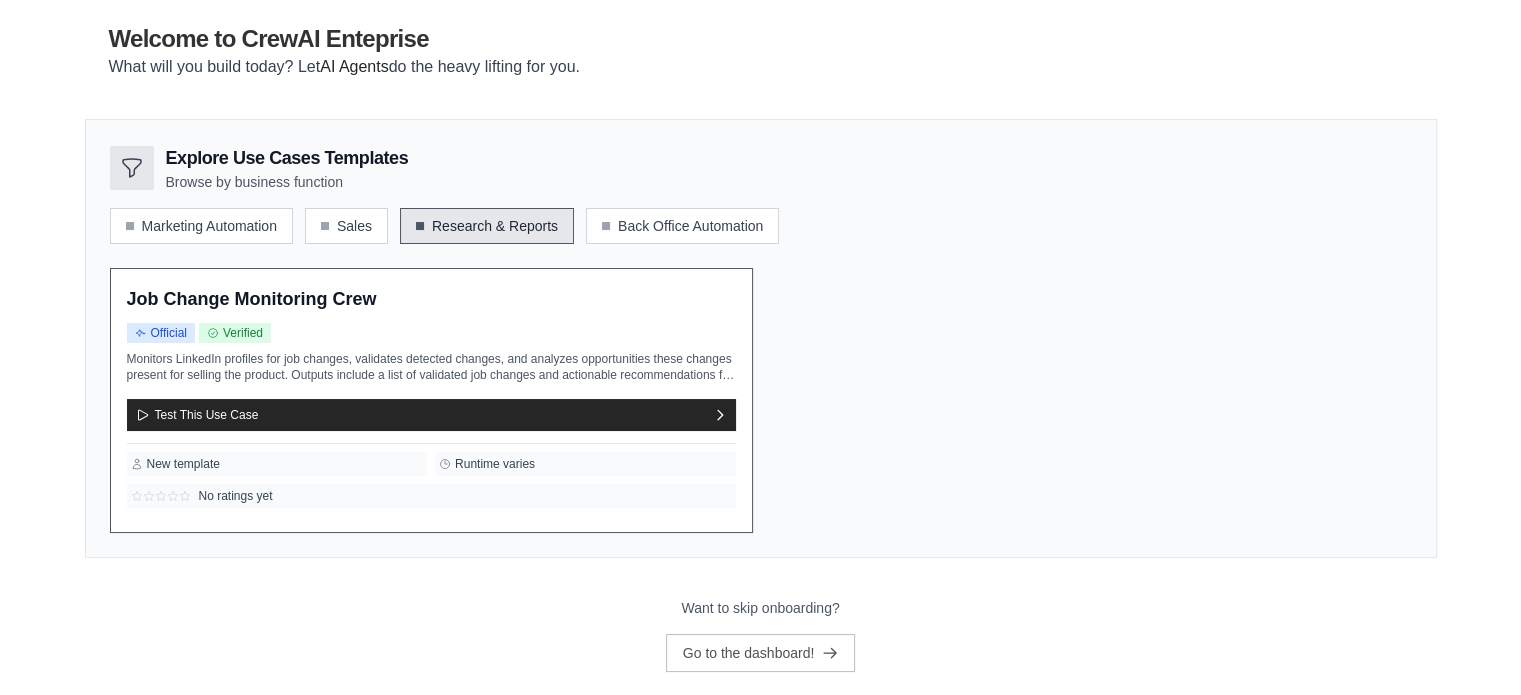 scroll, scrollTop: 143, scrollLeft: 0, axis: vertical 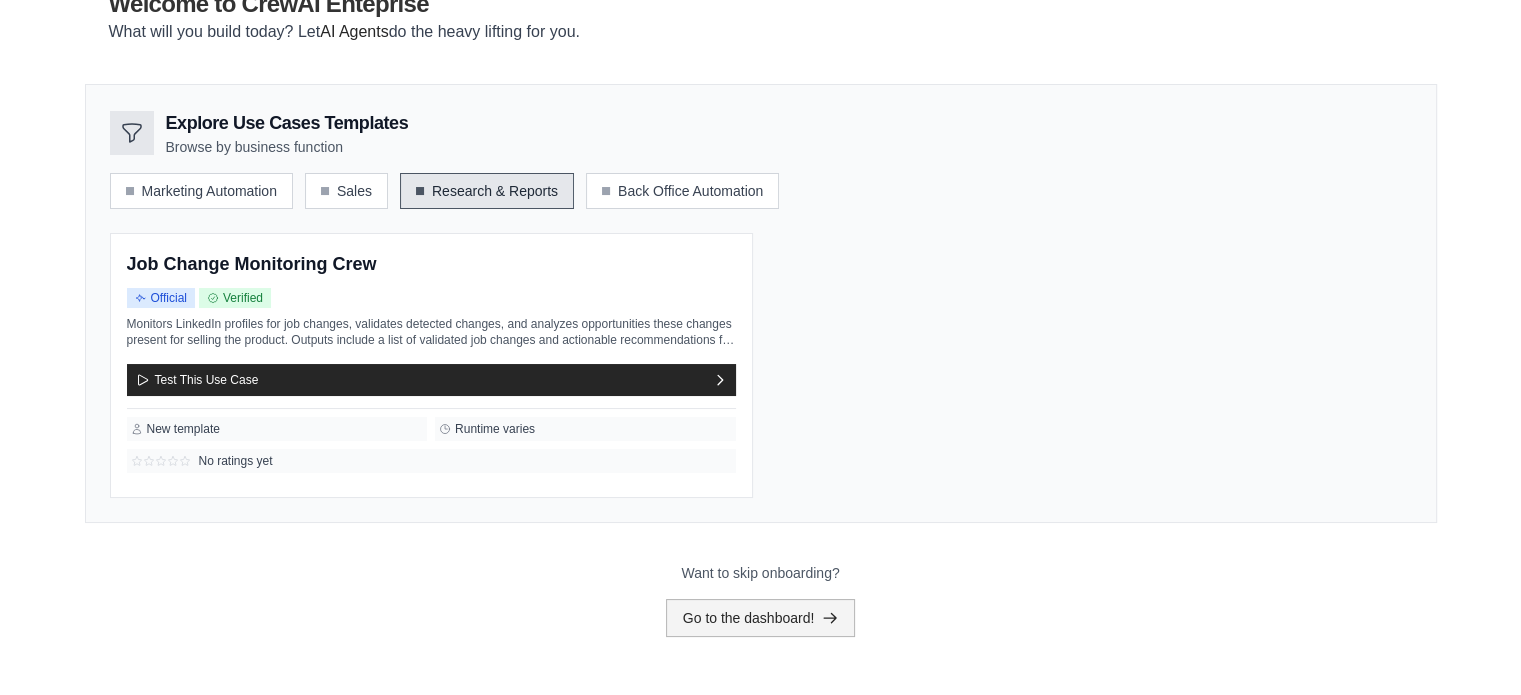 click on "Go to the dashboard!" at bounding box center [761, 618] 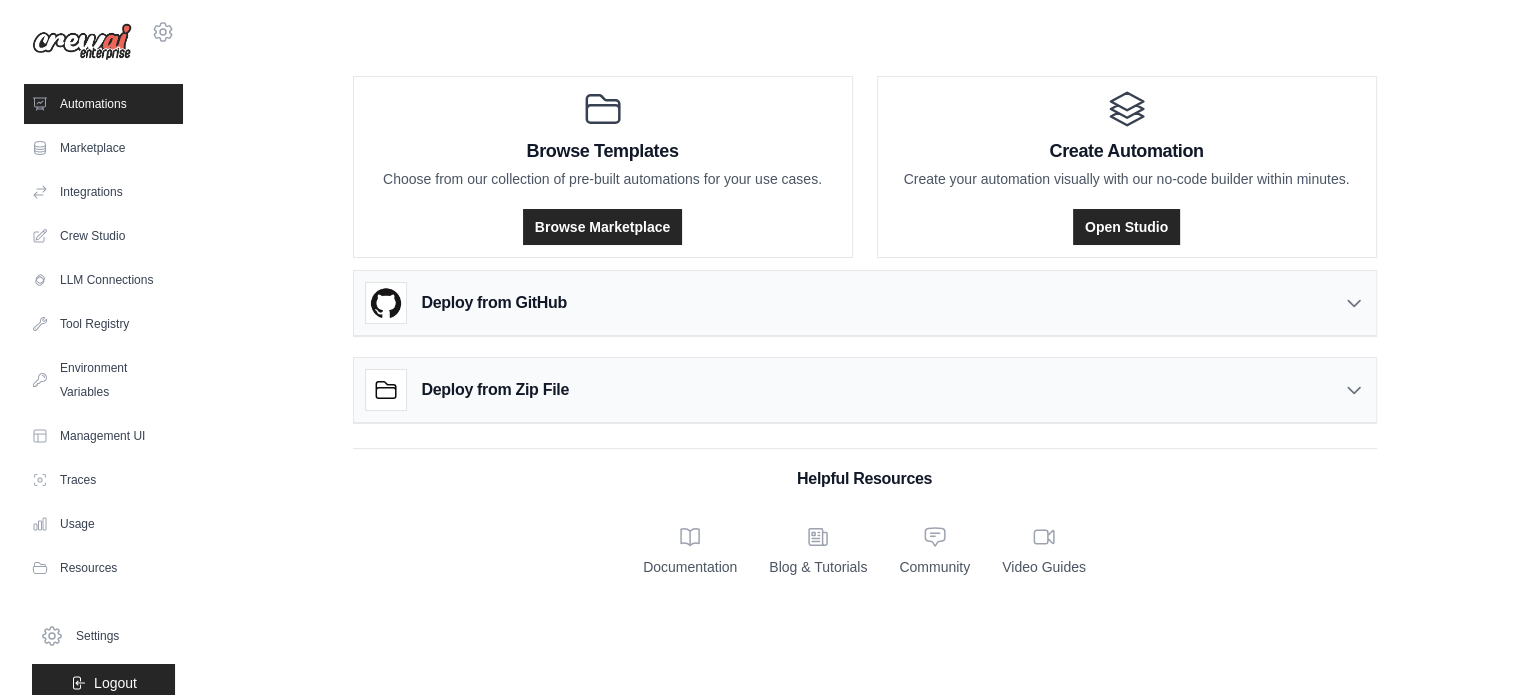 scroll, scrollTop: 0, scrollLeft: 0, axis: both 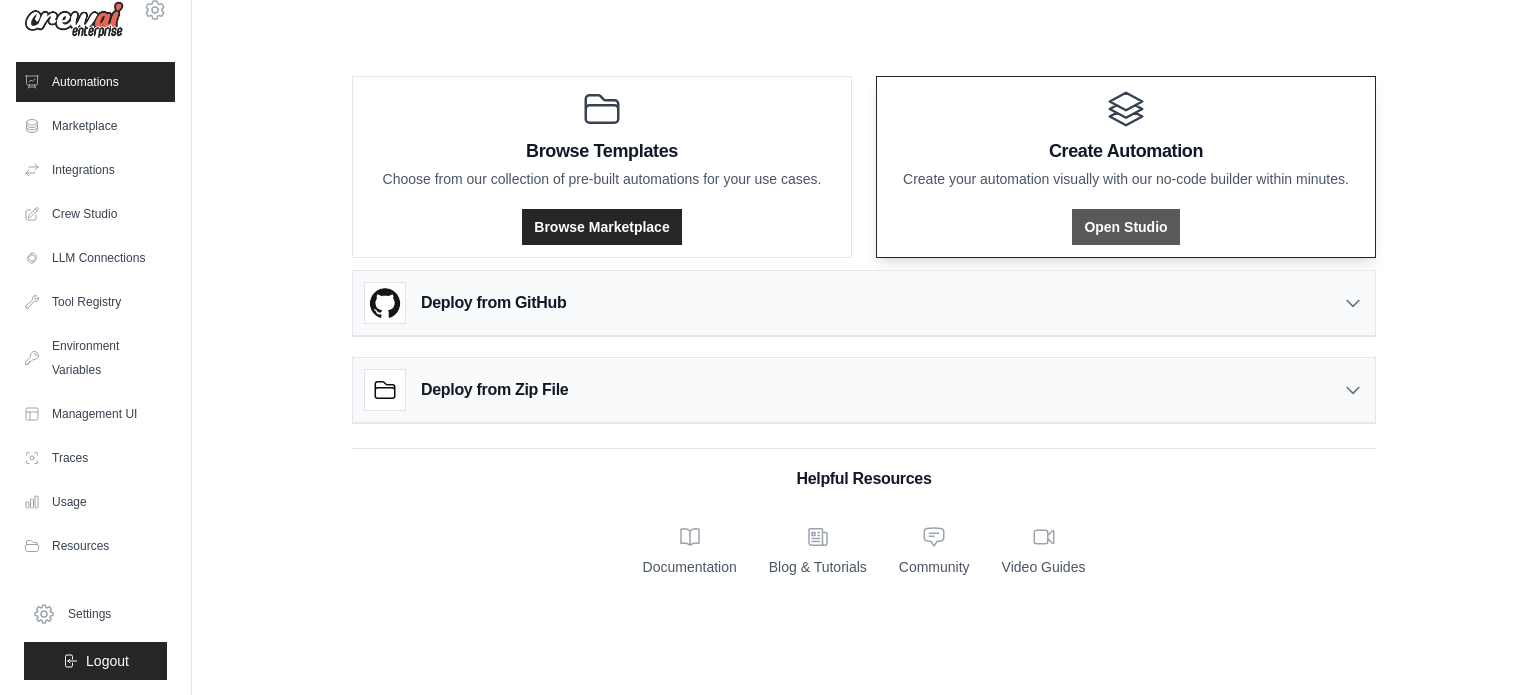click on "Open Studio" at bounding box center [1125, 227] 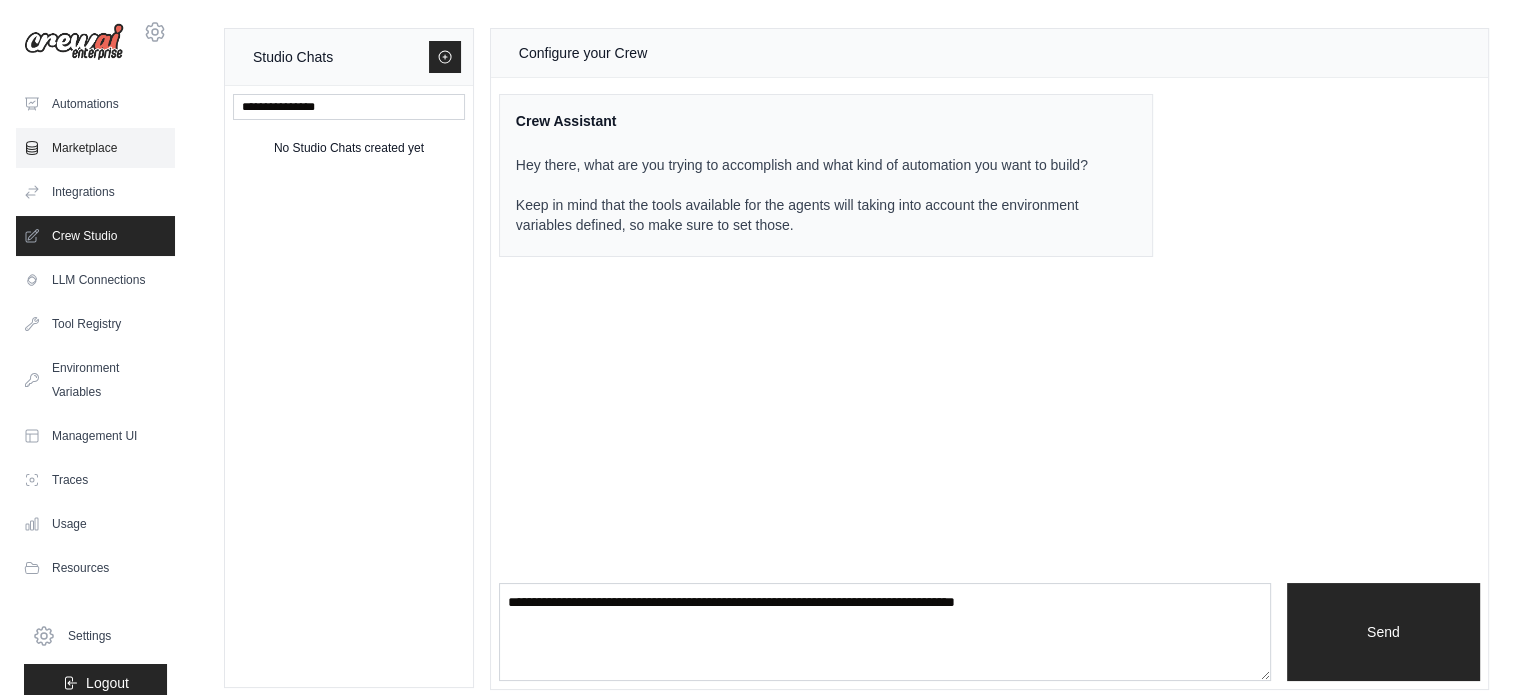 click on "Marketplace" at bounding box center [95, 148] 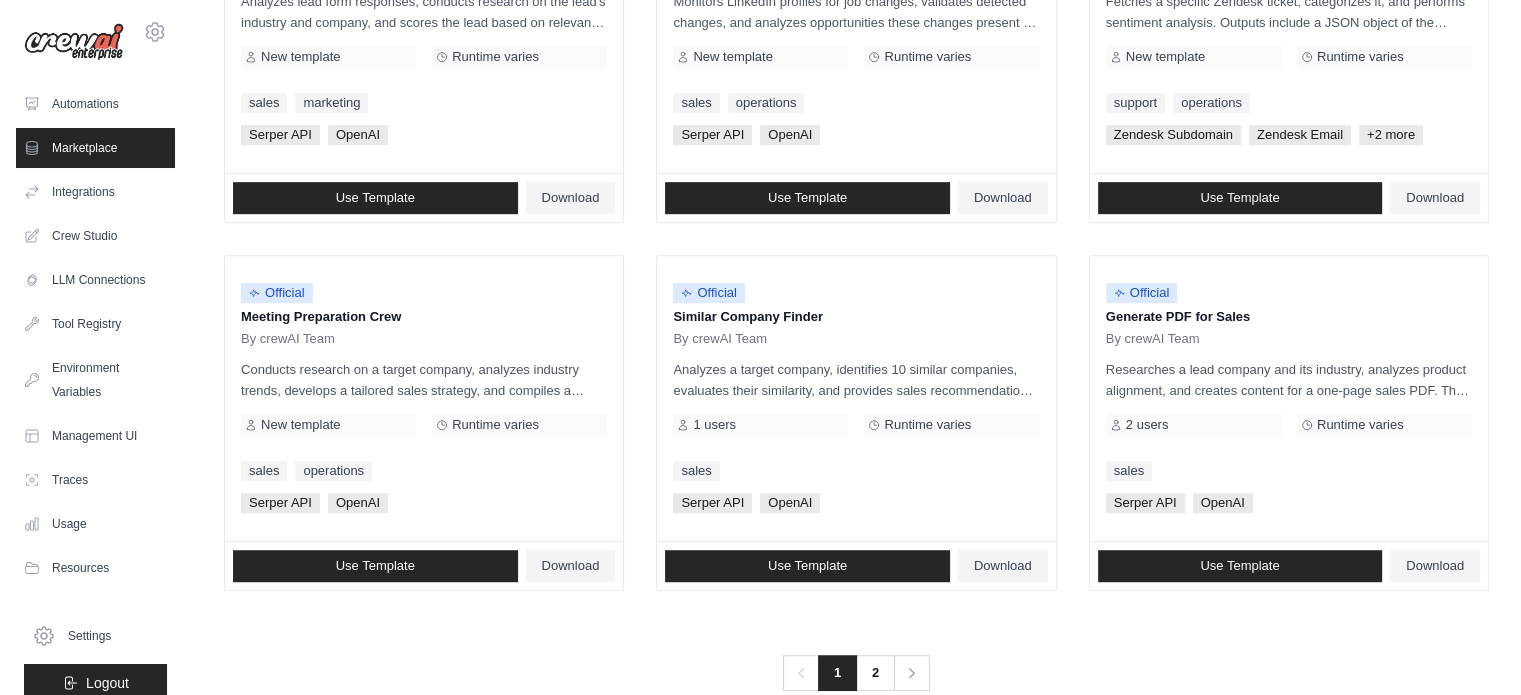 scroll, scrollTop: 1155, scrollLeft: 0, axis: vertical 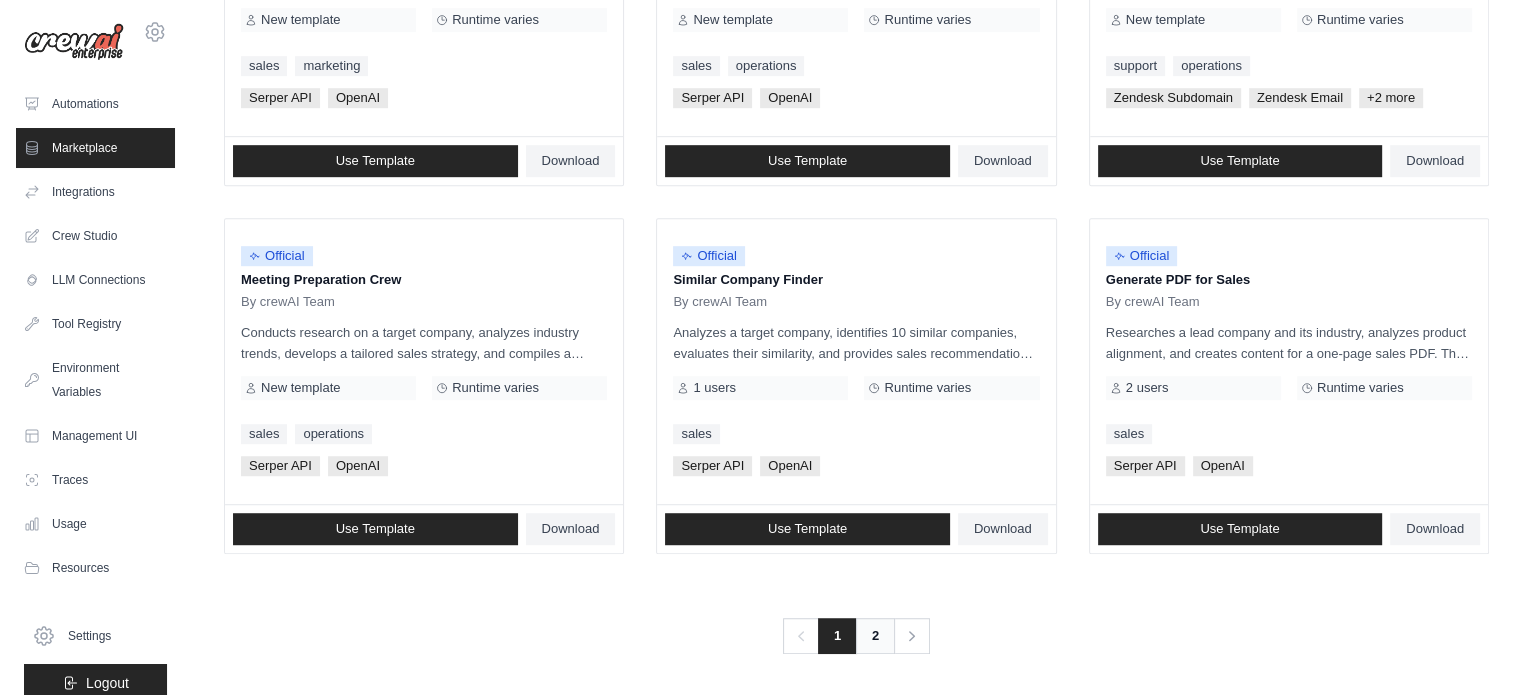 click on "2" at bounding box center [875, 636] 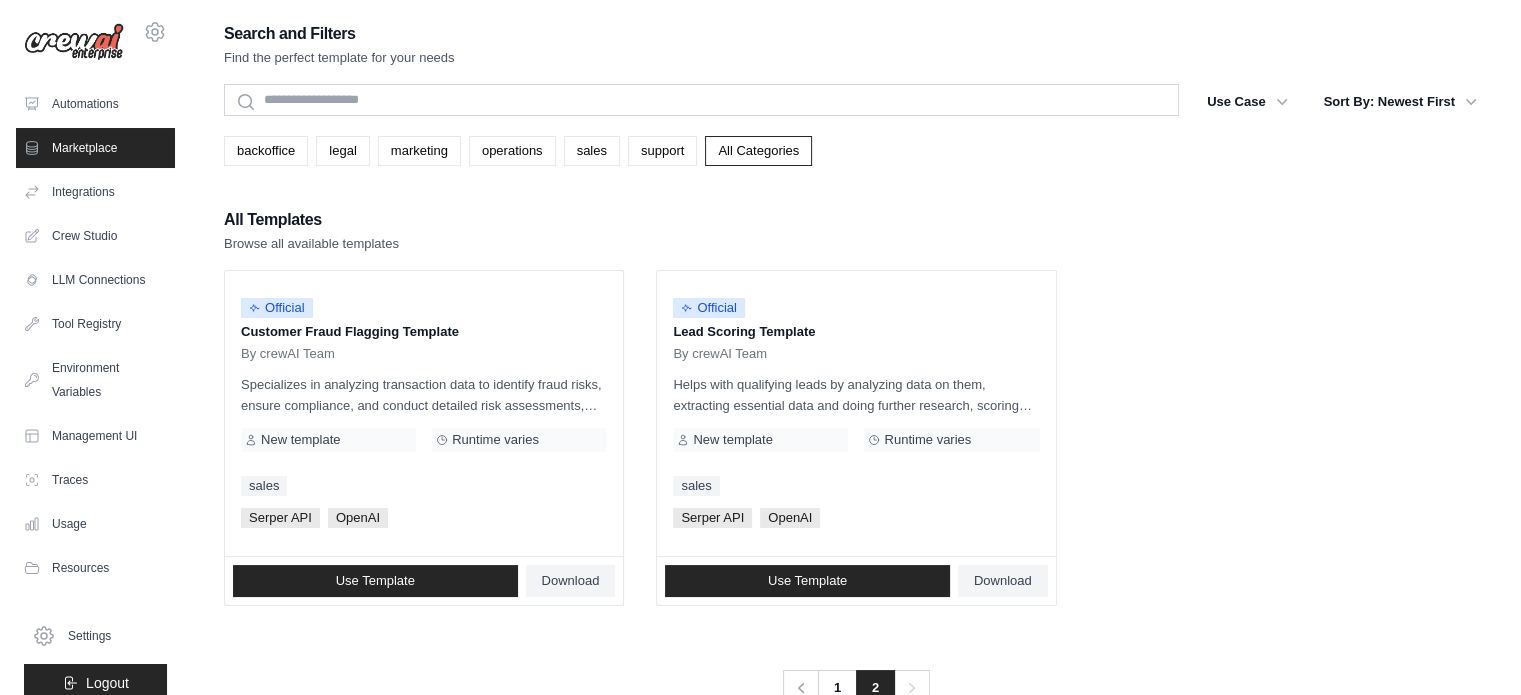 scroll, scrollTop: 40, scrollLeft: 0, axis: vertical 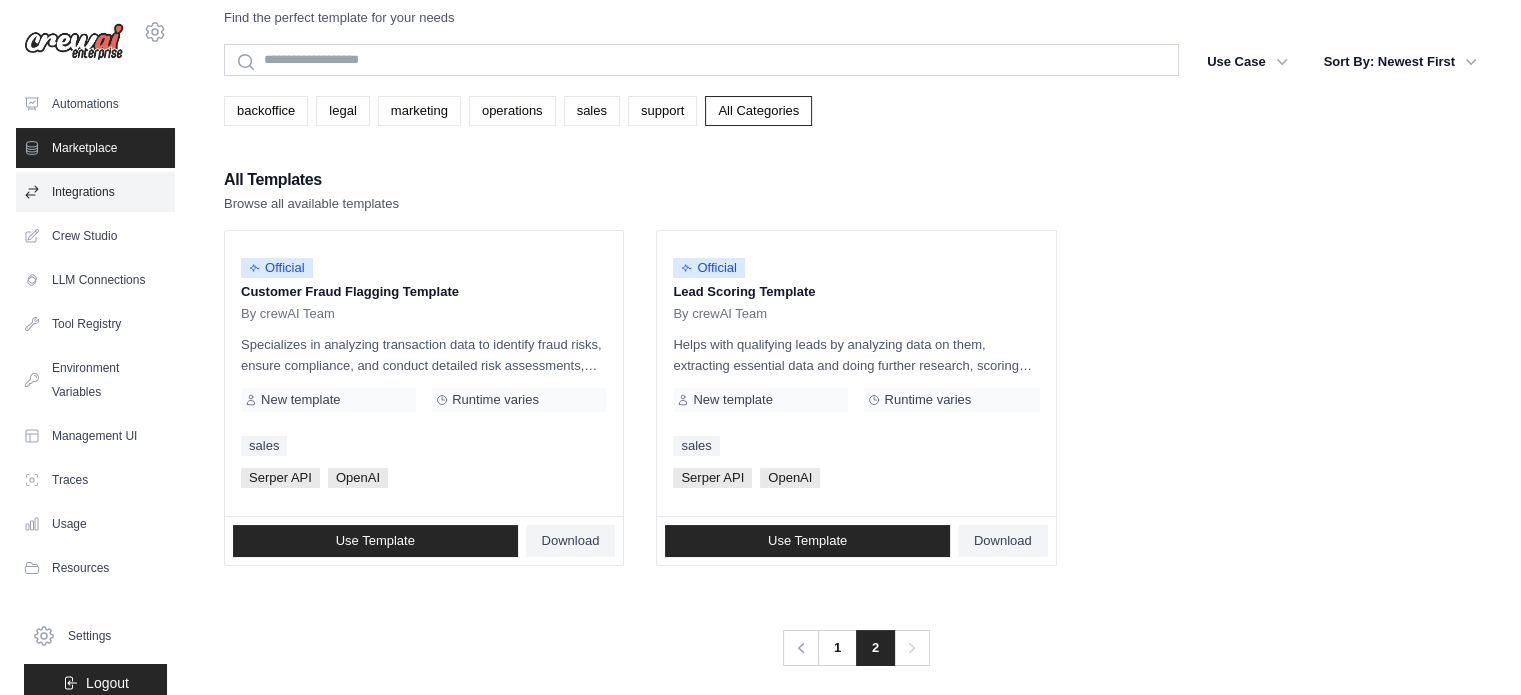 click on "Integrations" at bounding box center (95, 192) 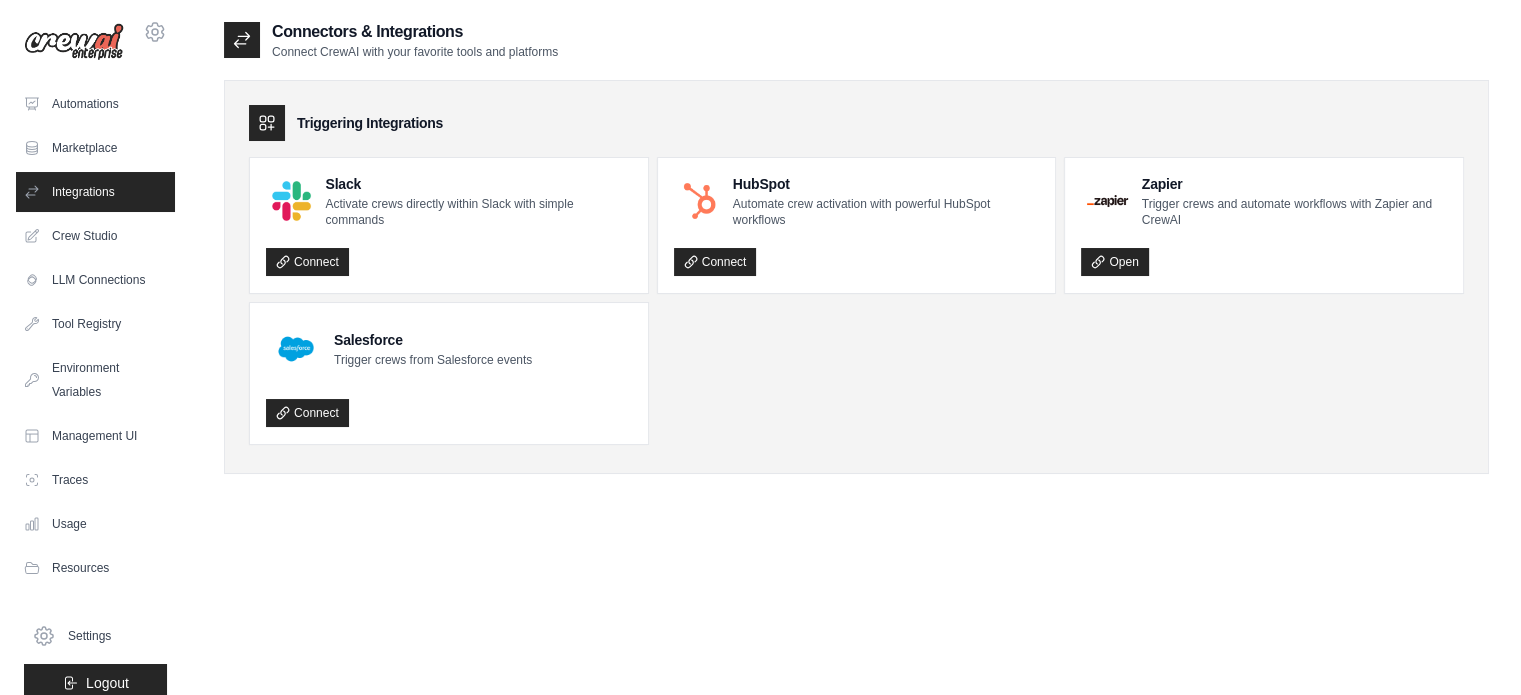 scroll, scrollTop: 40, scrollLeft: 0, axis: vertical 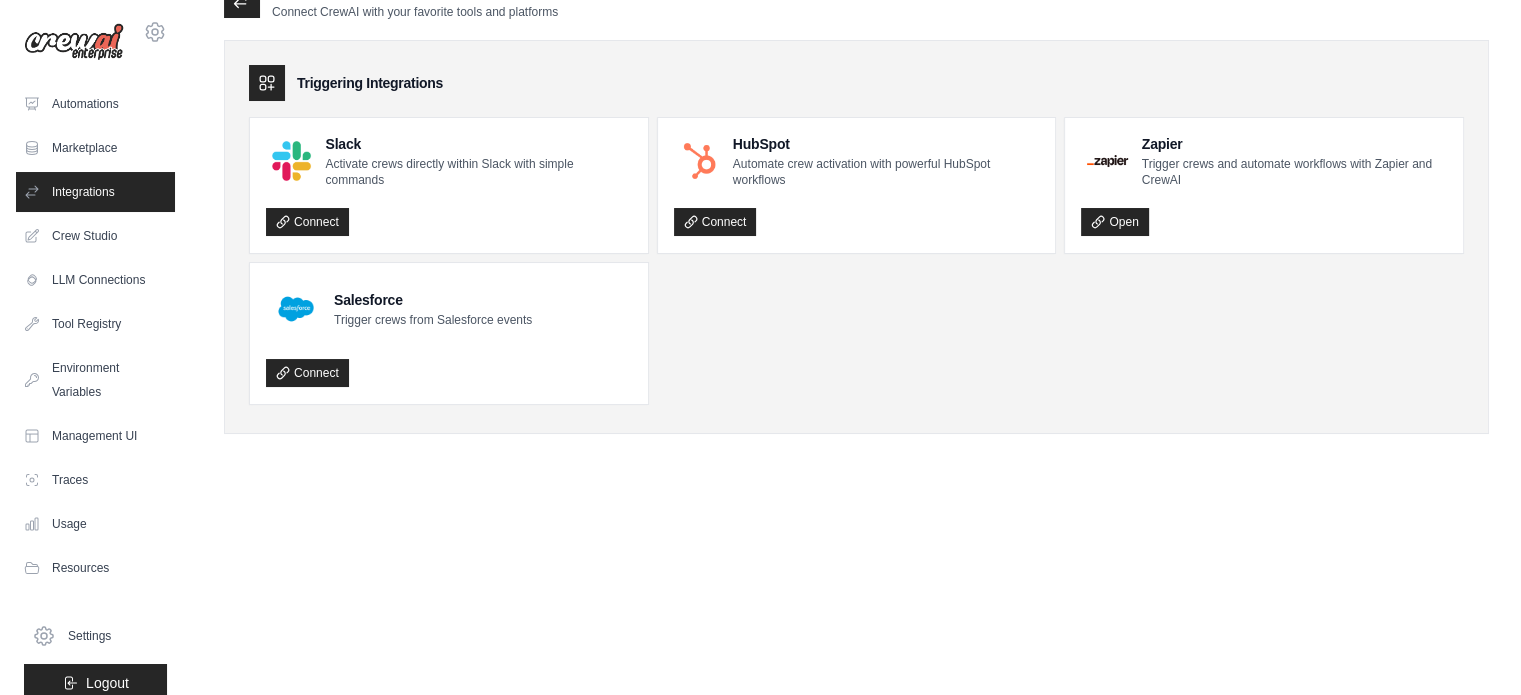 click at bounding box center (74, 42) 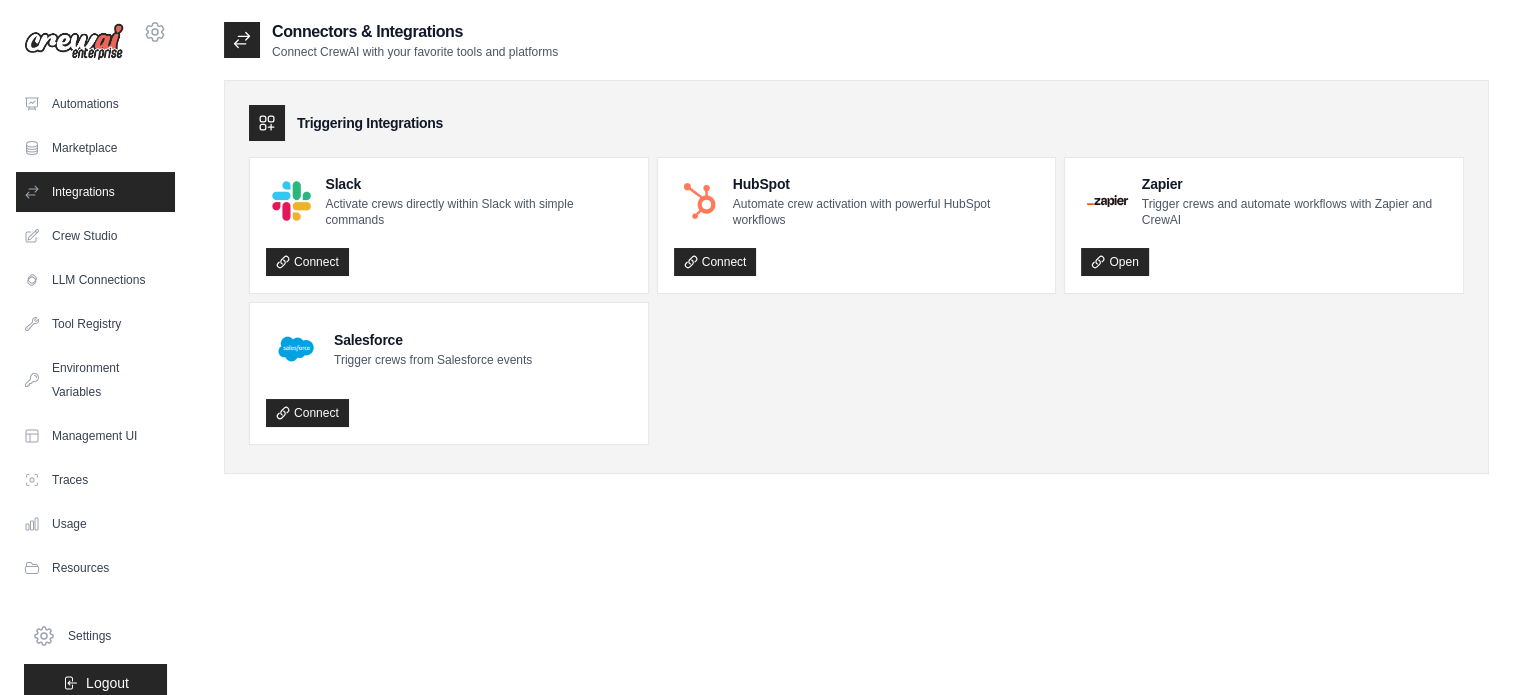 click 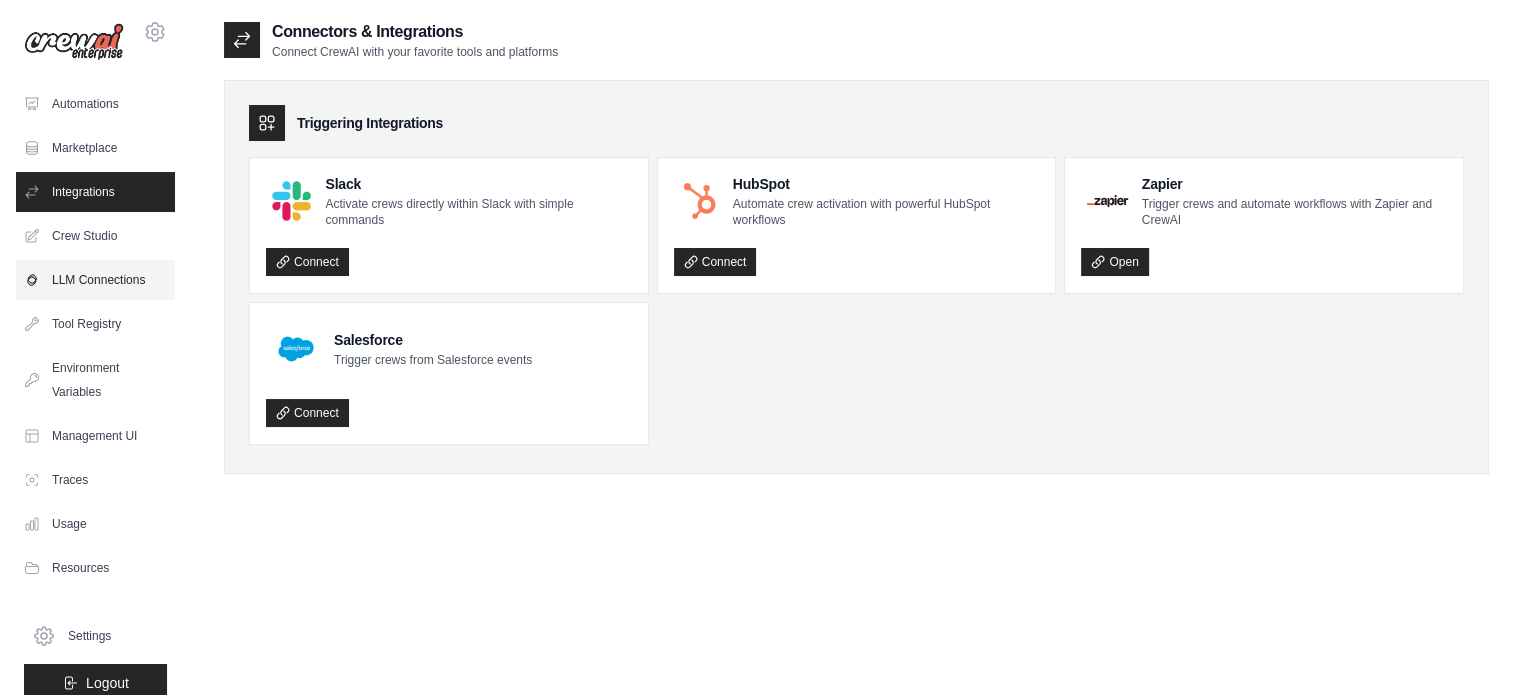 click on "LLM Connections" at bounding box center [95, 280] 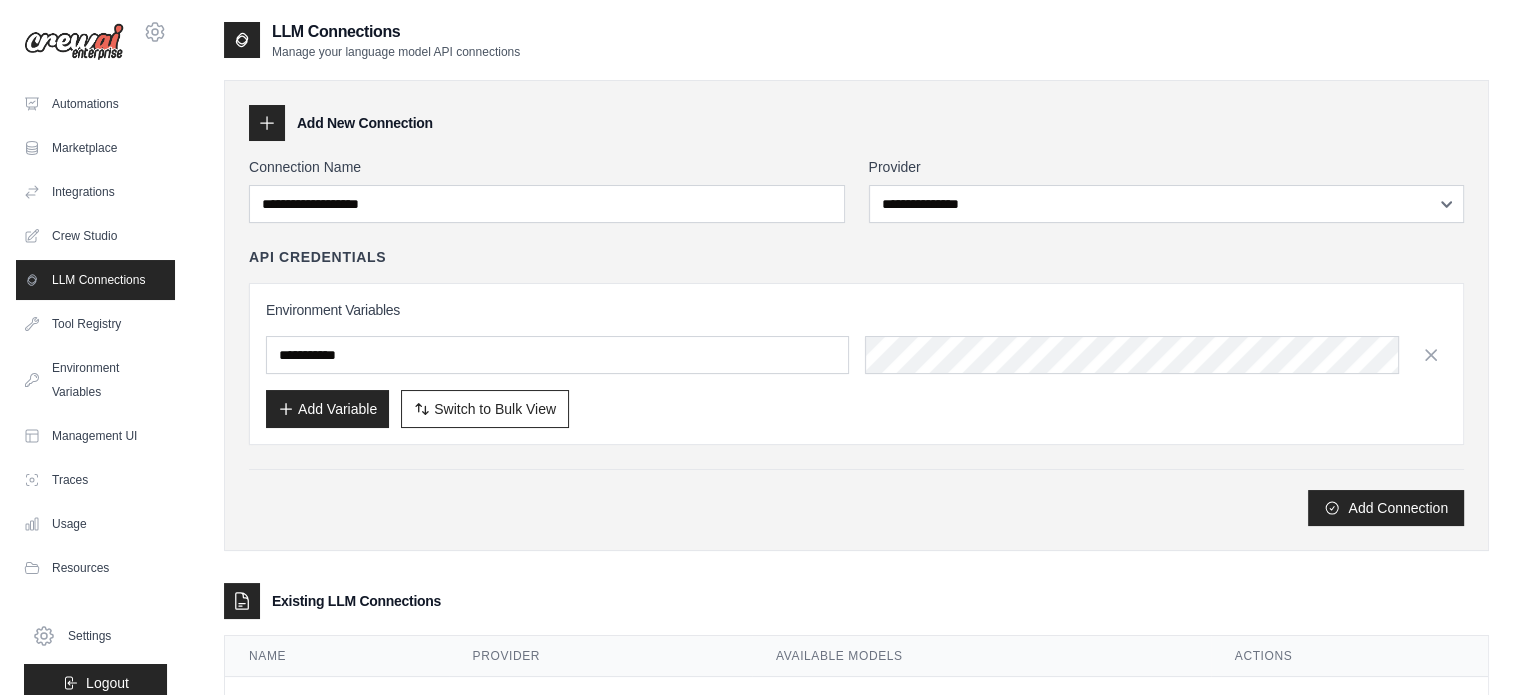 scroll, scrollTop: 84, scrollLeft: 0, axis: vertical 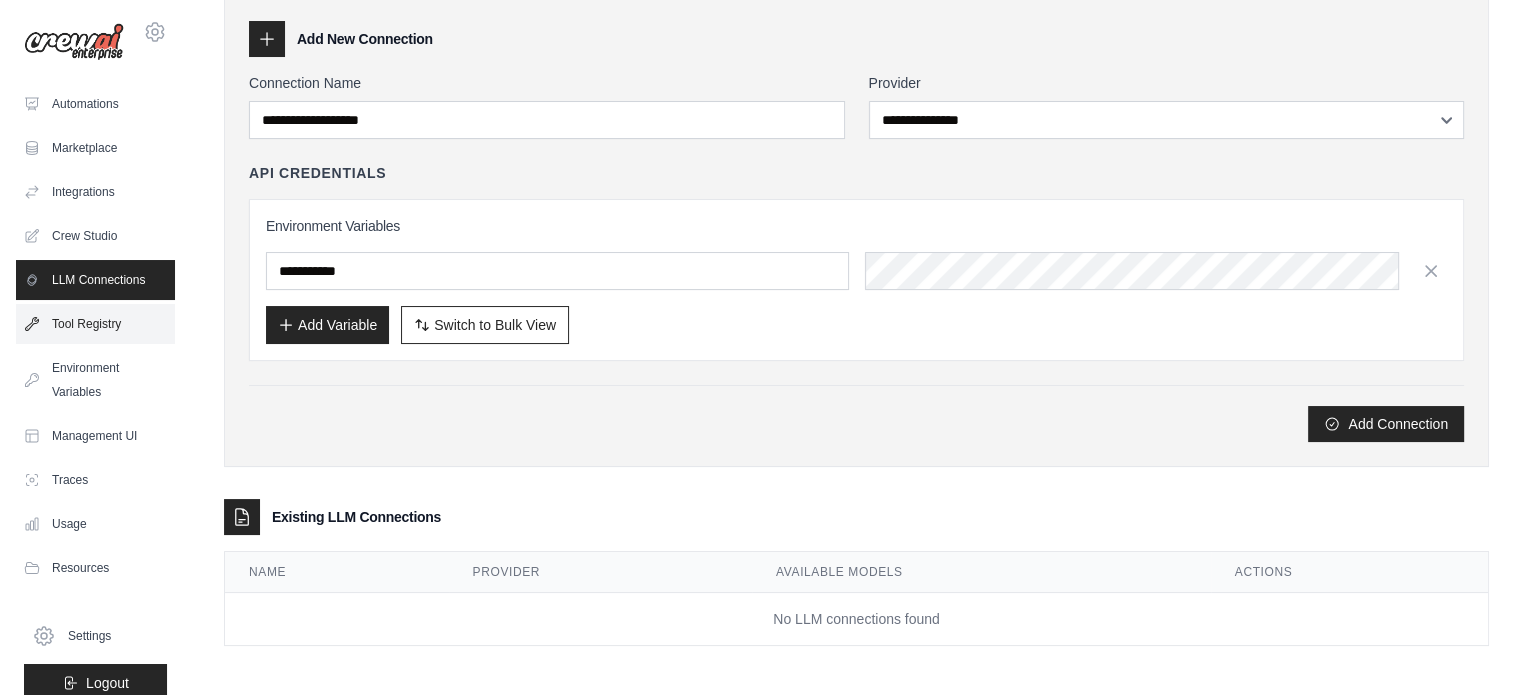 click on "Tool Registry" at bounding box center (95, 324) 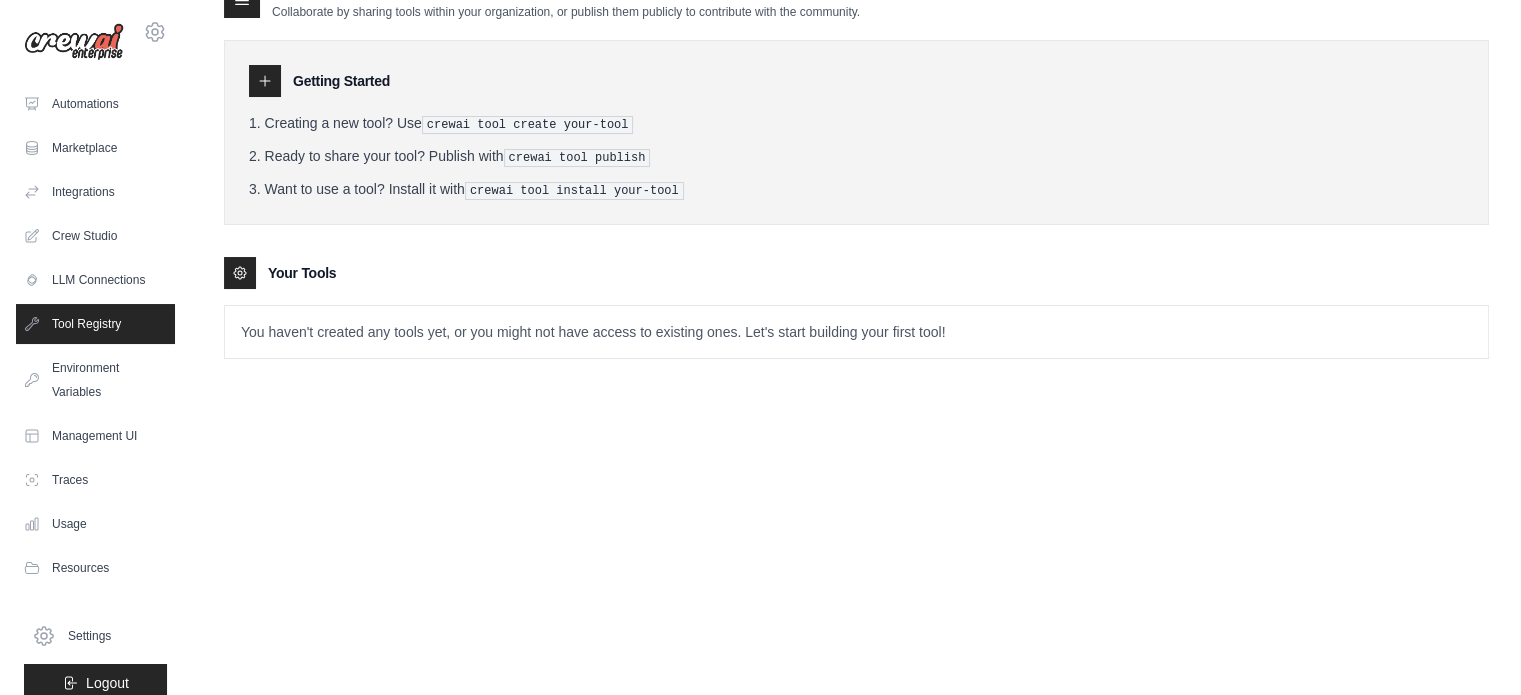scroll, scrollTop: 0, scrollLeft: 0, axis: both 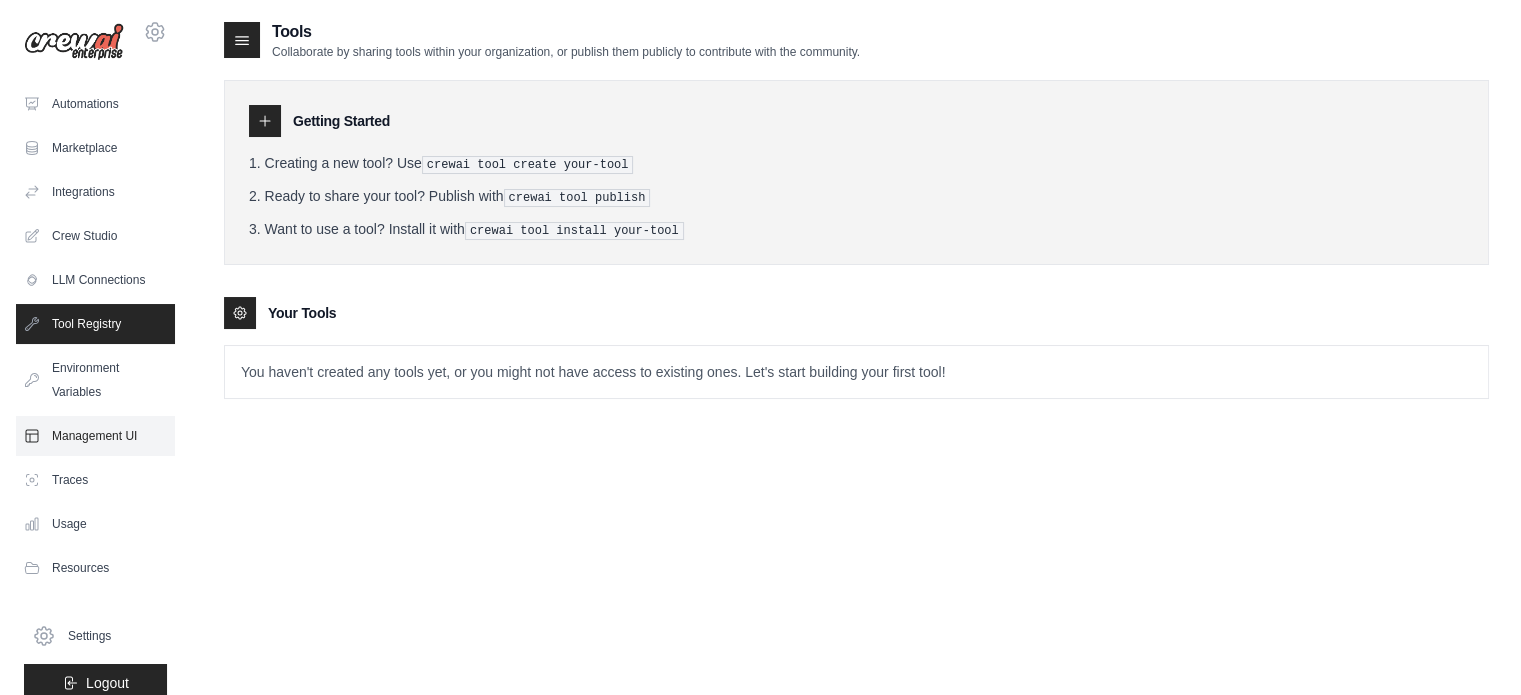 click on "Management UI" at bounding box center [95, 436] 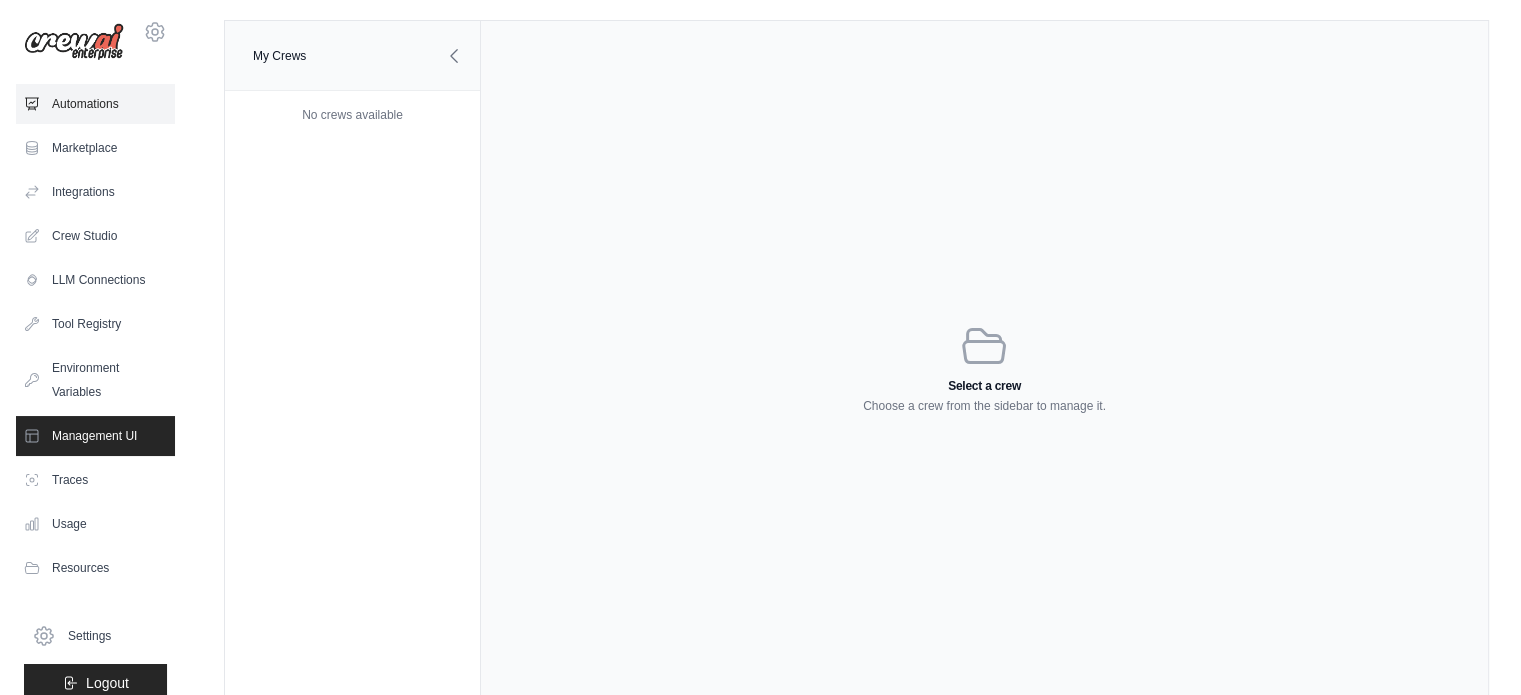 click on "Automations" at bounding box center (95, 104) 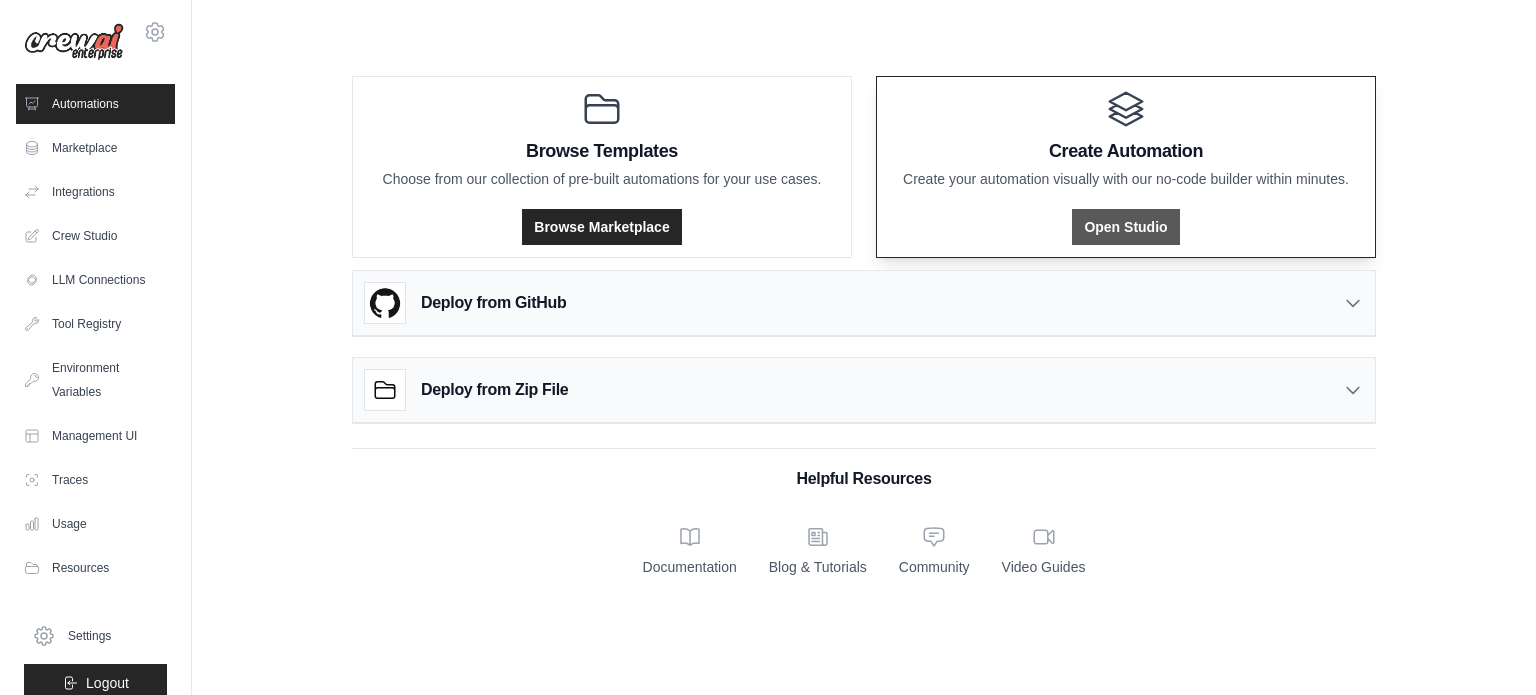 click on "Open Studio" at bounding box center [1125, 227] 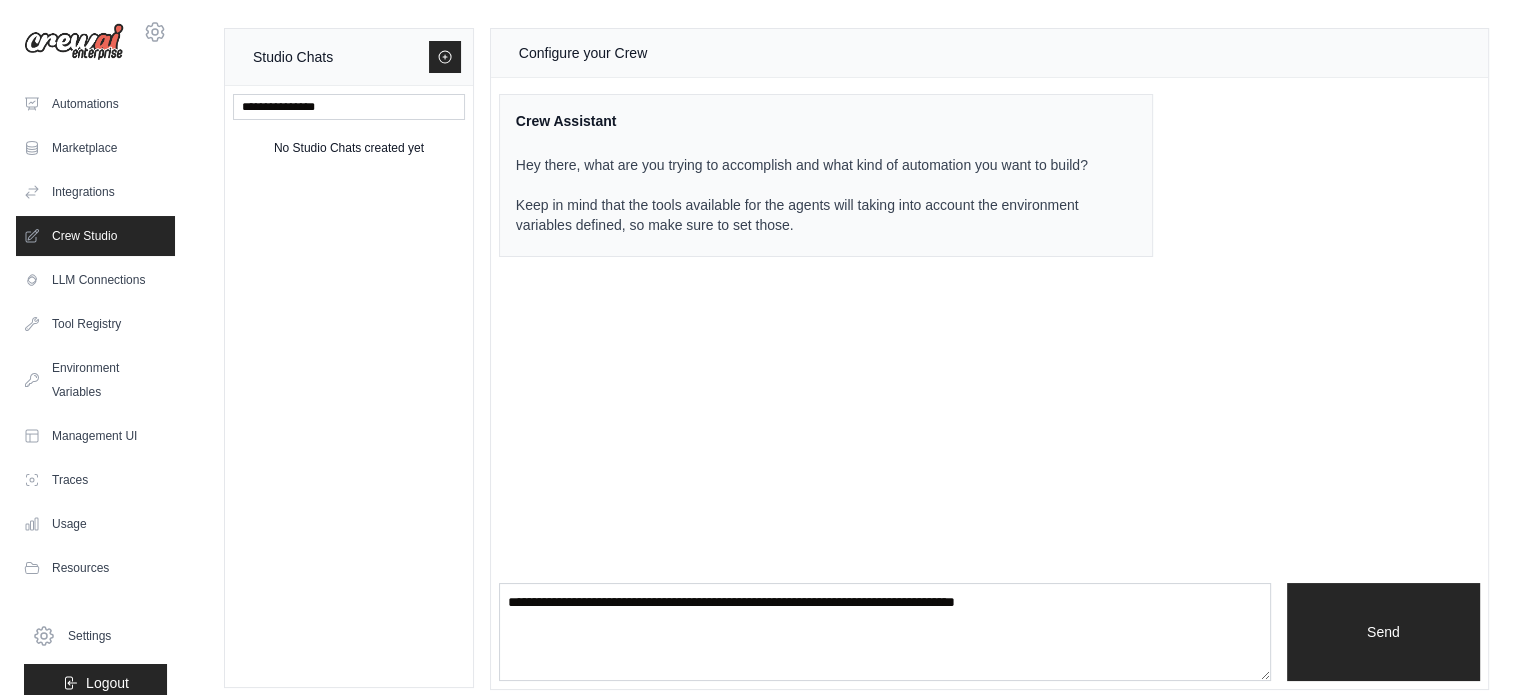 scroll, scrollTop: 15, scrollLeft: 0, axis: vertical 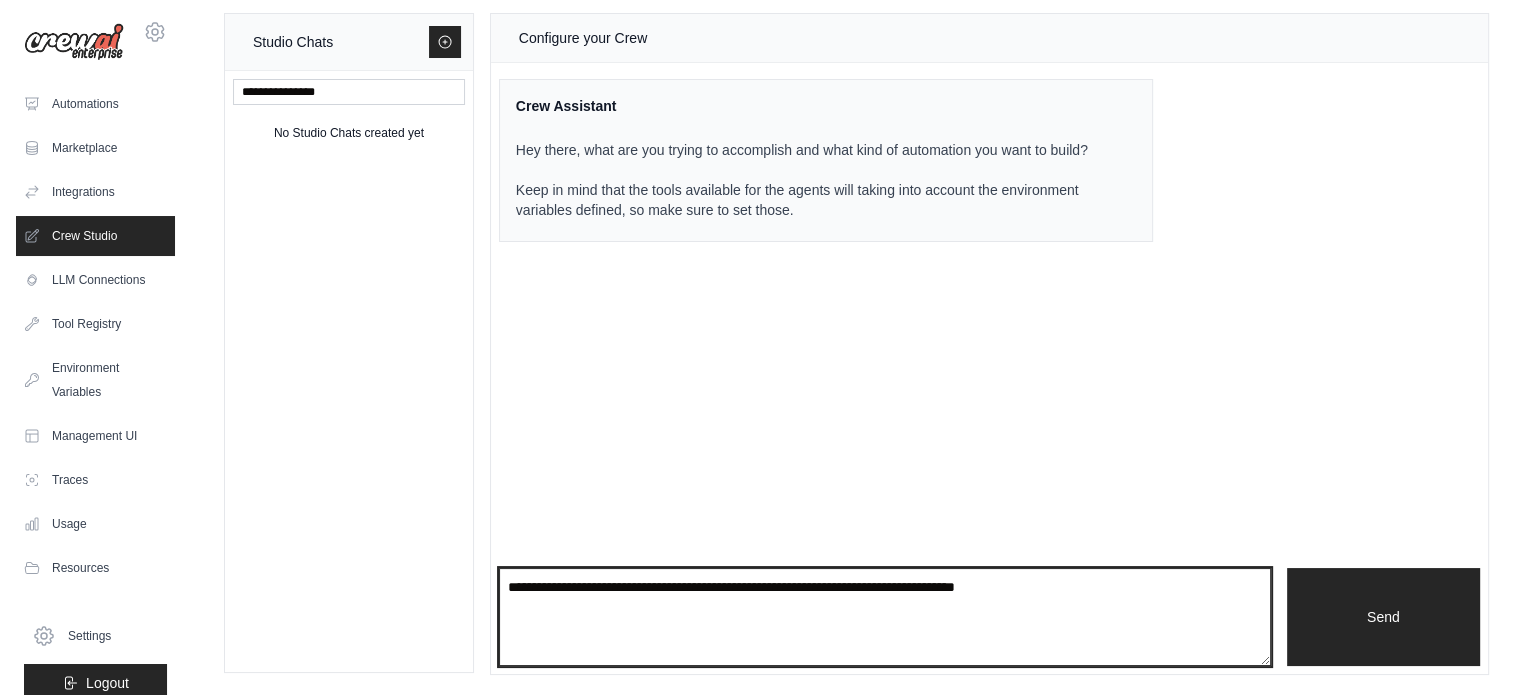 click at bounding box center [885, 617] 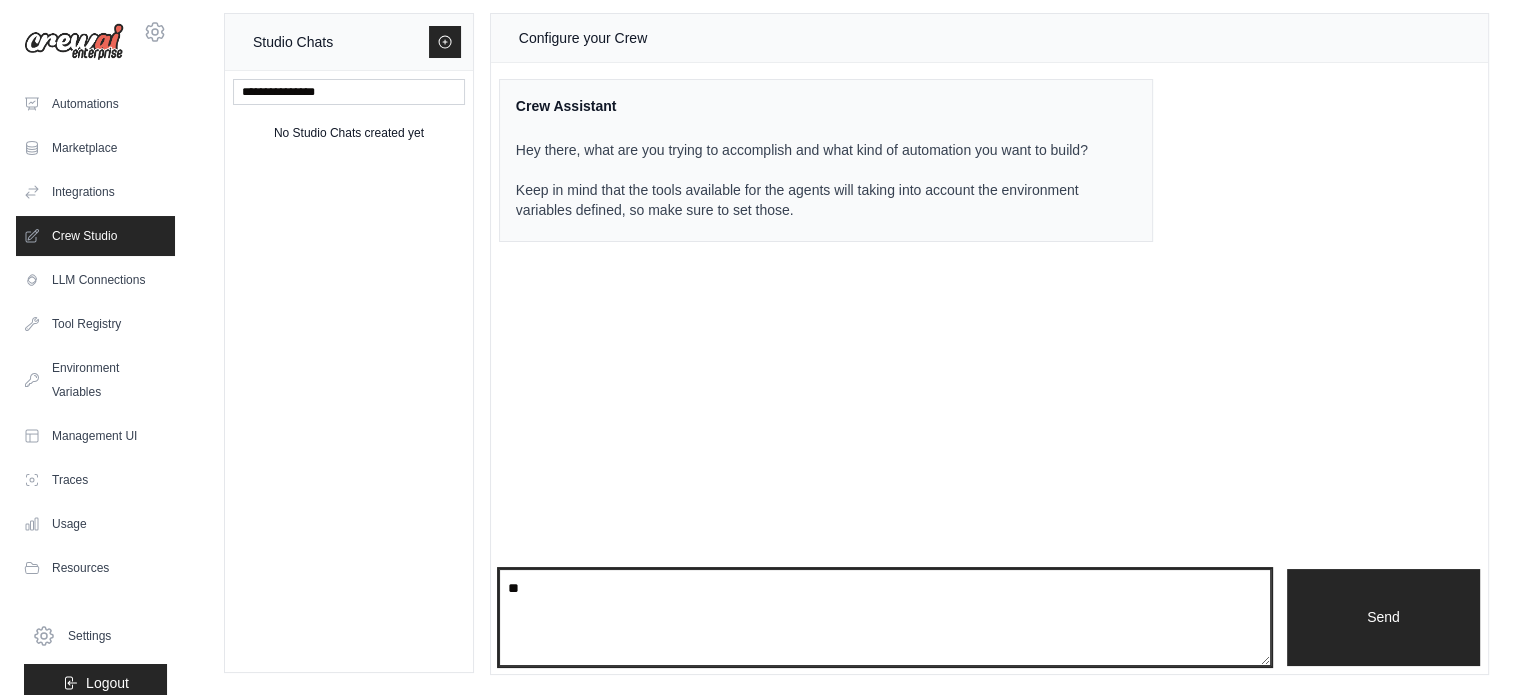 type on "*" 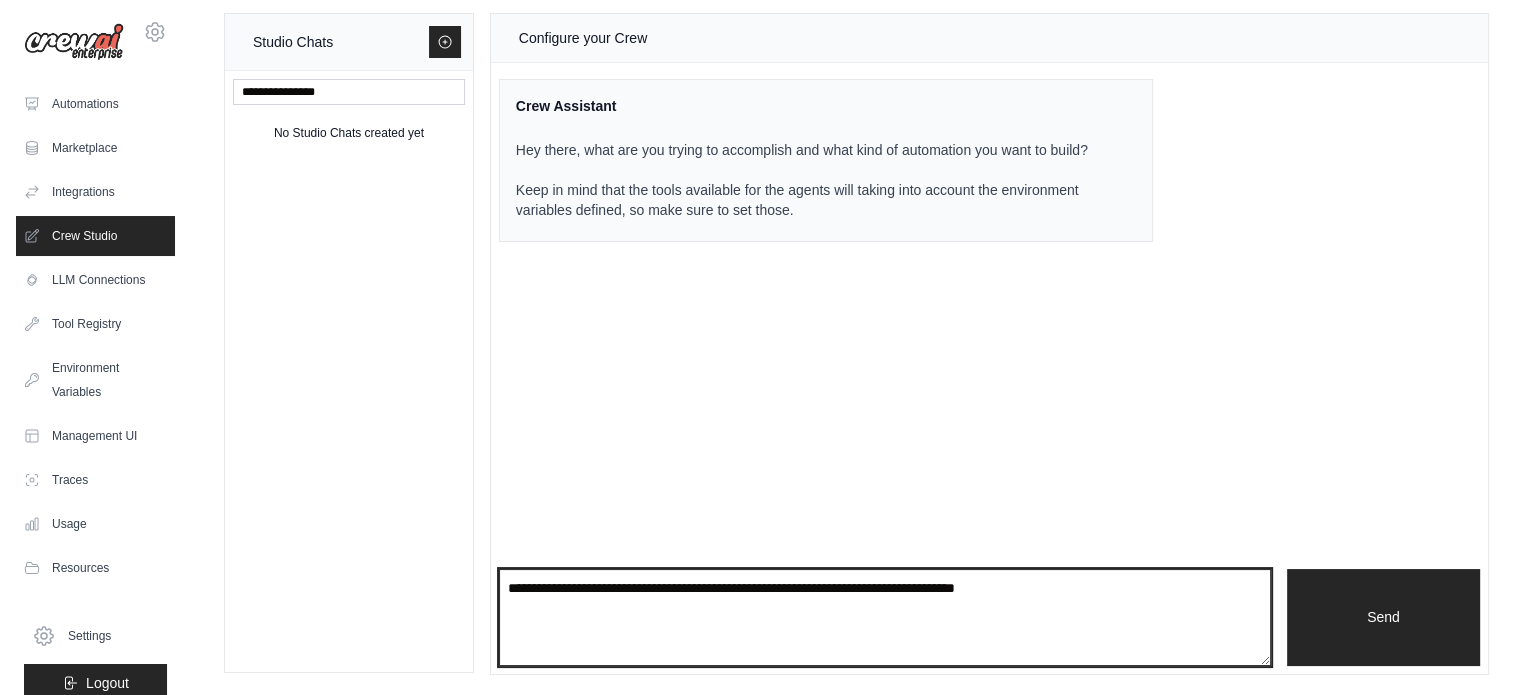 type on "*" 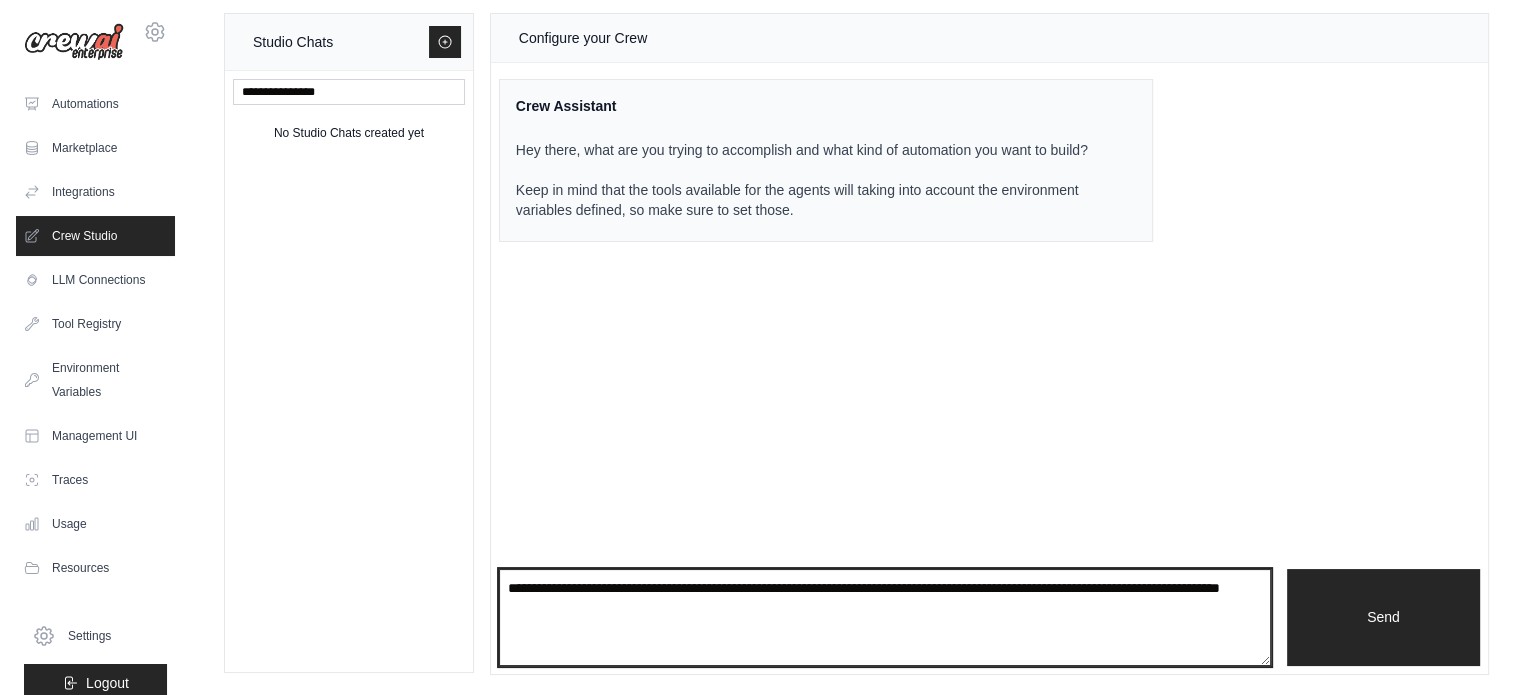 type on "**********" 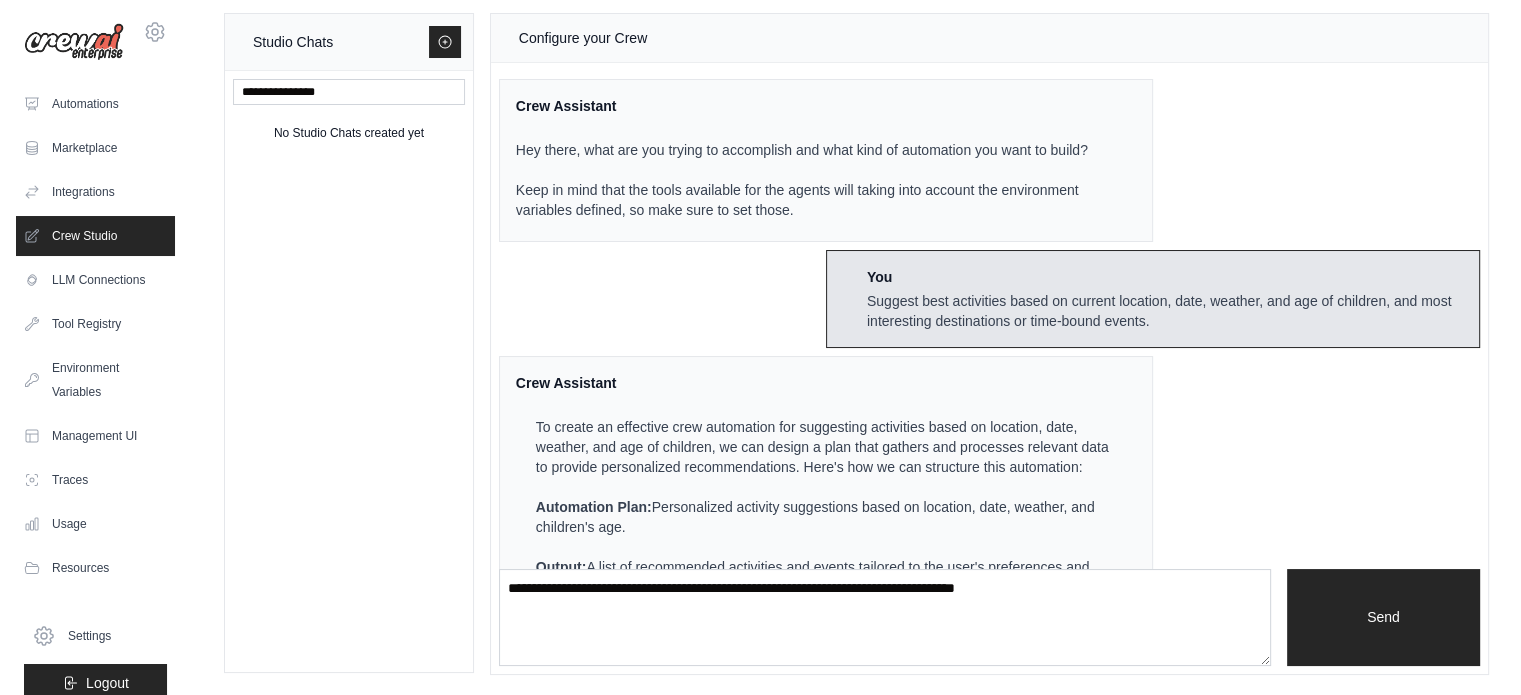 scroll, scrollTop: 804, scrollLeft: 0, axis: vertical 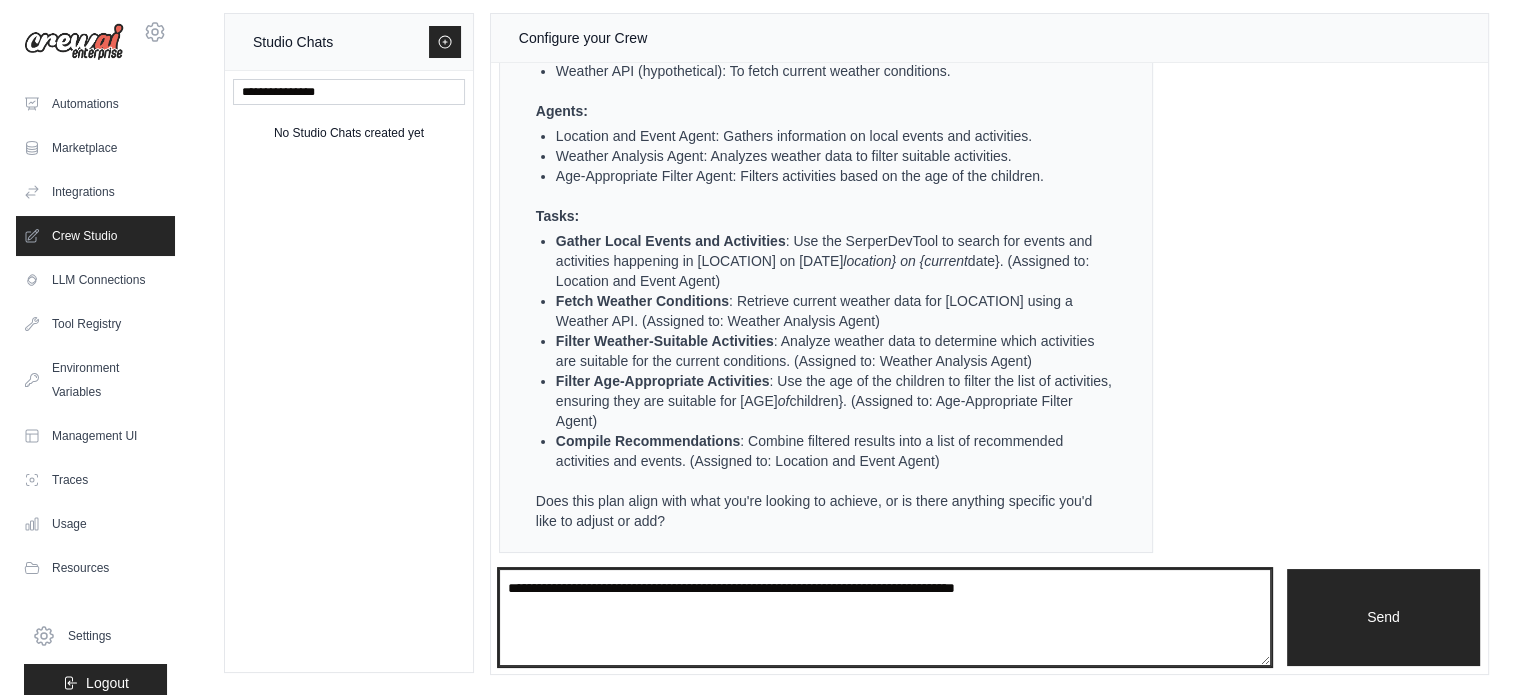 click at bounding box center [885, 618] 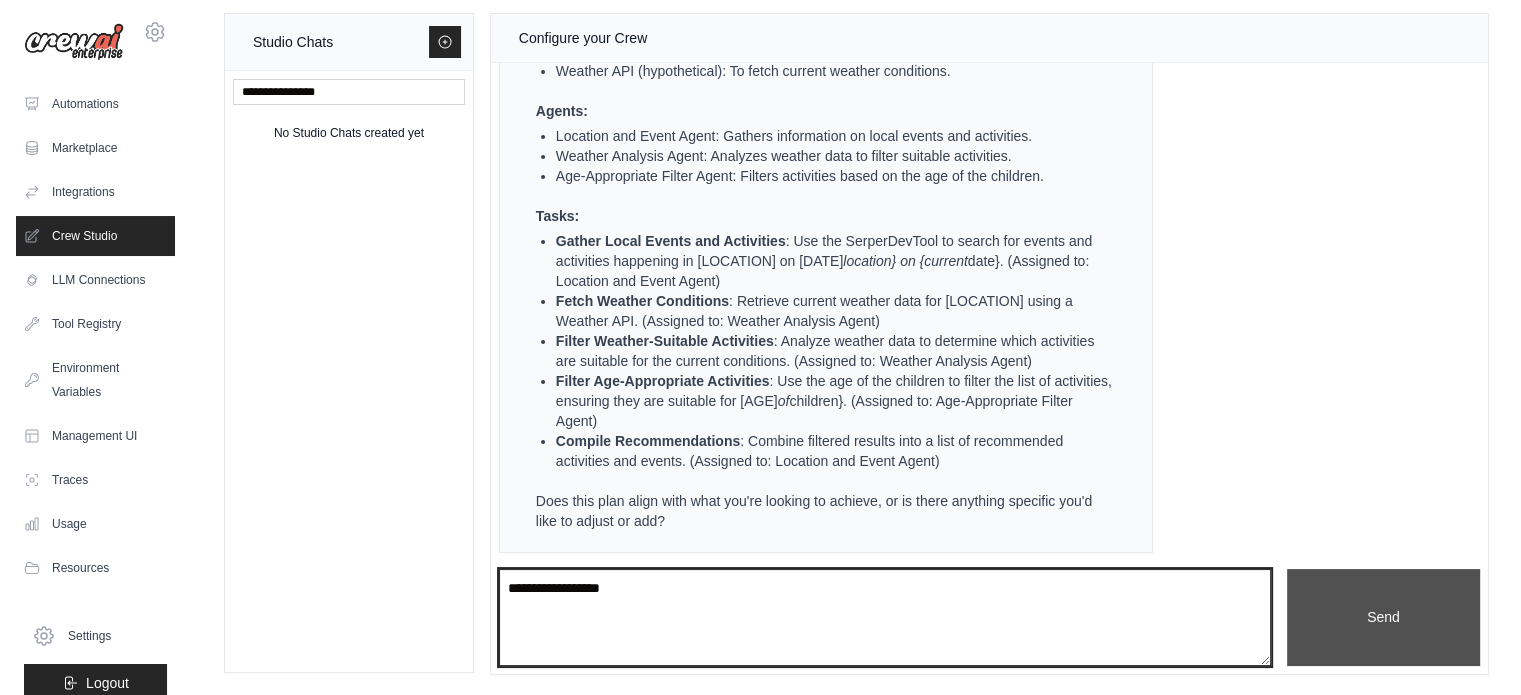 type on "**********" 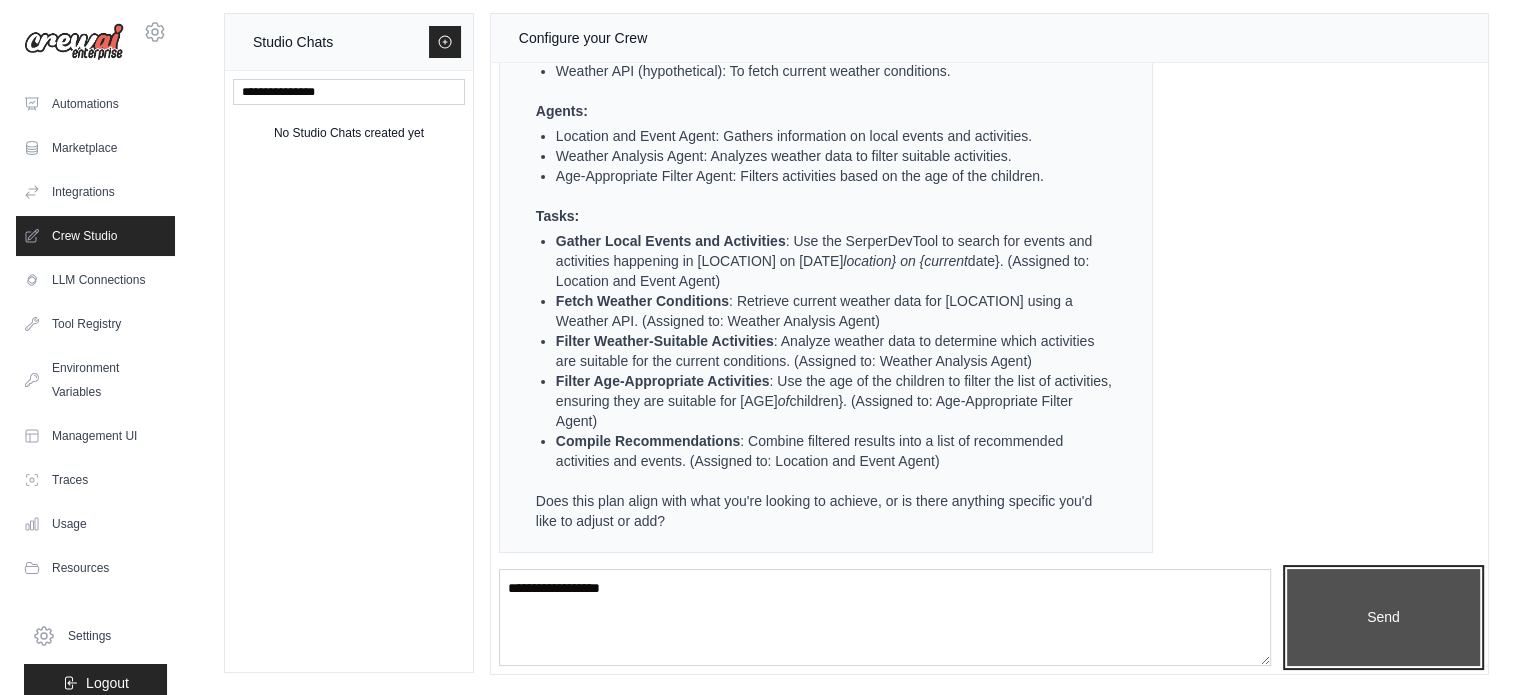 click on "Send" at bounding box center (1383, 618) 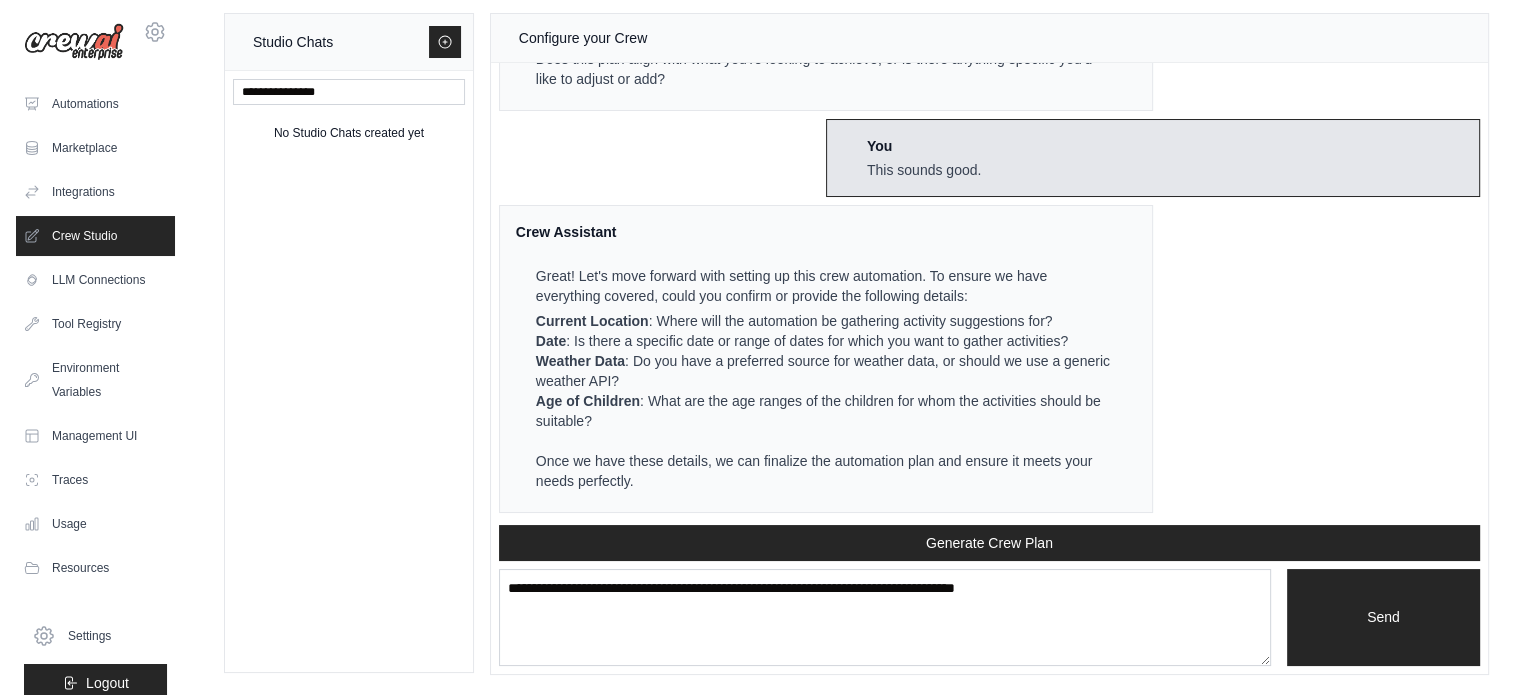 scroll, scrollTop: 1249, scrollLeft: 0, axis: vertical 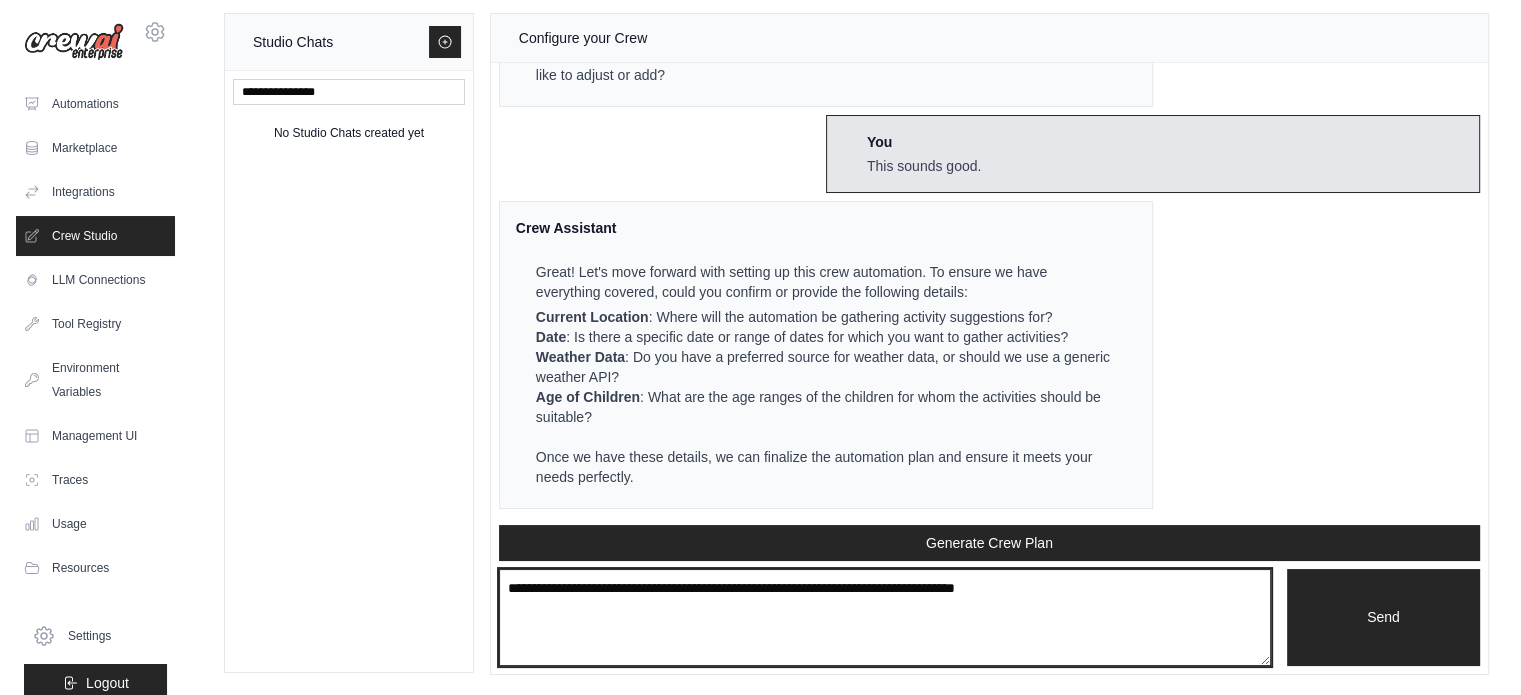 click at bounding box center (885, 618) 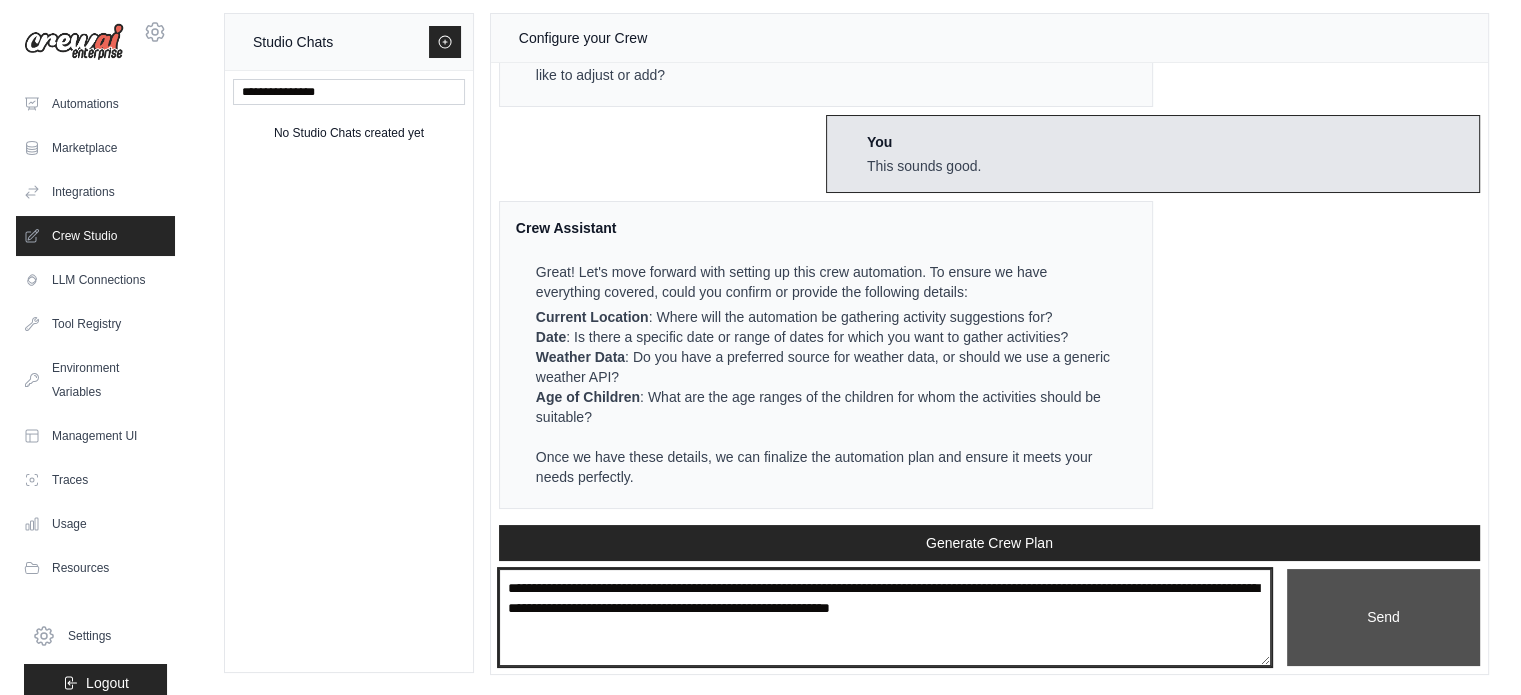 type on "**********" 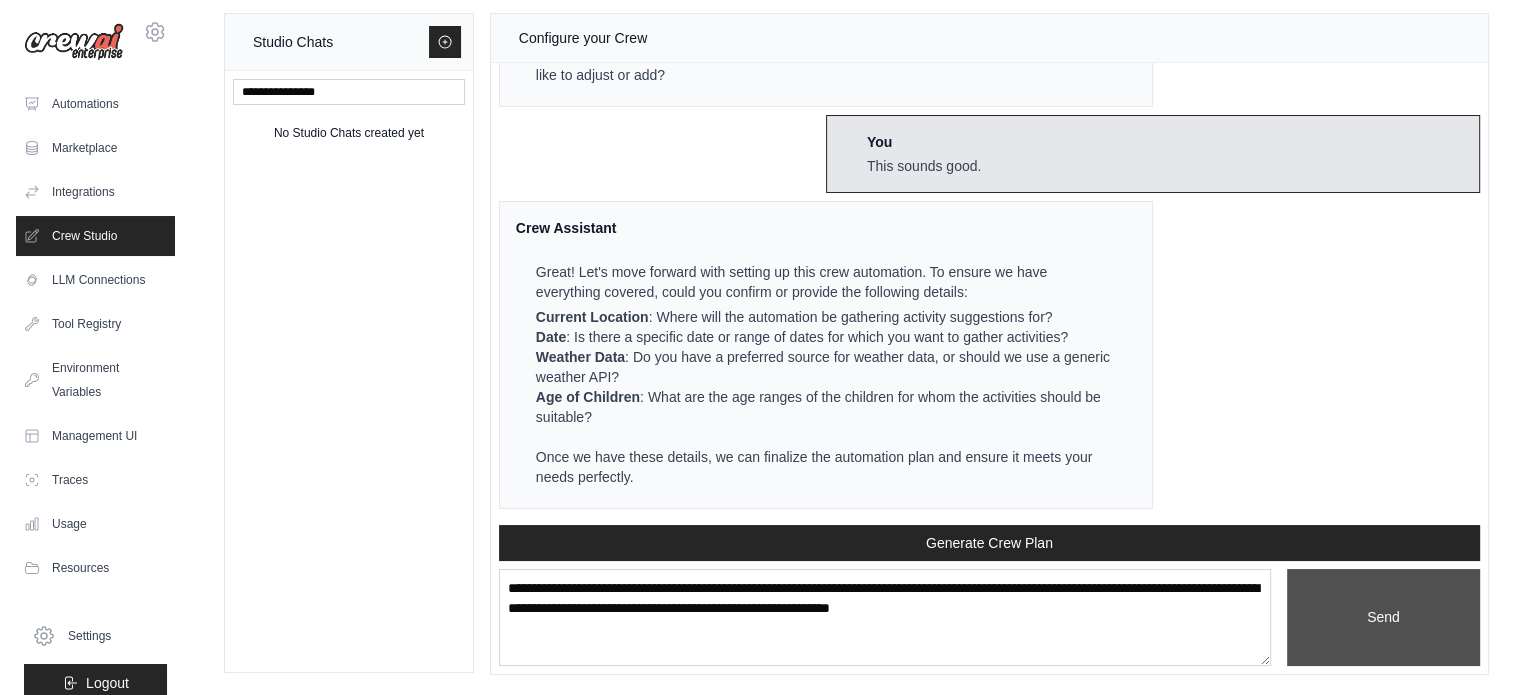 type 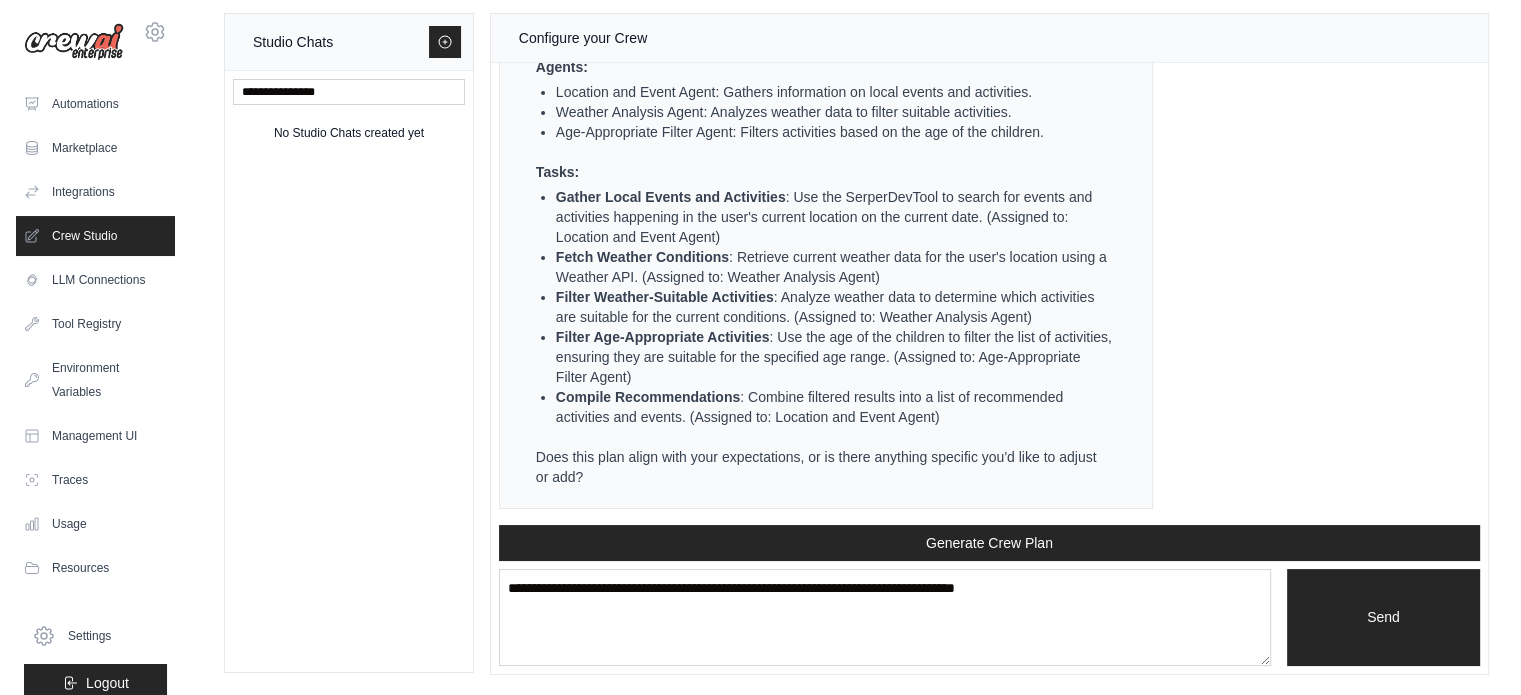 scroll, scrollTop: 2365, scrollLeft: 0, axis: vertical 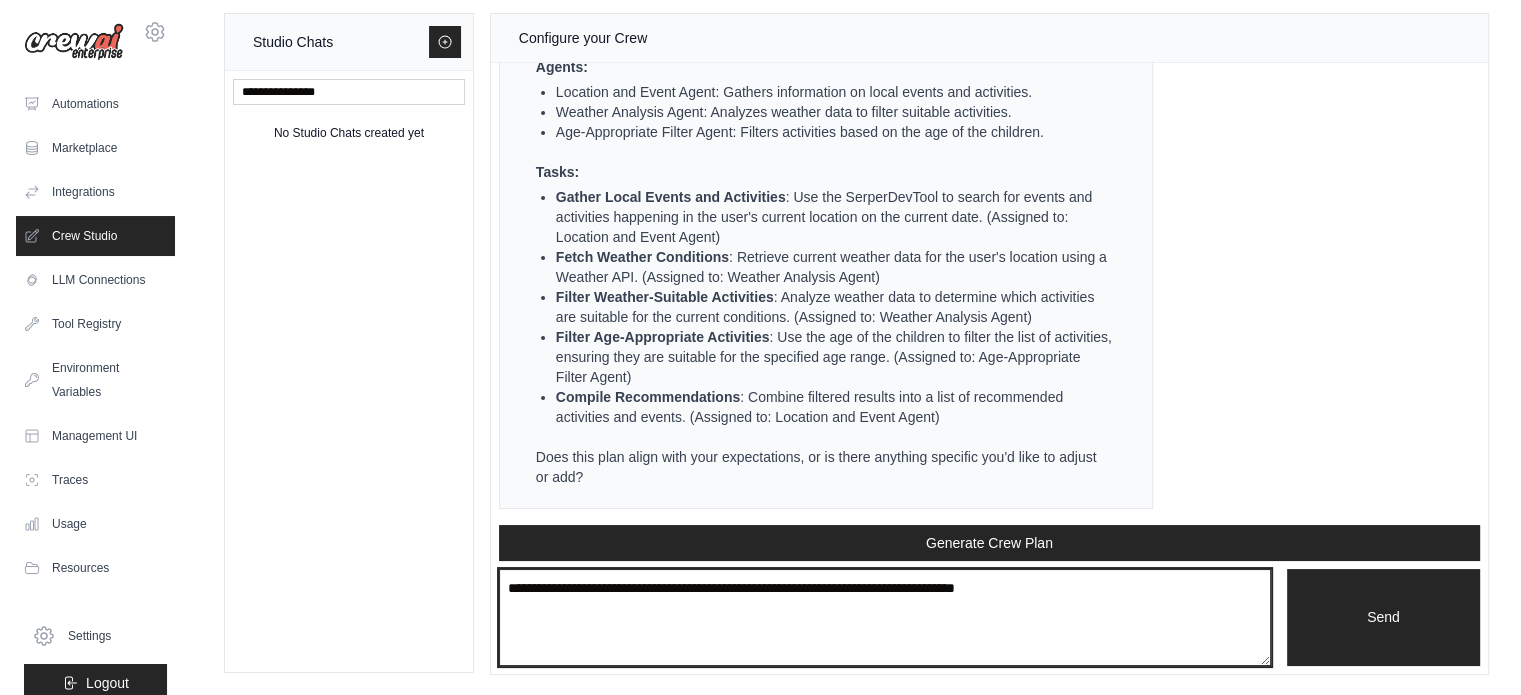 click at bounding box center (885, 618) 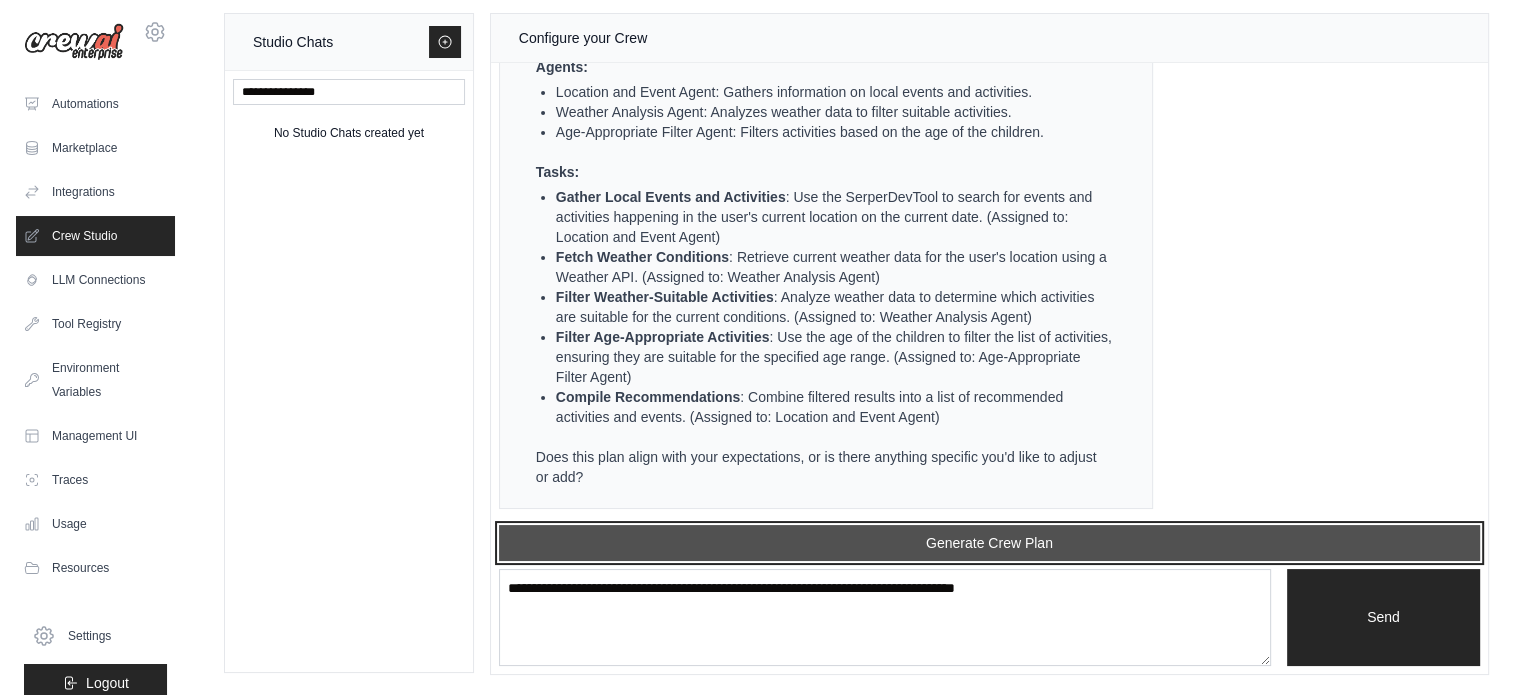 click on "Generate Crew Plan" at bounding box center [989, 543] 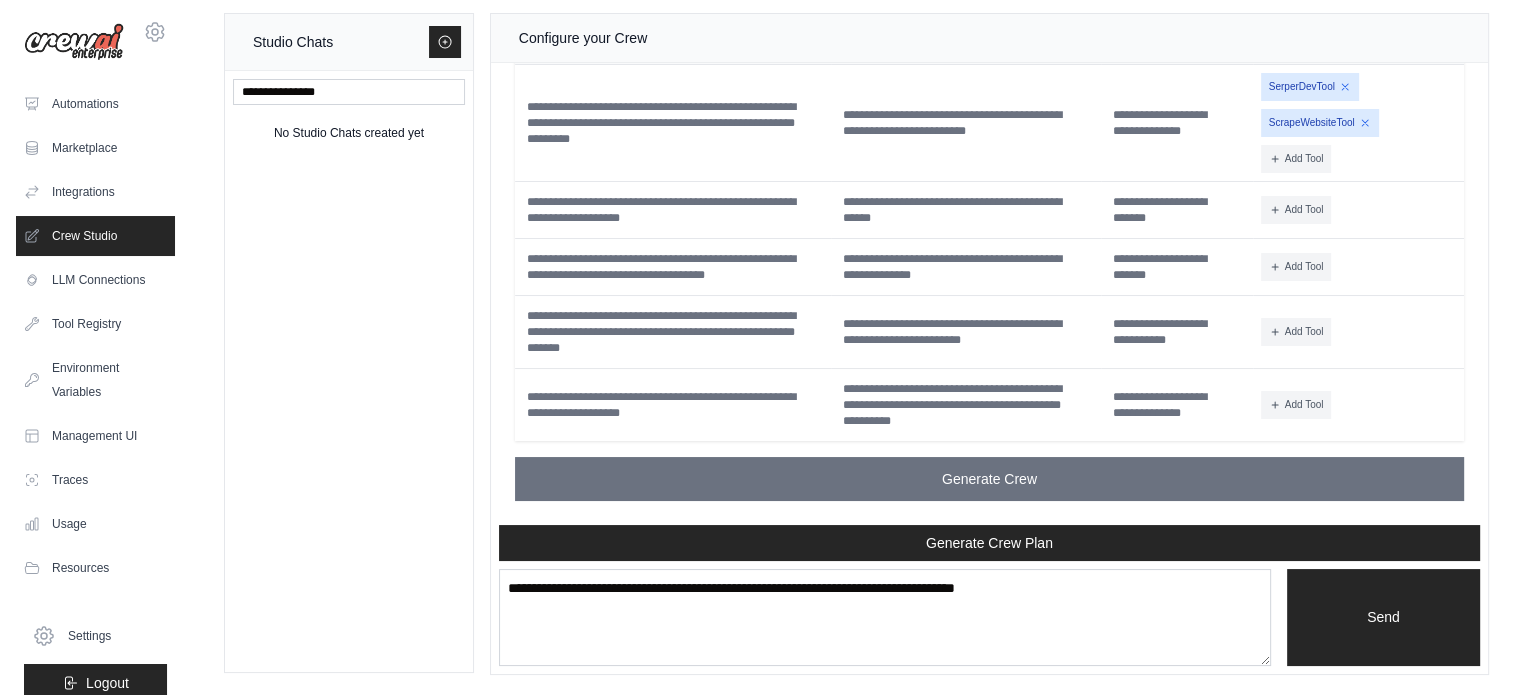 scroll, scrollTop: 3388, scrollLeft: 0, axis: vertical 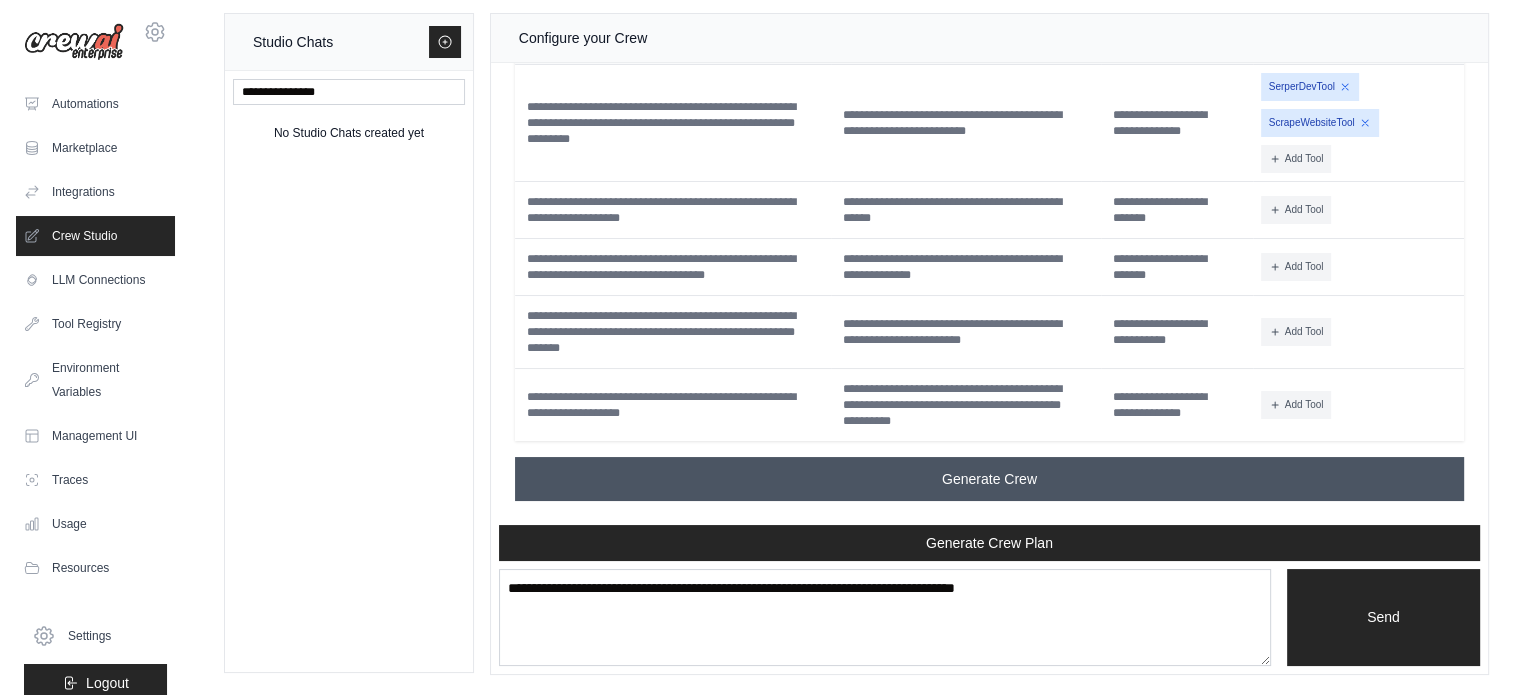click on "Generate Crew" at bounding box center (989, 479) 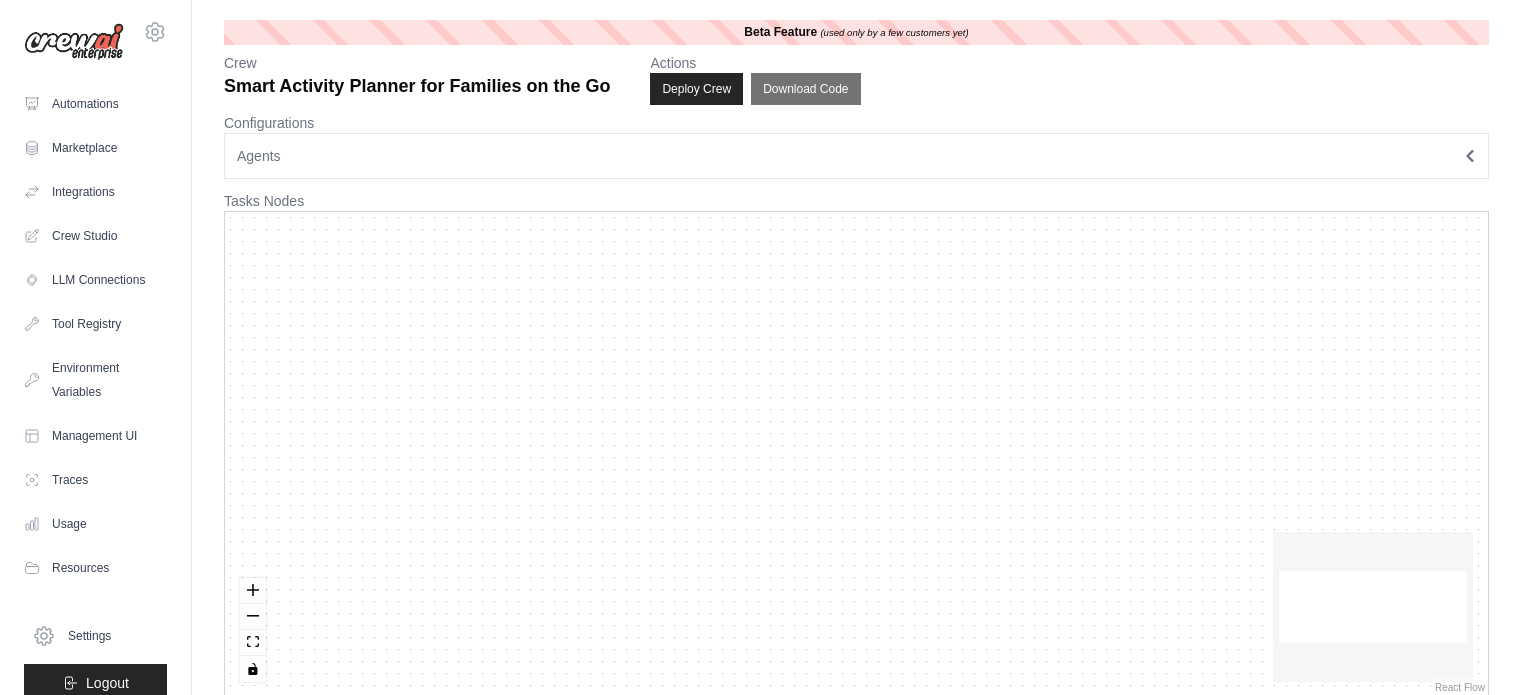 scroll, scrollTop: 0, scrollLeft: 0, axis: both 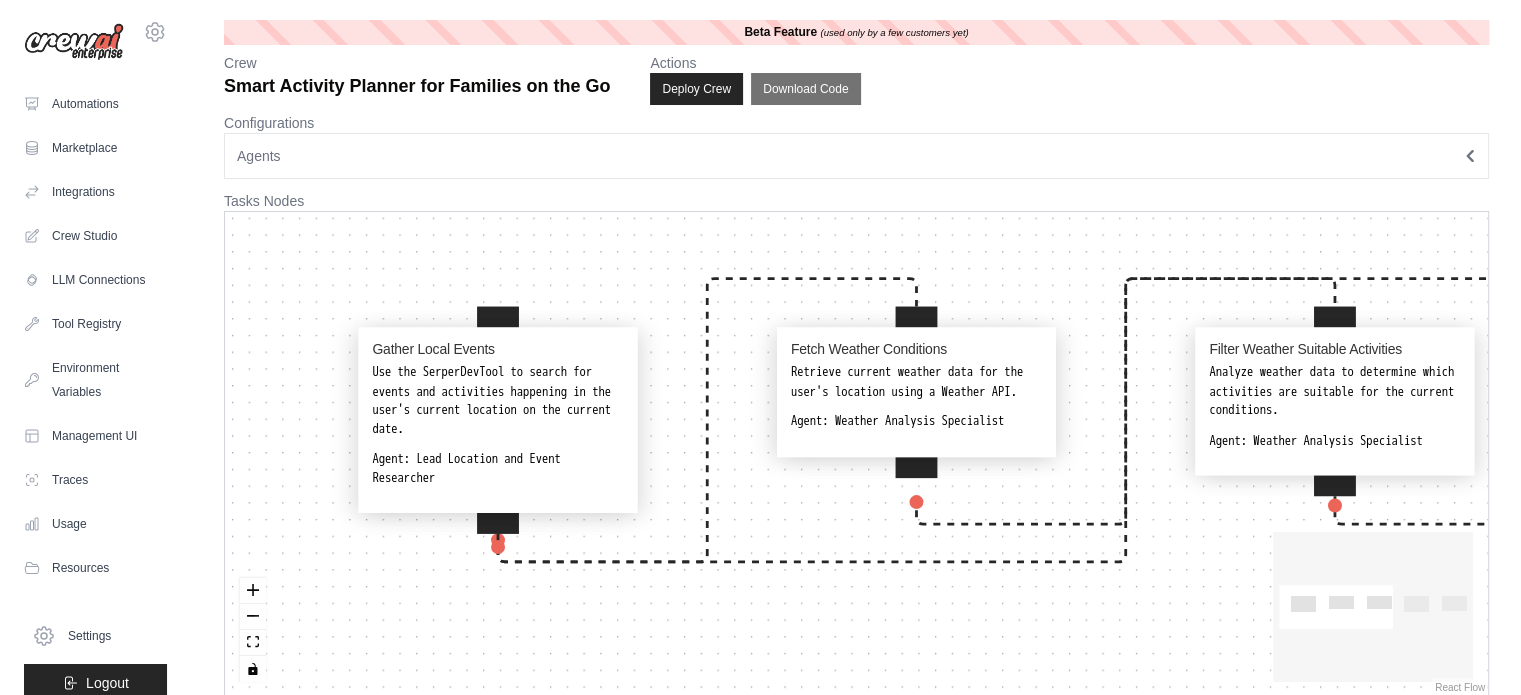 drag, startPoint x: 451, startPoint y: 266, endPoint x: 1154, endPoint y: 213, distance: 704.99506 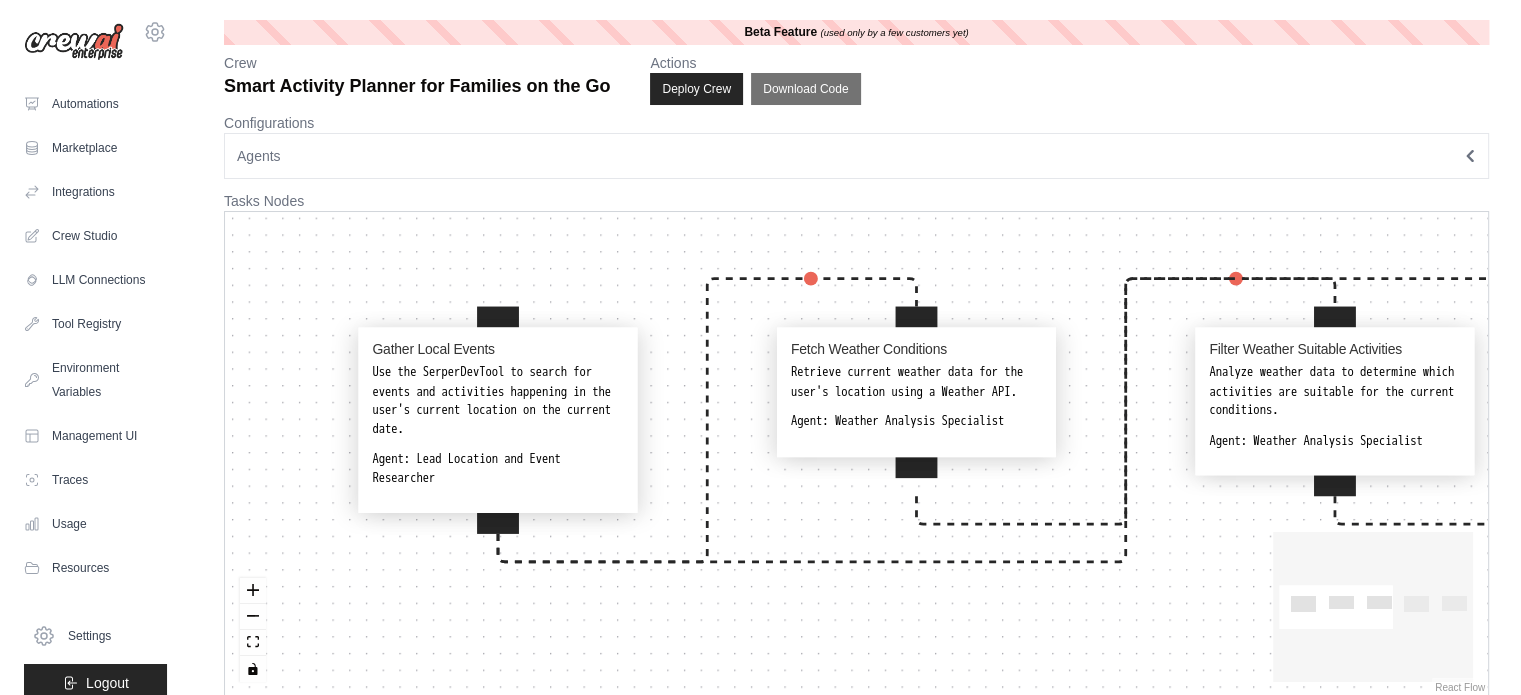 click on "Gather Local Events Use the SerperDevTool to search for events and activities happening in the user's current location on the current date. Agent:   Lead Location and Event Researcher Fetch Weather Conditions Retrieve current weather data for the user's location using a Weather API. Agent:   Weather Analysis Specialist Filter Weather Suitable Activities Analyze weather data to determine which activities are suitable for the current conditions. Agent:   Weather Analysis Specialist Filter Age Appropriate Activities Use the age of the children to filter the list of activities, ensuring they are suitable for the specified age range. Agent:   Age-Appropriate Activity Filter Compile Recommendations Combine filtered results into a list of recommended activities and events. Agent:   Lead Location and Event Researcher" at bounding box center (856, 454) 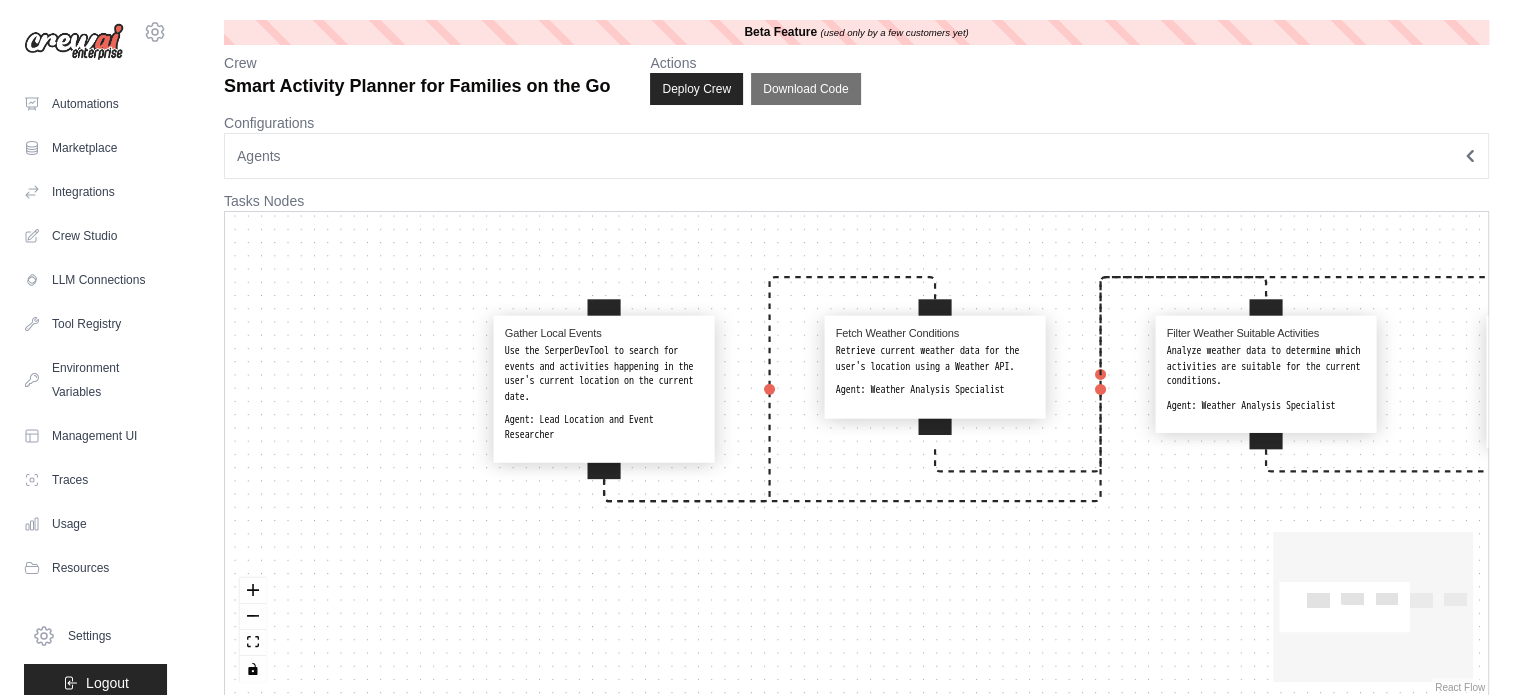 click on "Use the SerperDevTool to search for events and activities happening in the user's current location on the current date." at bounding box center [604, 374] 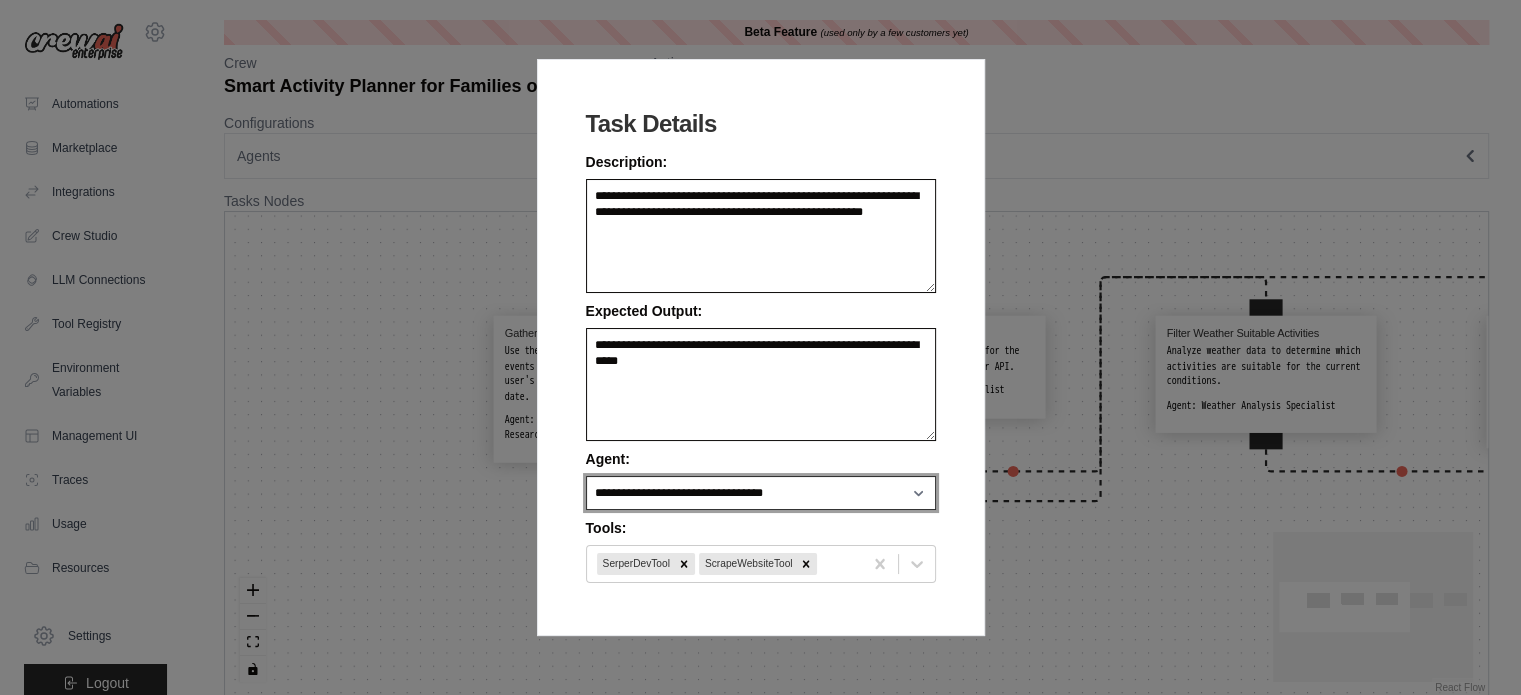 click on "**********" at bounding box center (761, 493) 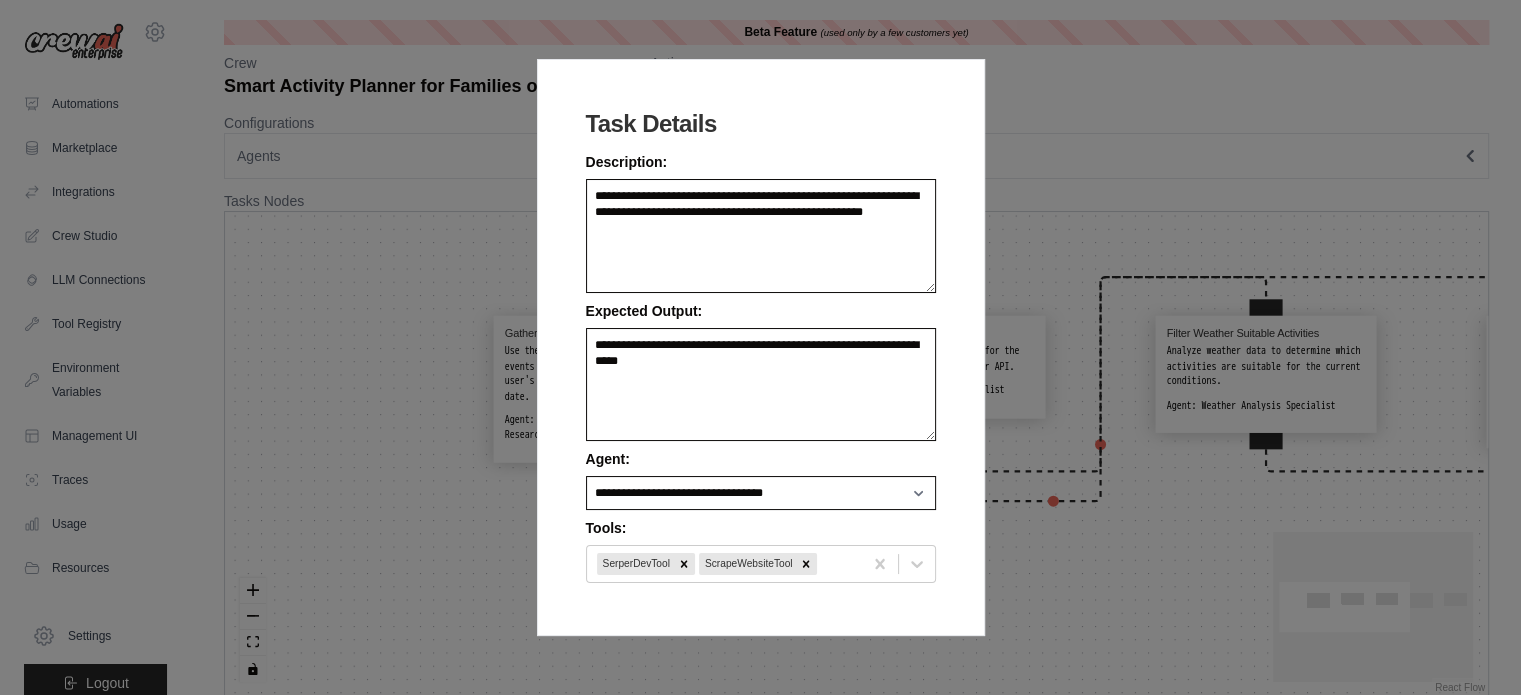 click on "**********" at bounding box center (761, 347) 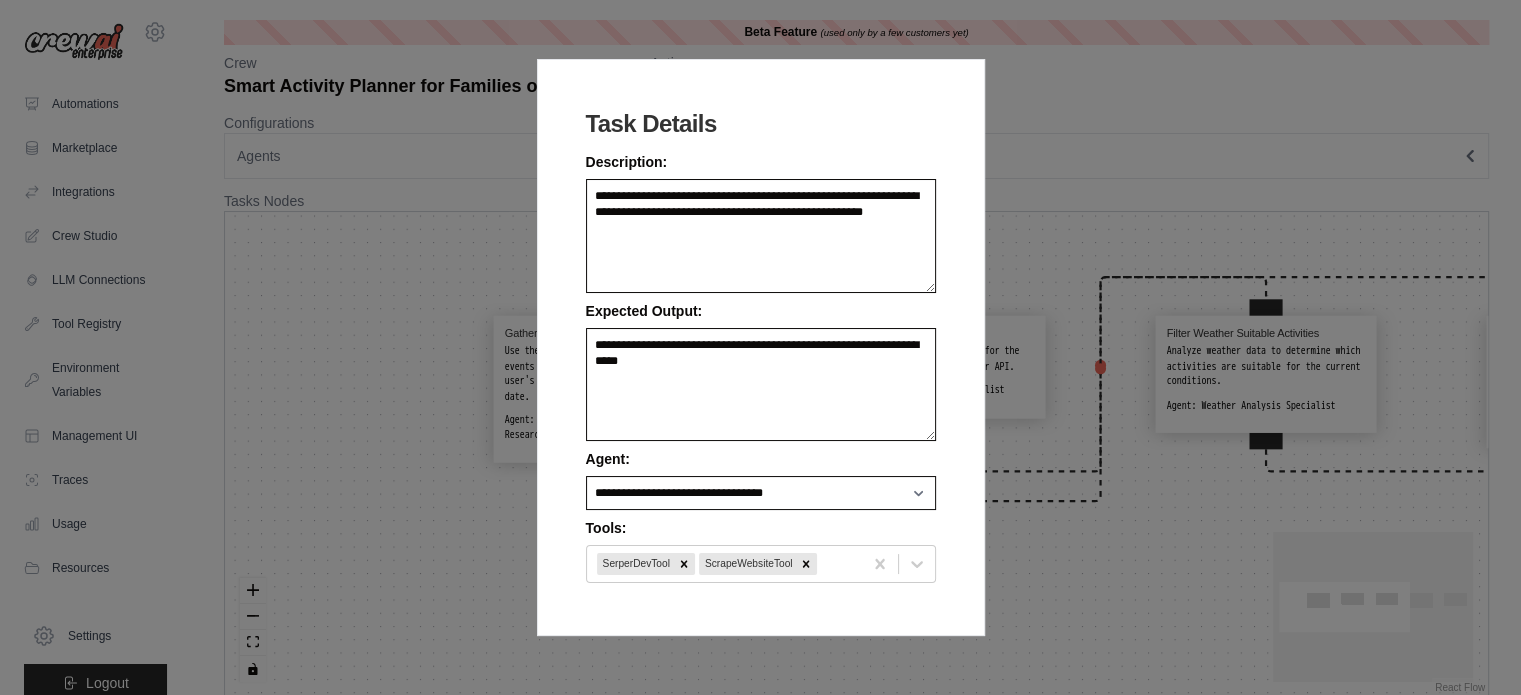click on "**********" at bounding box center [760, 347] 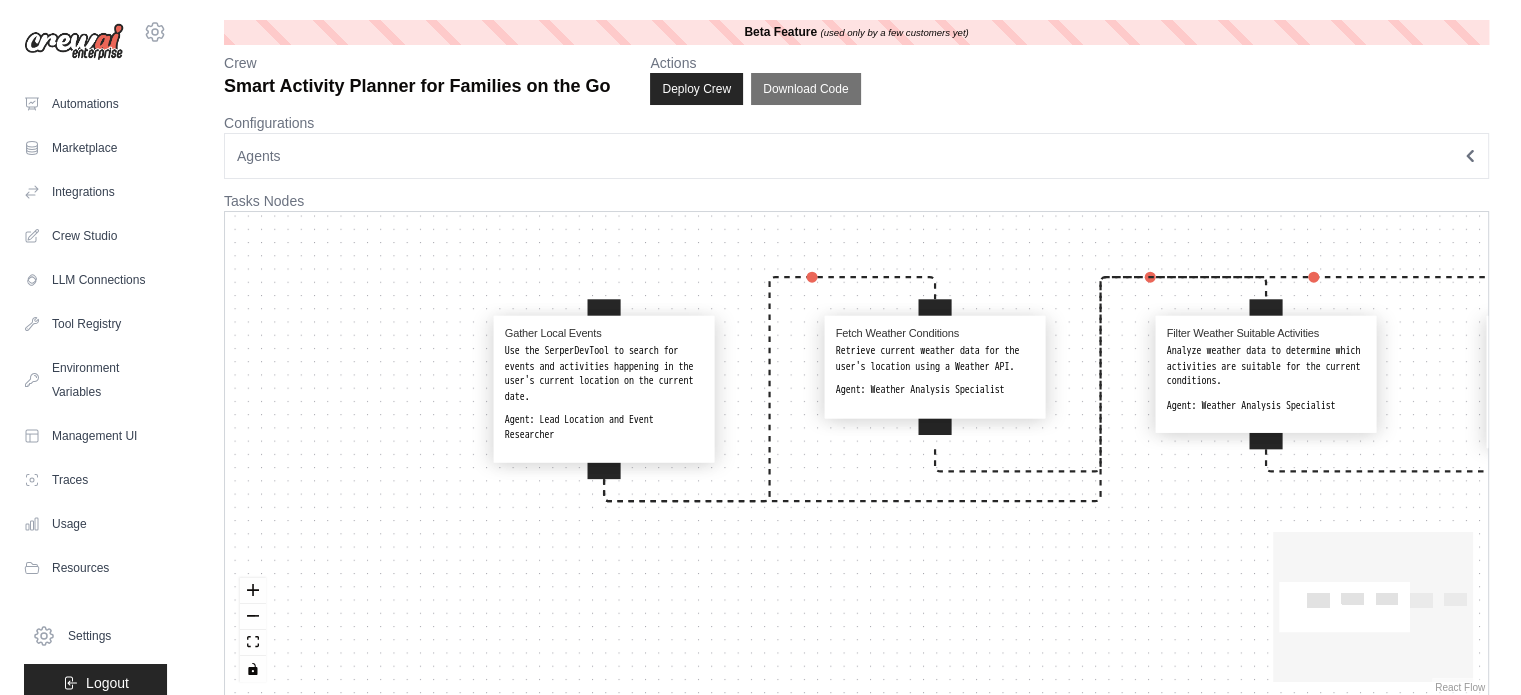 click on "Retrieve current weather data for the user's location using a Weather API." at bounding box center [935, 359] 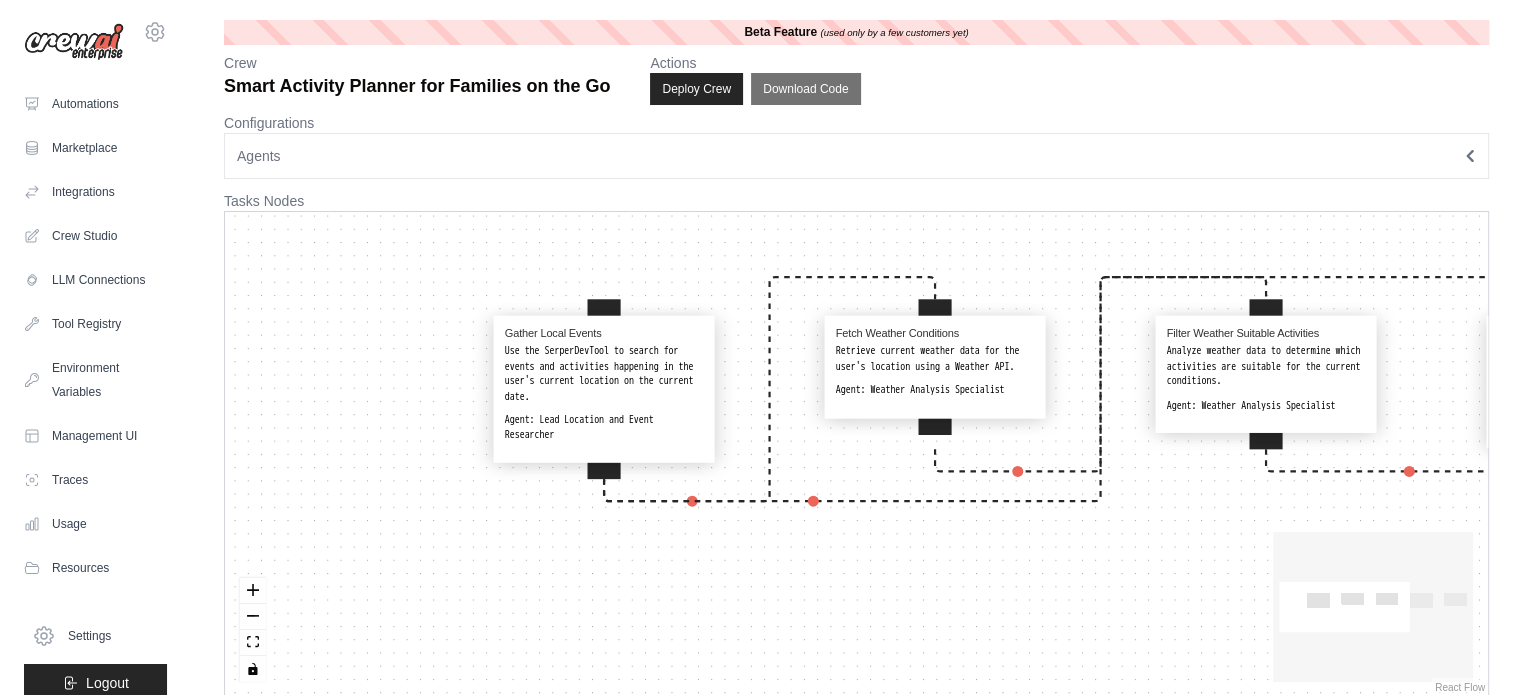select on "**********" 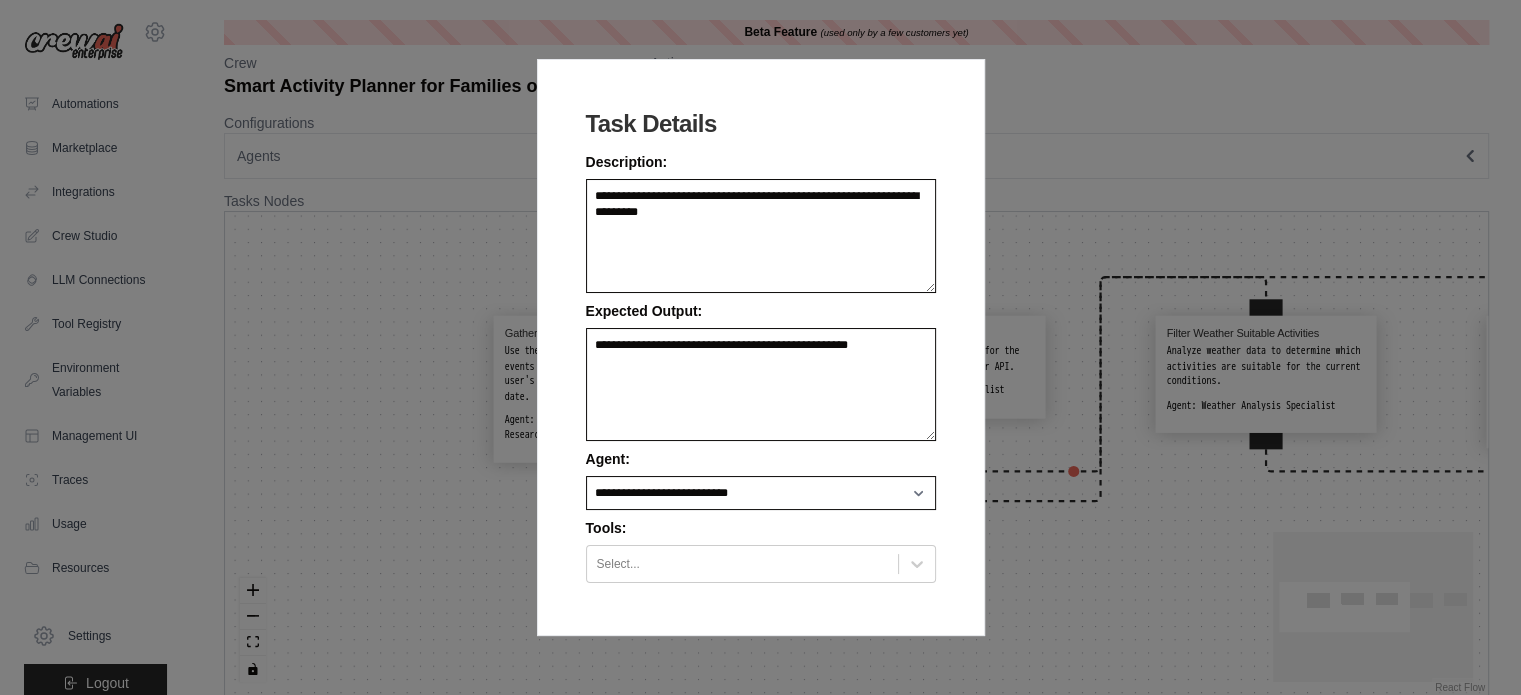 click on "**********" at bounding box center (760, 347) 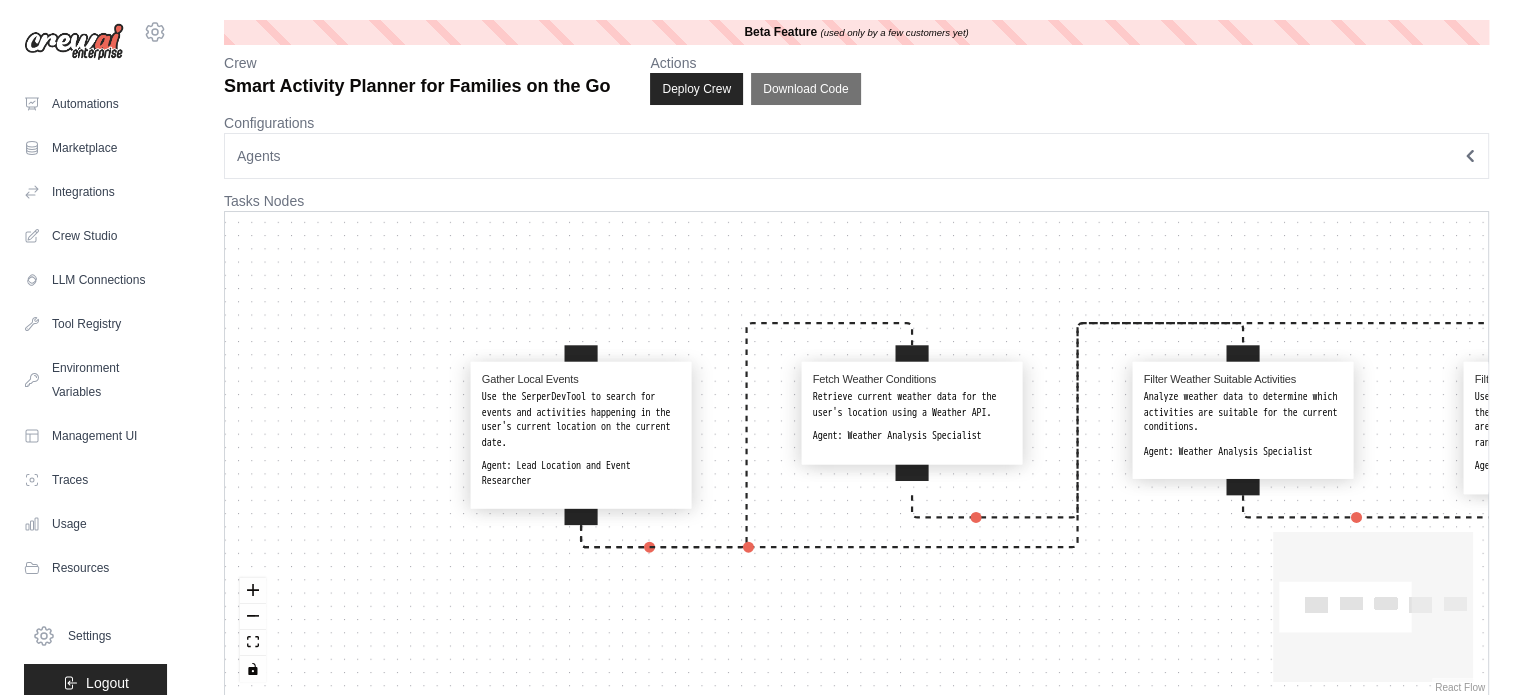 drag, startPoint x: 1422, startPoint y: 503, endPoint x: 1399, endPoint y: 549, distance: 51.42956 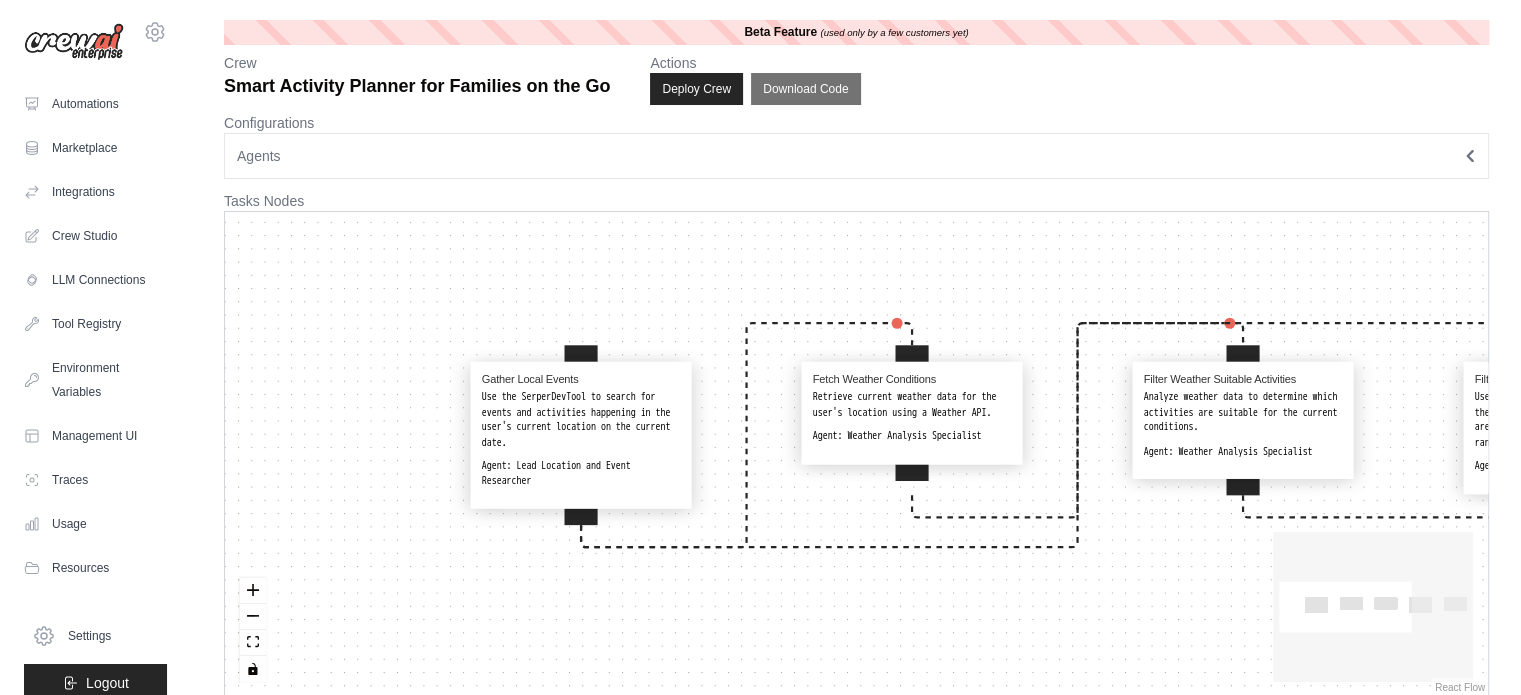 click on "Gather Local Events Use the SerperDevTool to search for events and activities happening in the user's current location on the current date. Agent:   Lead Location and Event Researcher Fetch Weather Conditions Retrieve current weather data for the user's location using a Weather API. Agent:   Weather Analysis Specialist Filter Weather Suitable Activities Analyze weather data to determine which activities are suitable for the current conditions. Agent:   Weather Analysis Specialist Filter Age Appropriate Activities Use the age of the children to filter the list of activities, ensuring they are suitable for the specified age range. Agent:   Age-Appropriate Activity Filter Compile Recommendations Combine filtered results into a list of recommended activities and events. Agent:   Lead Location and Event Researcher React Flow mini map React Flow Press enter or space to select a node. You can then use the arrow keys to move the node around.  Press delete to remove it and escape to cancel." at bounding box center (856, 454) 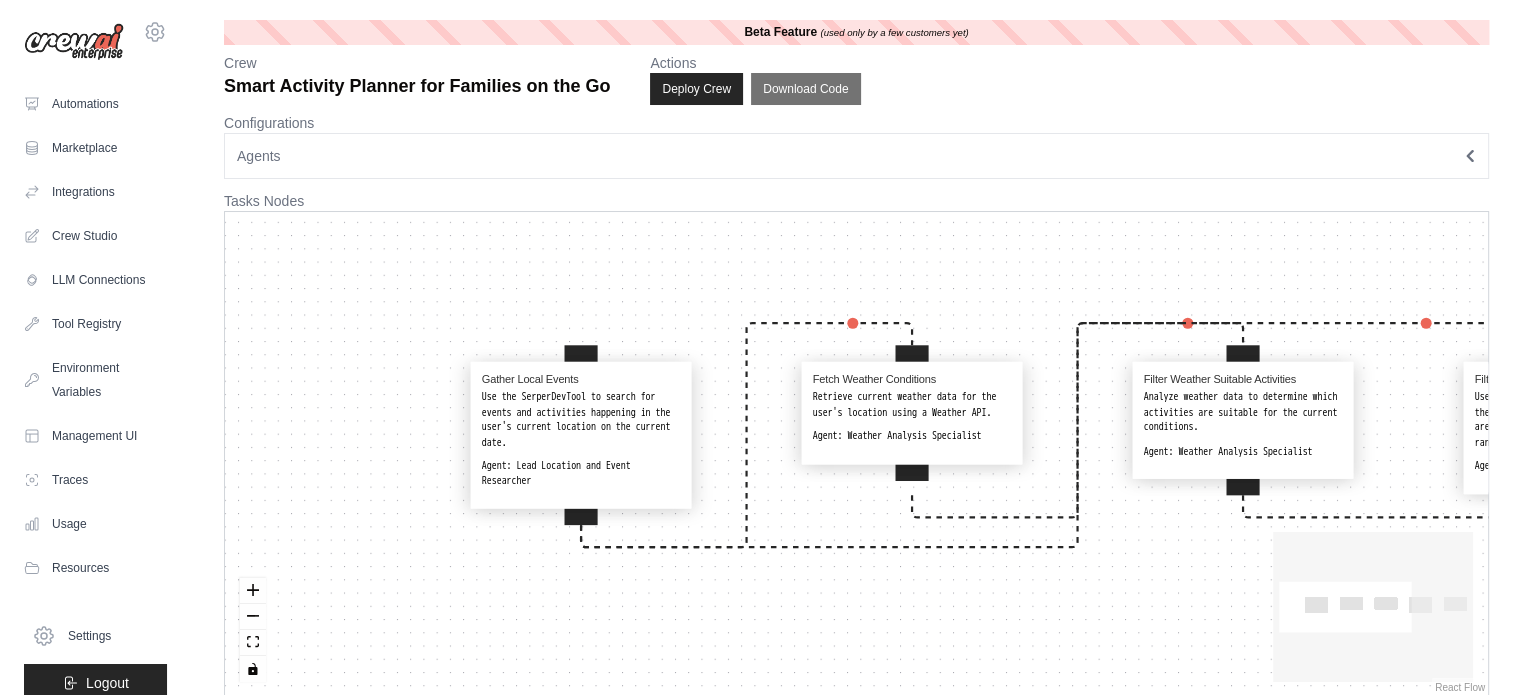 click on "Agents" at bounding box center [856, 156] 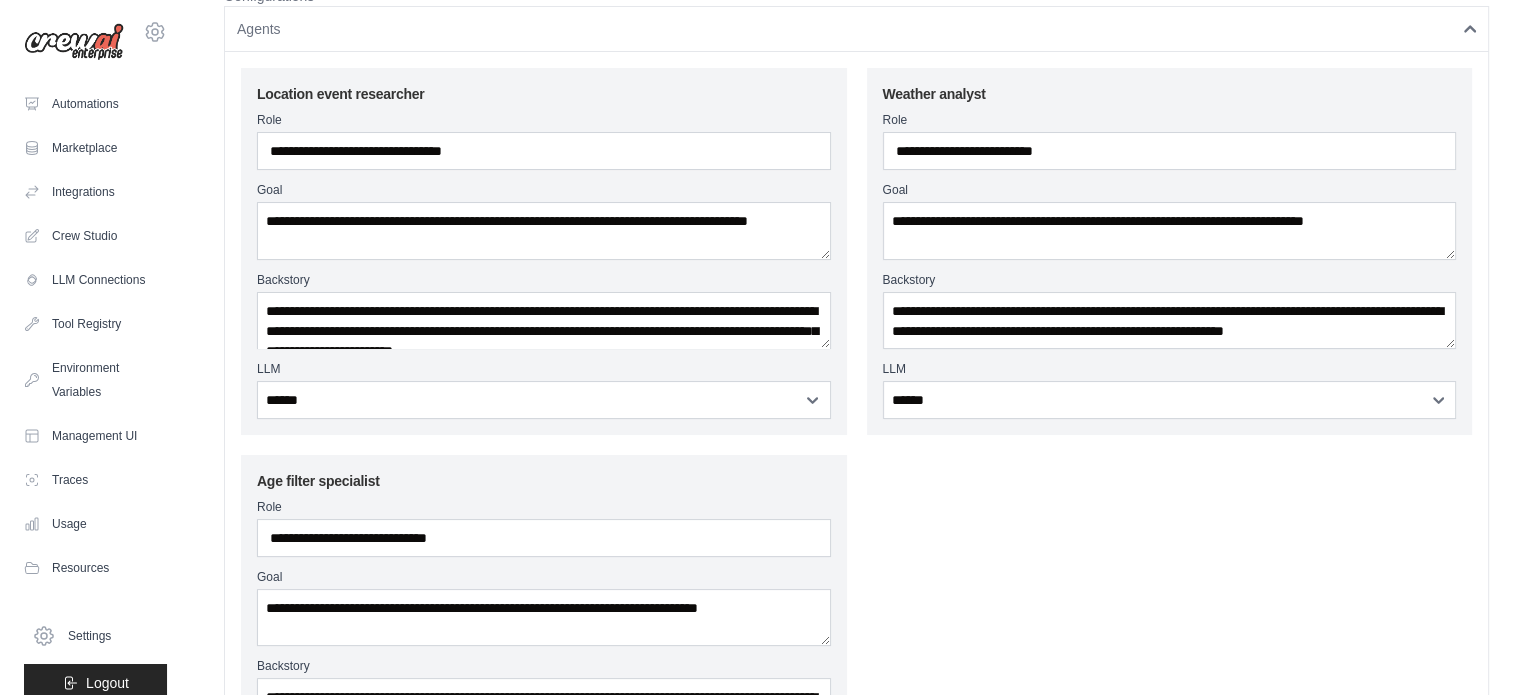 scroll, scrollTop: 128, scrollLeft: 0, axis: vertical 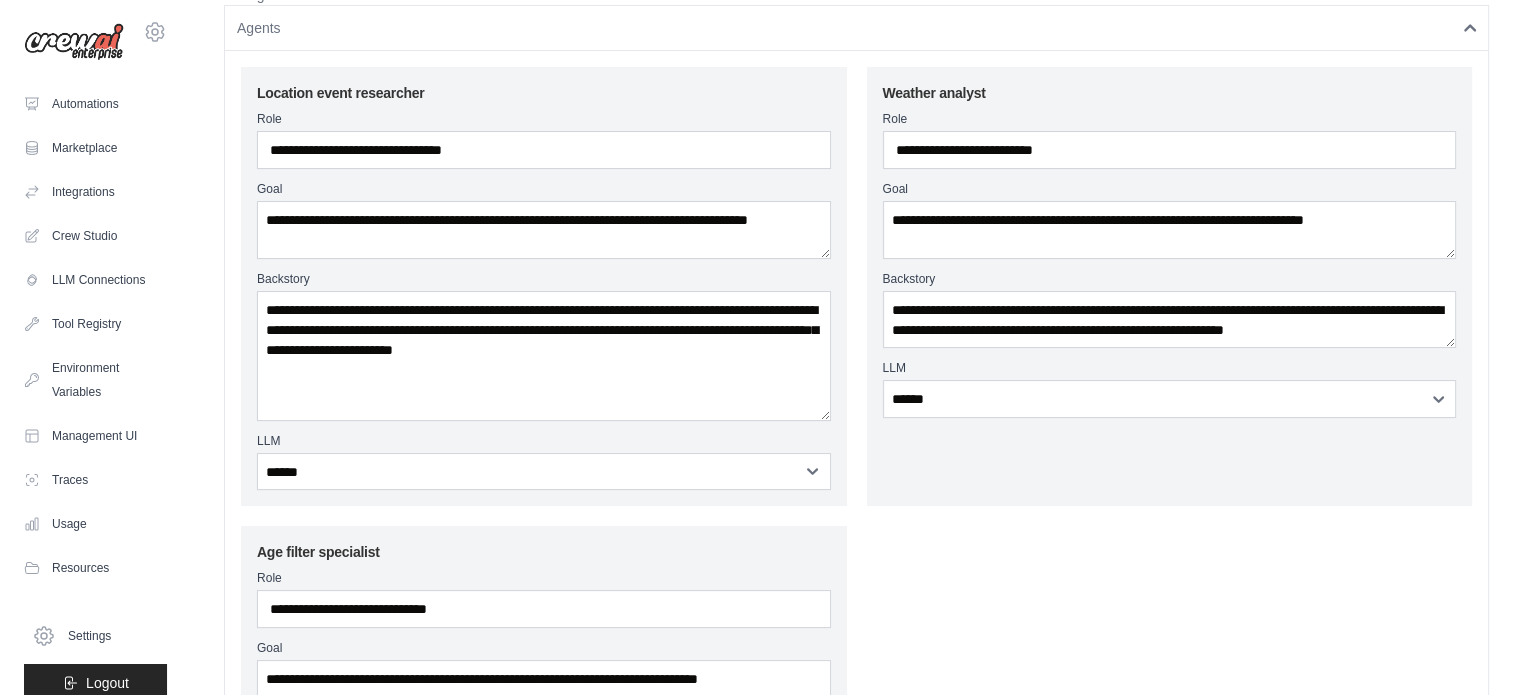 drag, startPoint x: 824, startPoint y: 342, endPoint x: 836, endPoint y: 415, distance: 73.97973 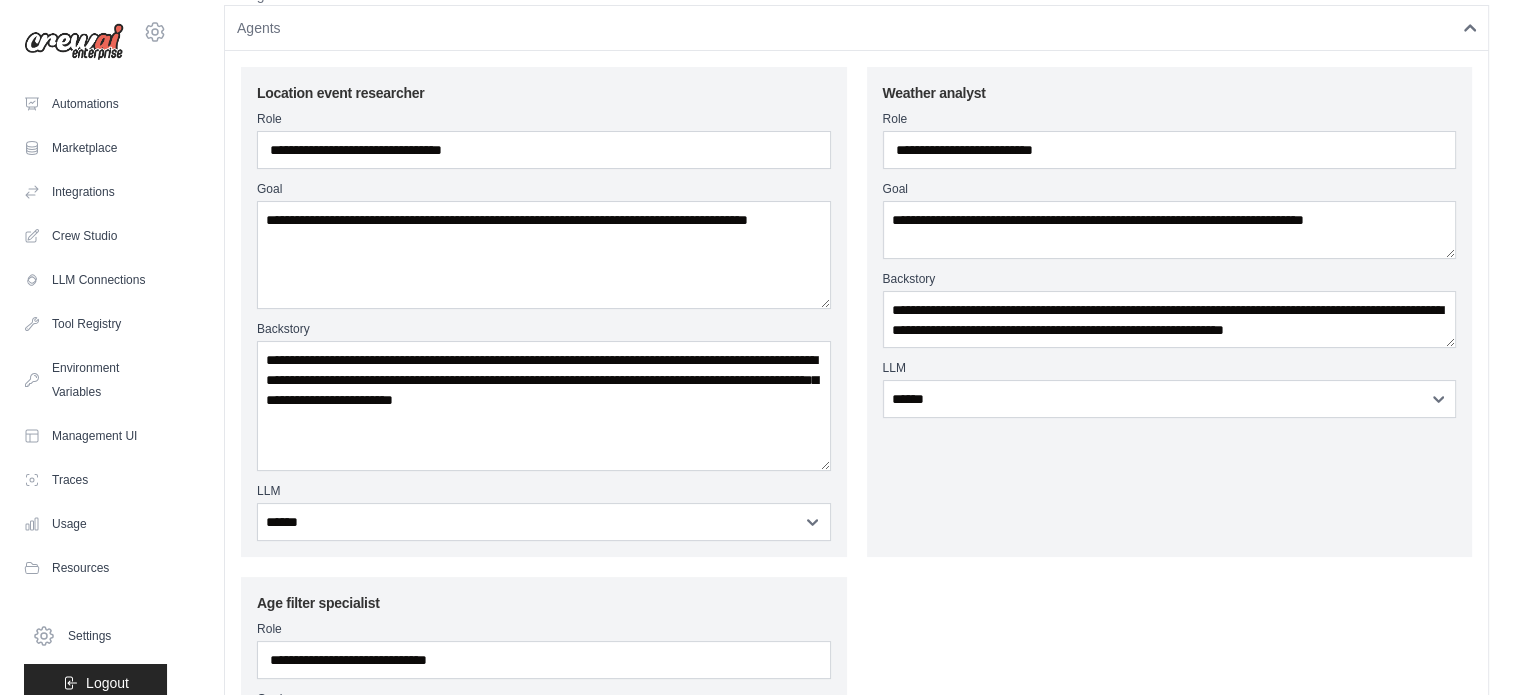 drag, startPoint x: 822, startPoint y: 247, endPoint x: 818, endPoint y: 297, distance: 50.159744 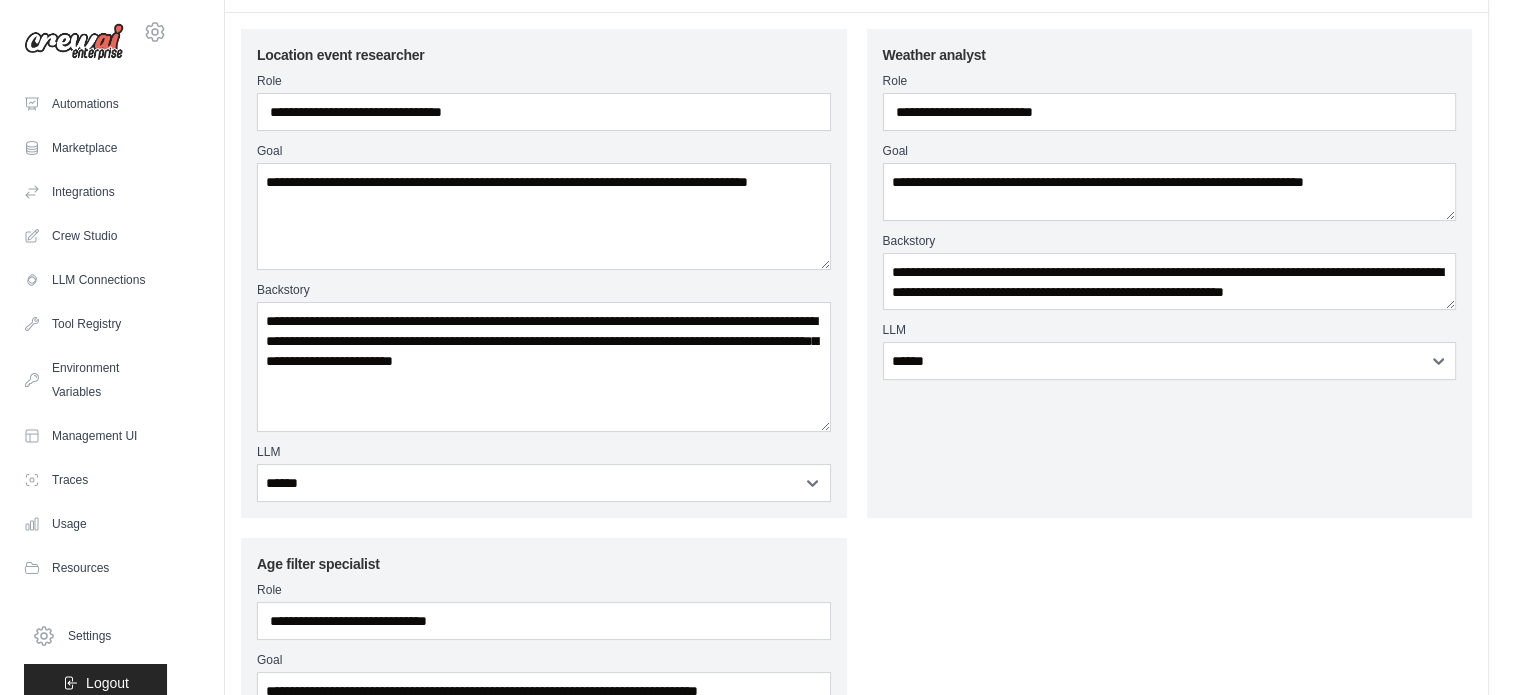 scroll, scrollTop: 188, scrollLeft: 0, axis: vertical 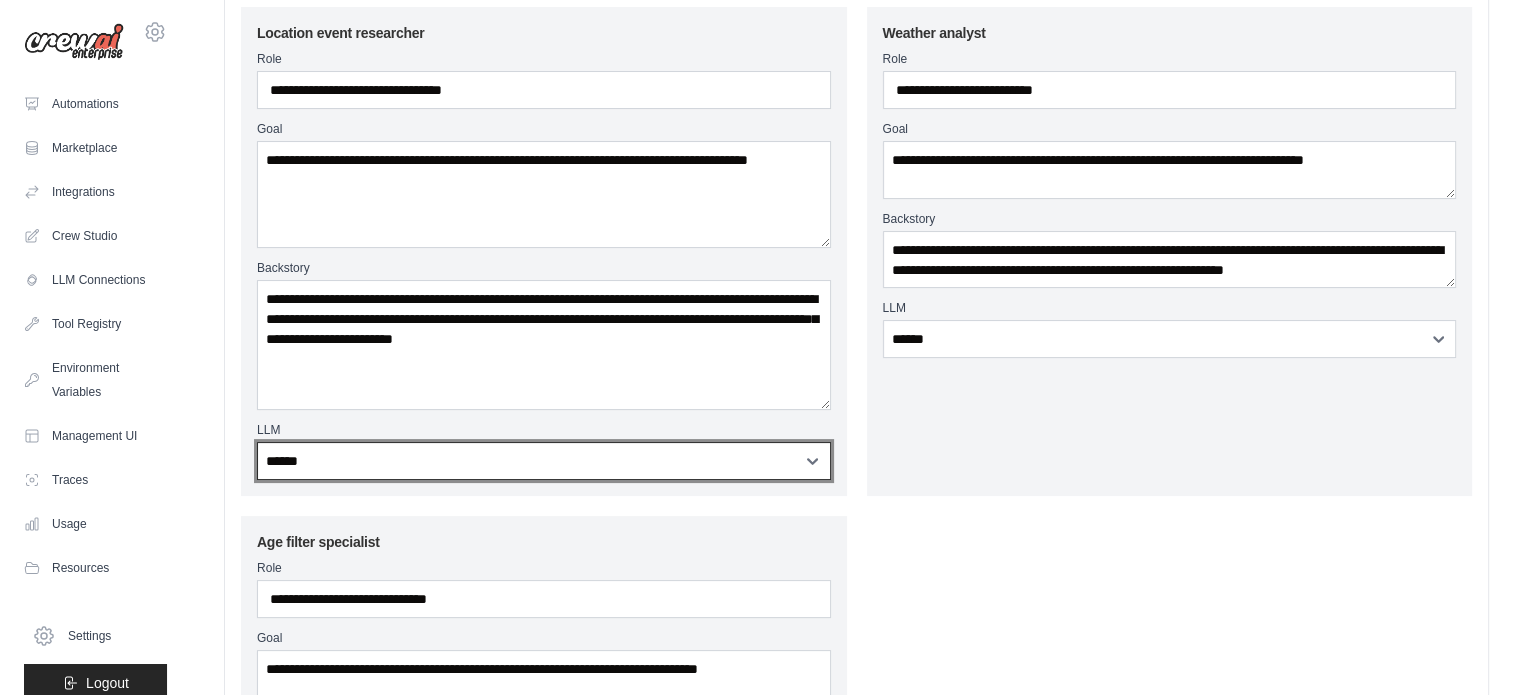 click on "**********" at bounding box center (544, 461) 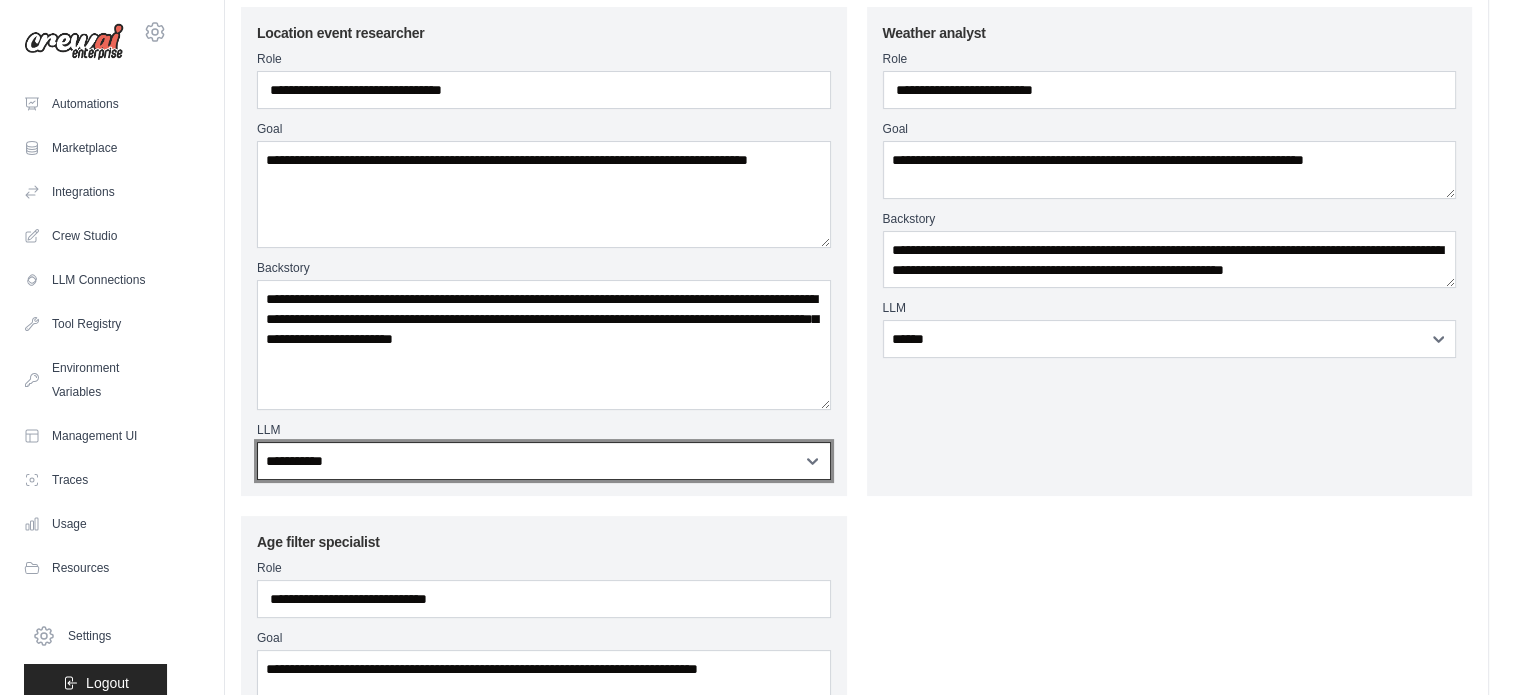 click on "**********" at bounding box center (544, 461) 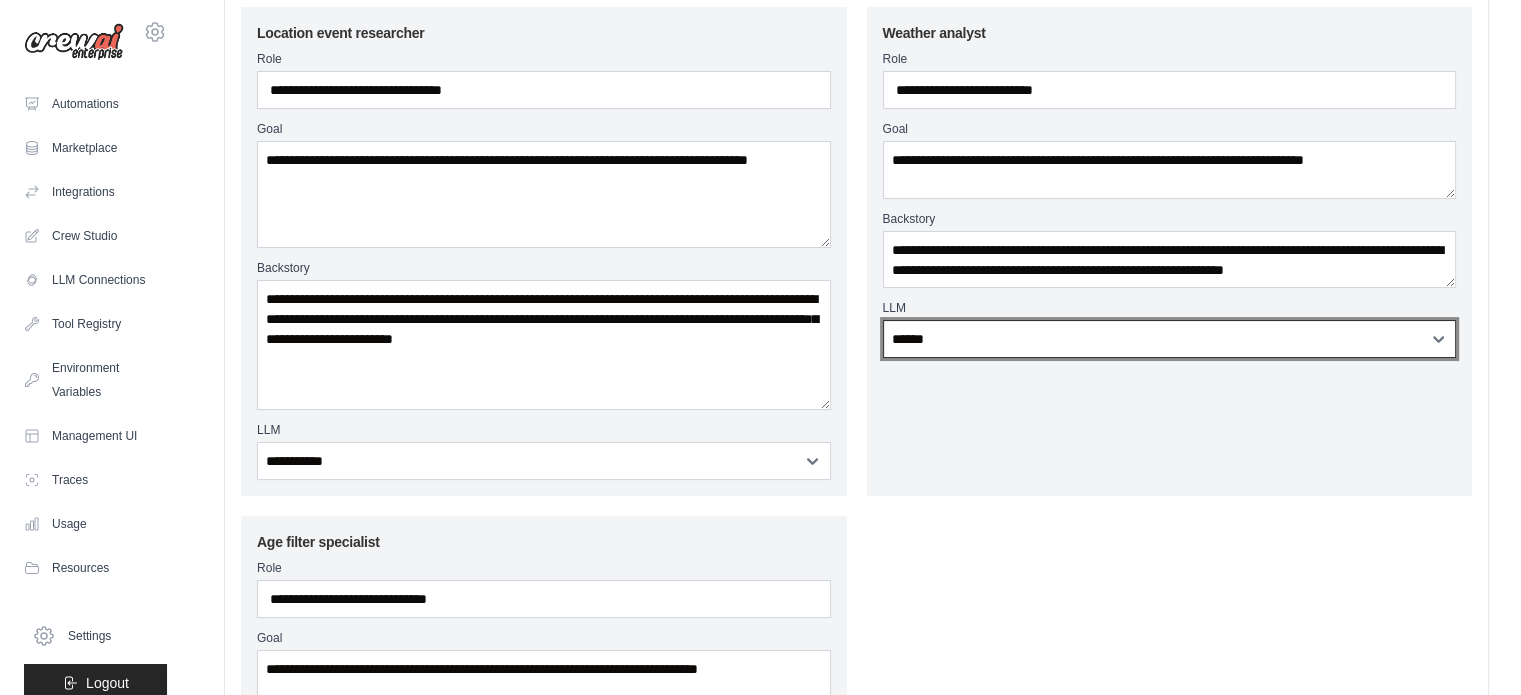 click on "**********" at bounding box center [1170, 339] 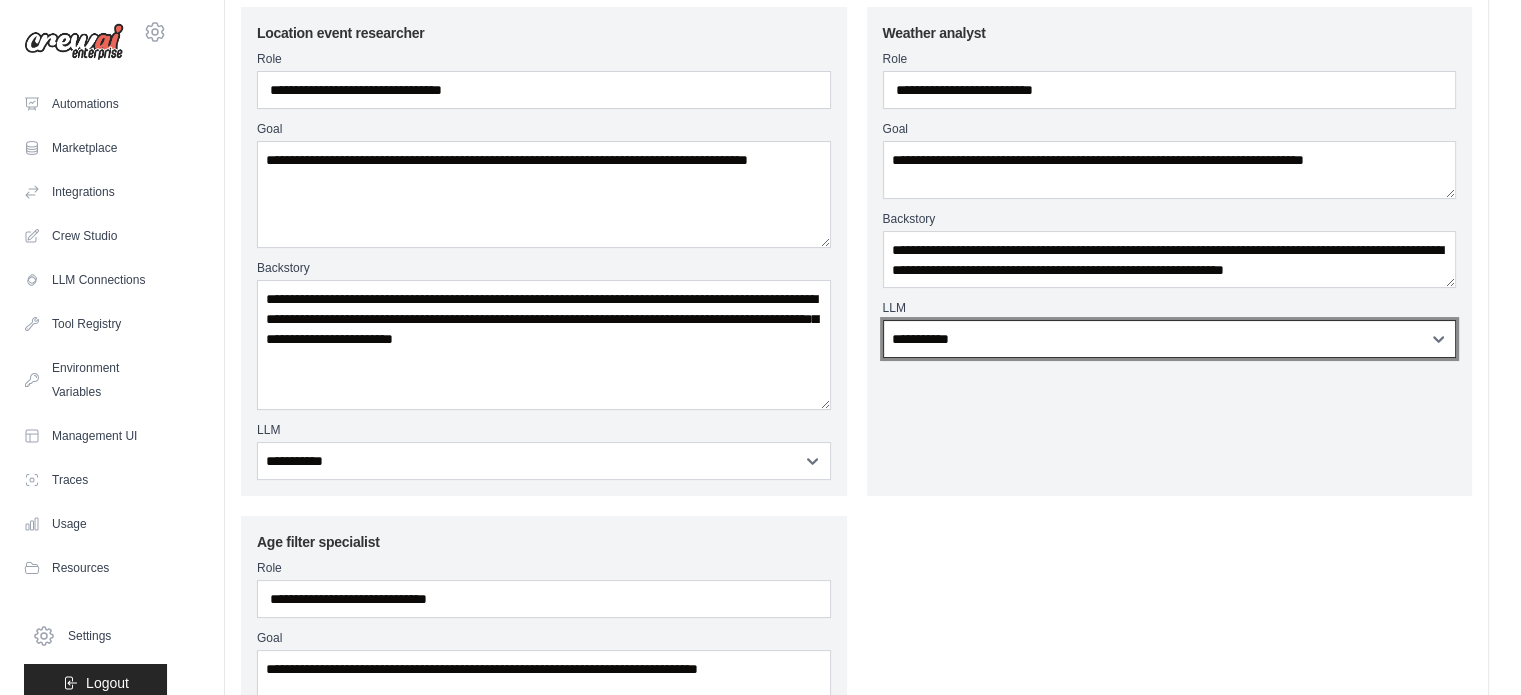click on "**********" at bounding box center [1170, 339] 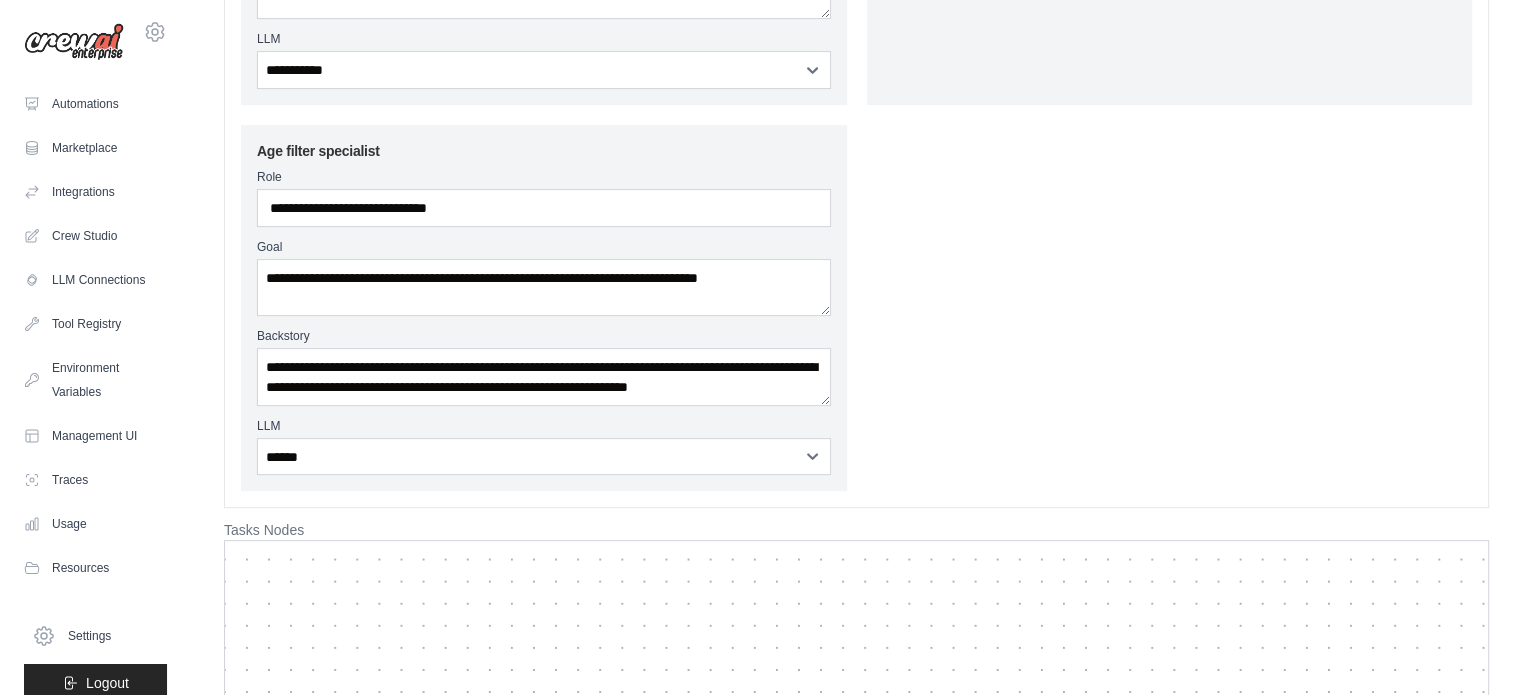 scroll, scrollTop: 580, scrollLeft: 0, axis: vertical 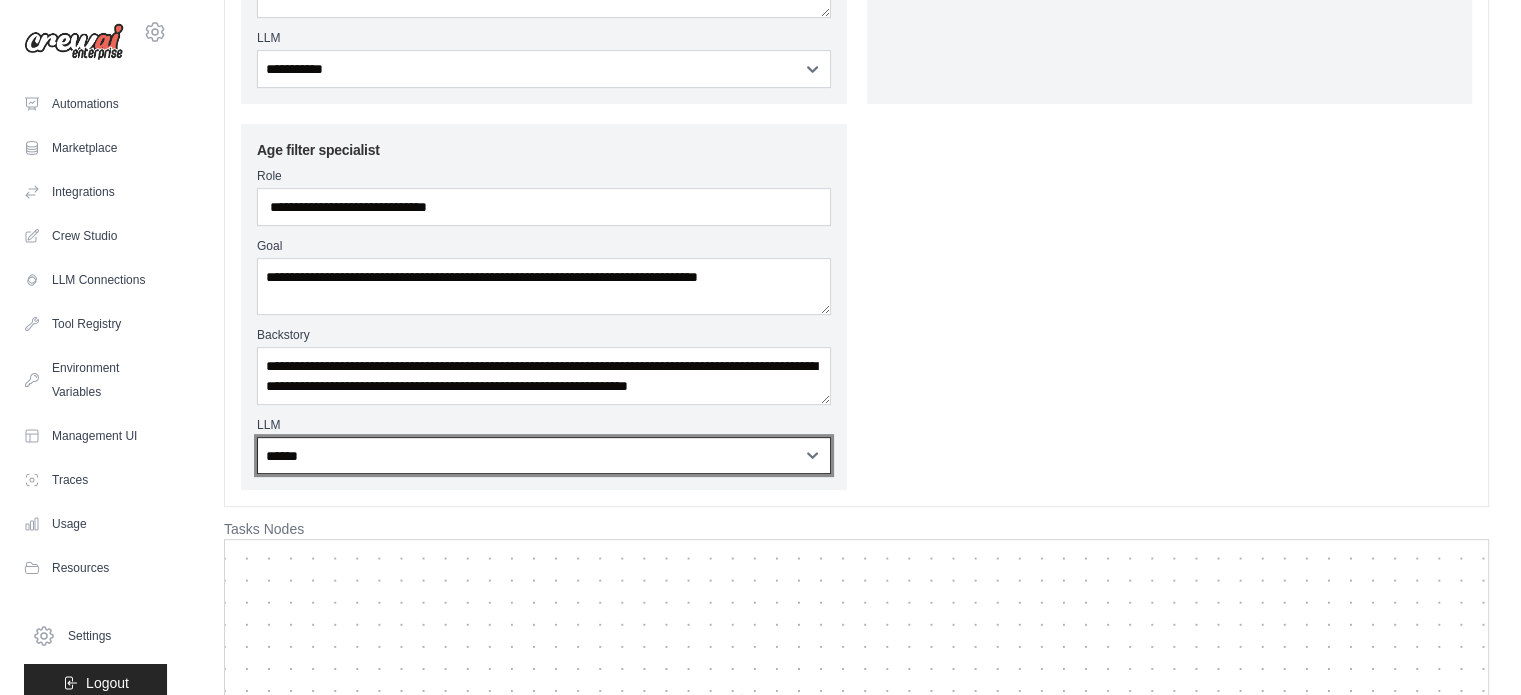 click on "**********" at bounding box center [544, 456] 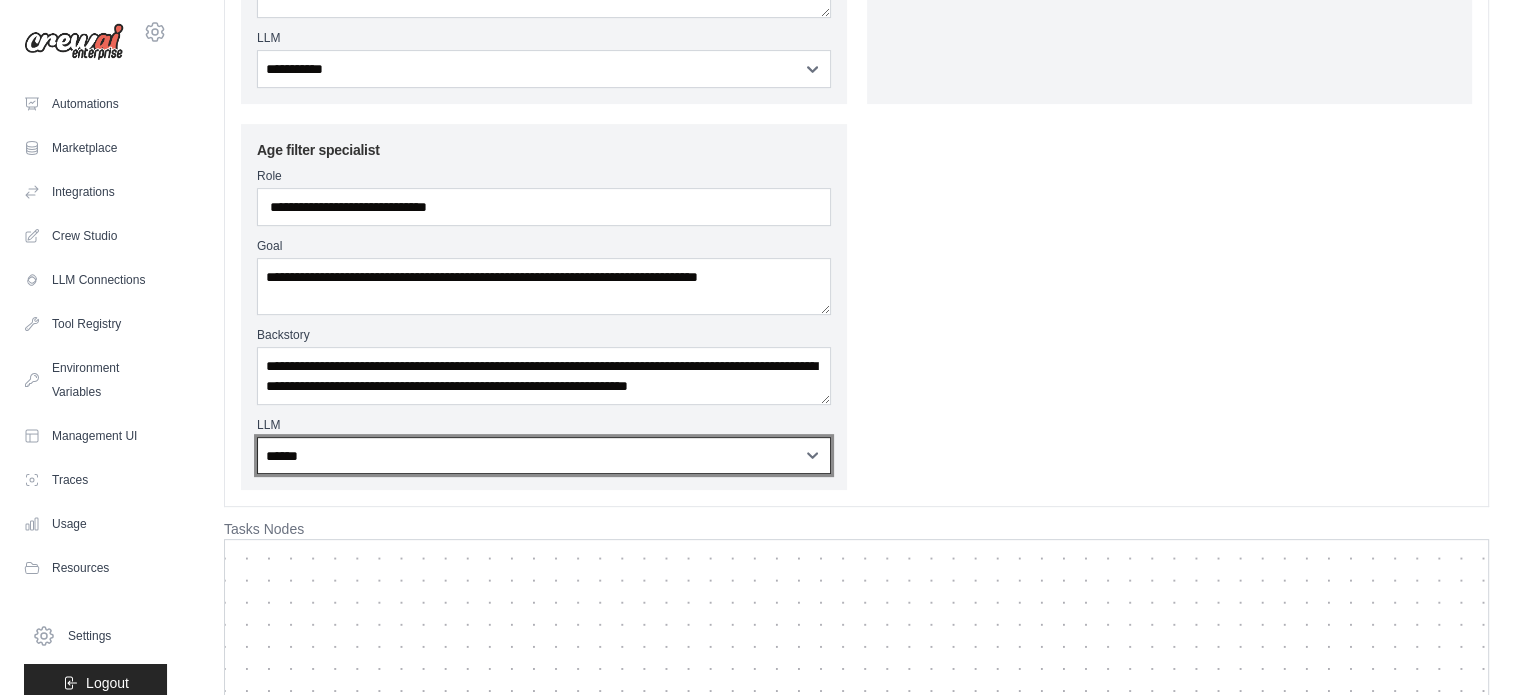 select on "**********" 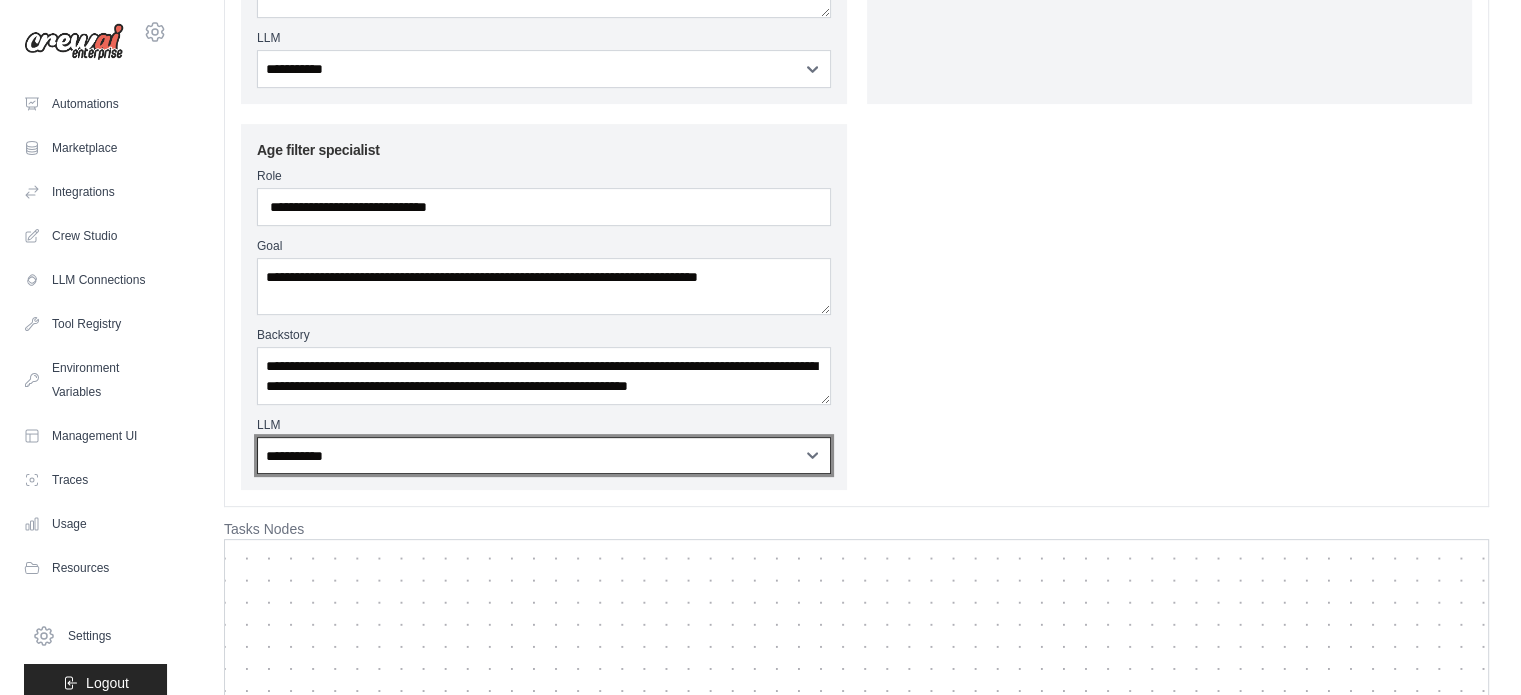 click on "**********" at bounding box center [544, 456] 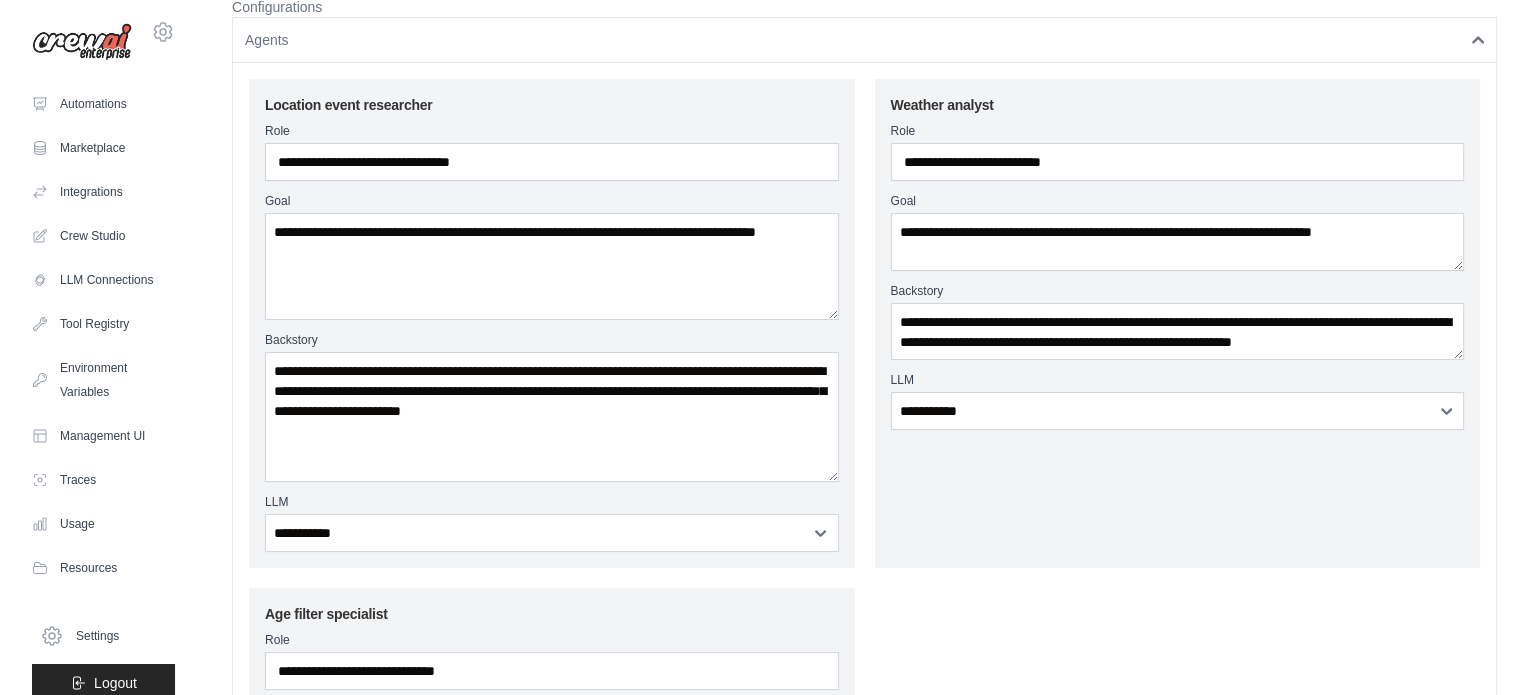 scroll, scrollTop: 0, scrollLeft: 0, axis: both 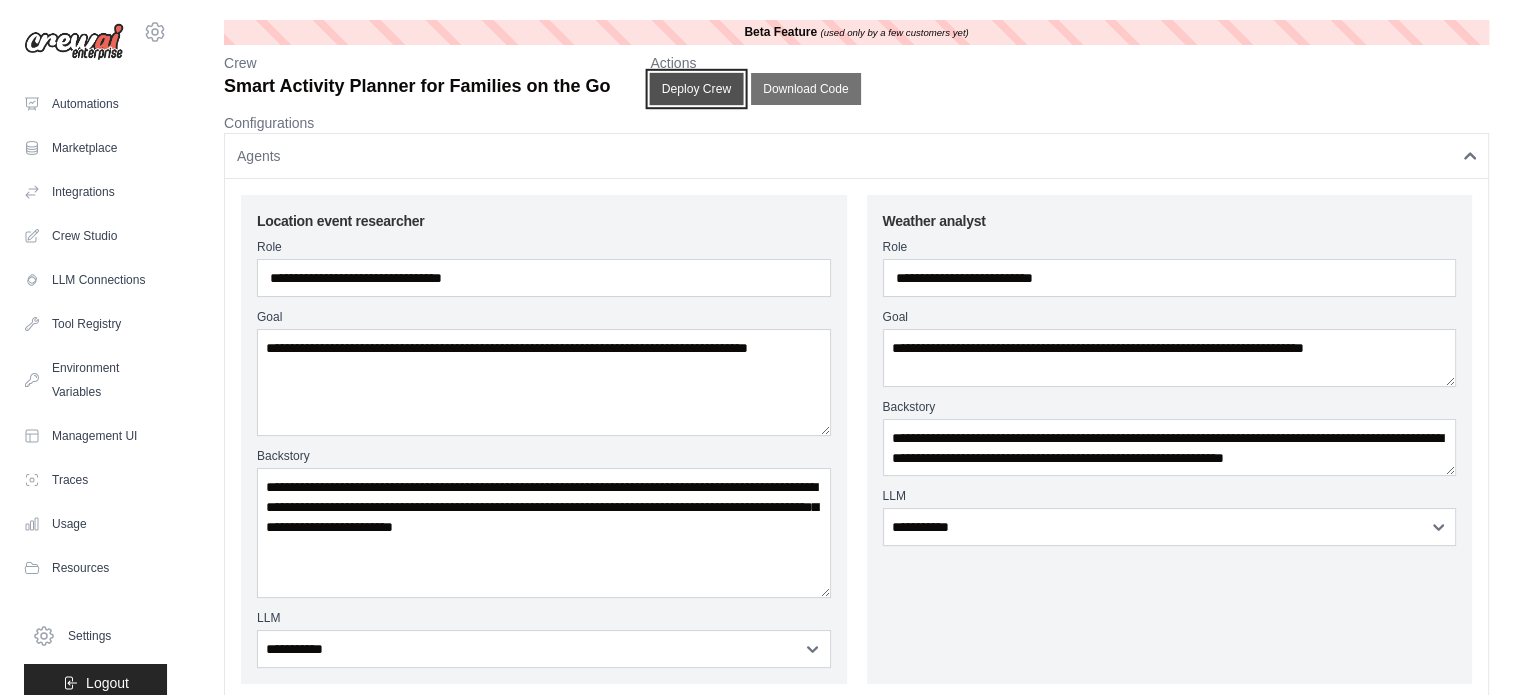click on "Deploy Crew" at bounding box center [697, 89] 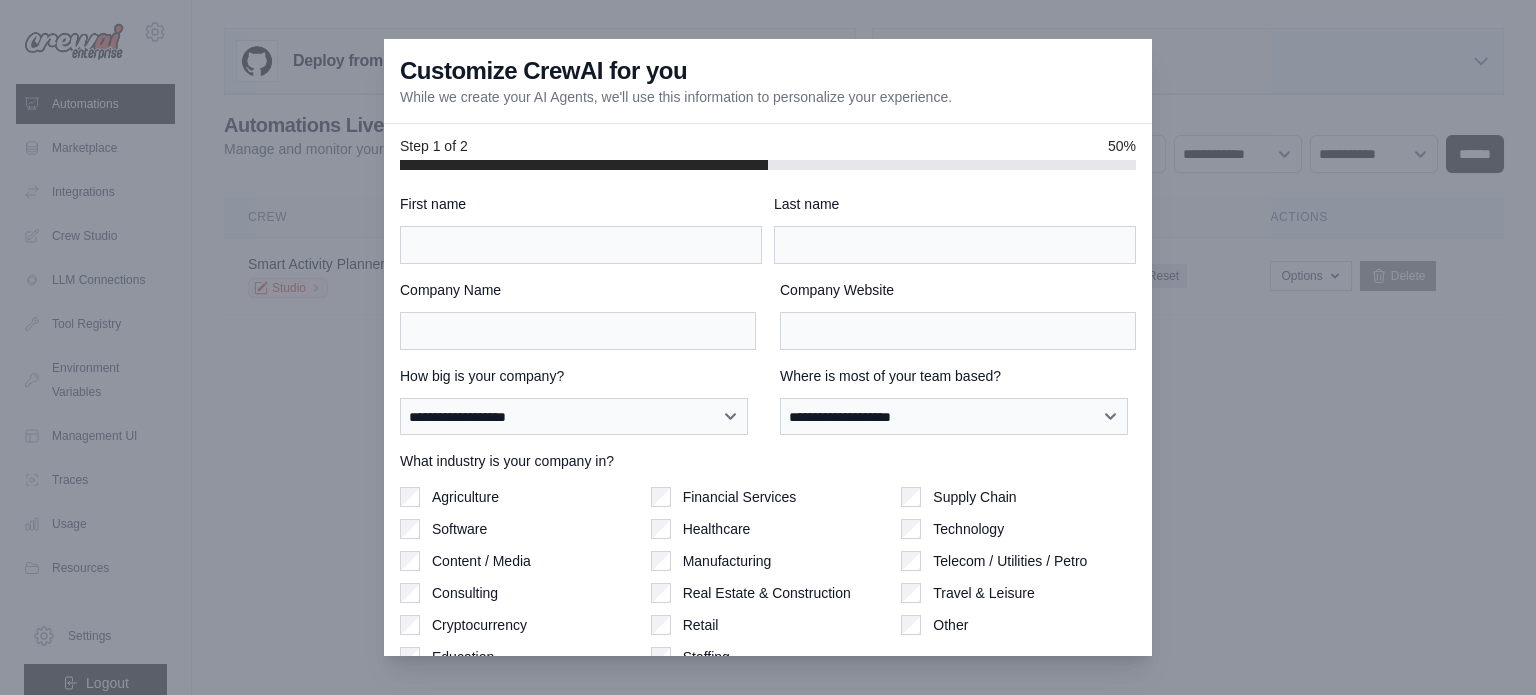 scroll, scrollTop: 0, scrollLeft: 0, axis: both 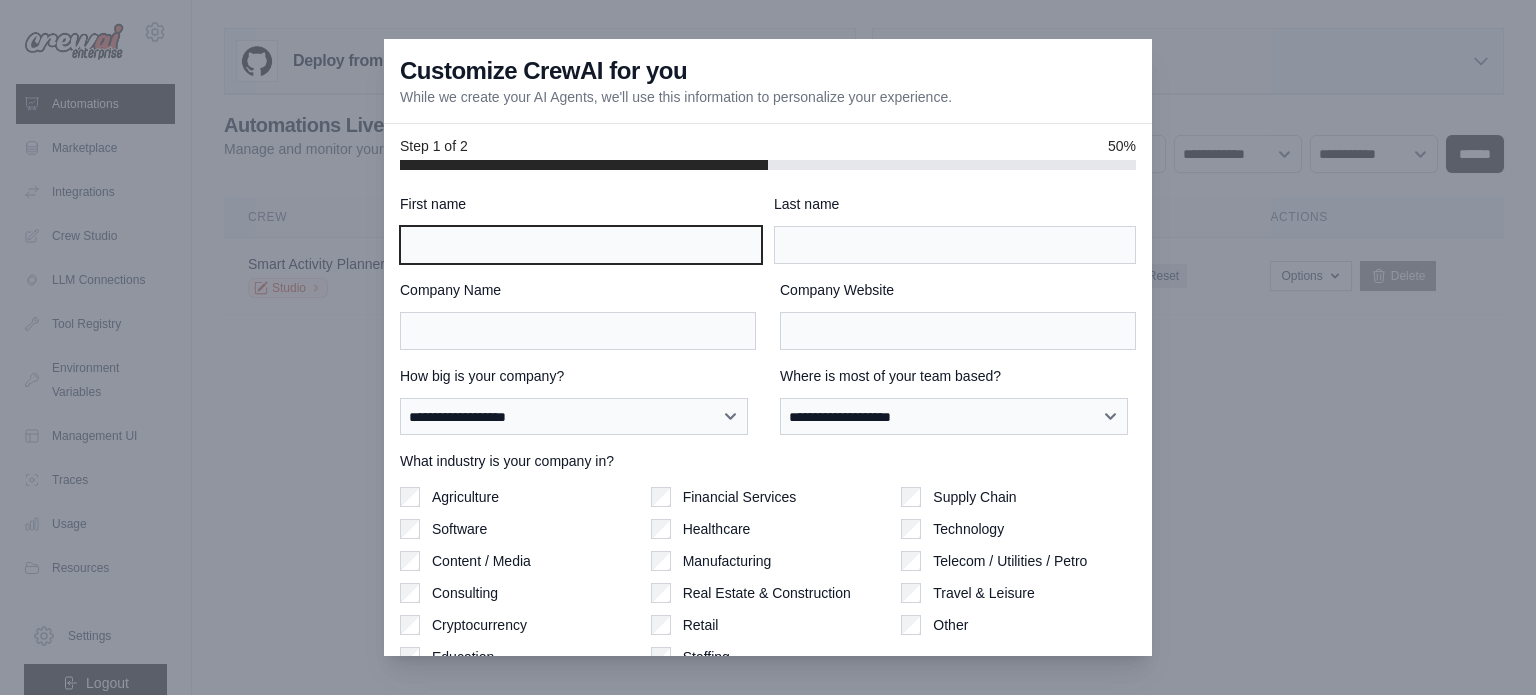 click on "First name" at bounding box center [581, 245] 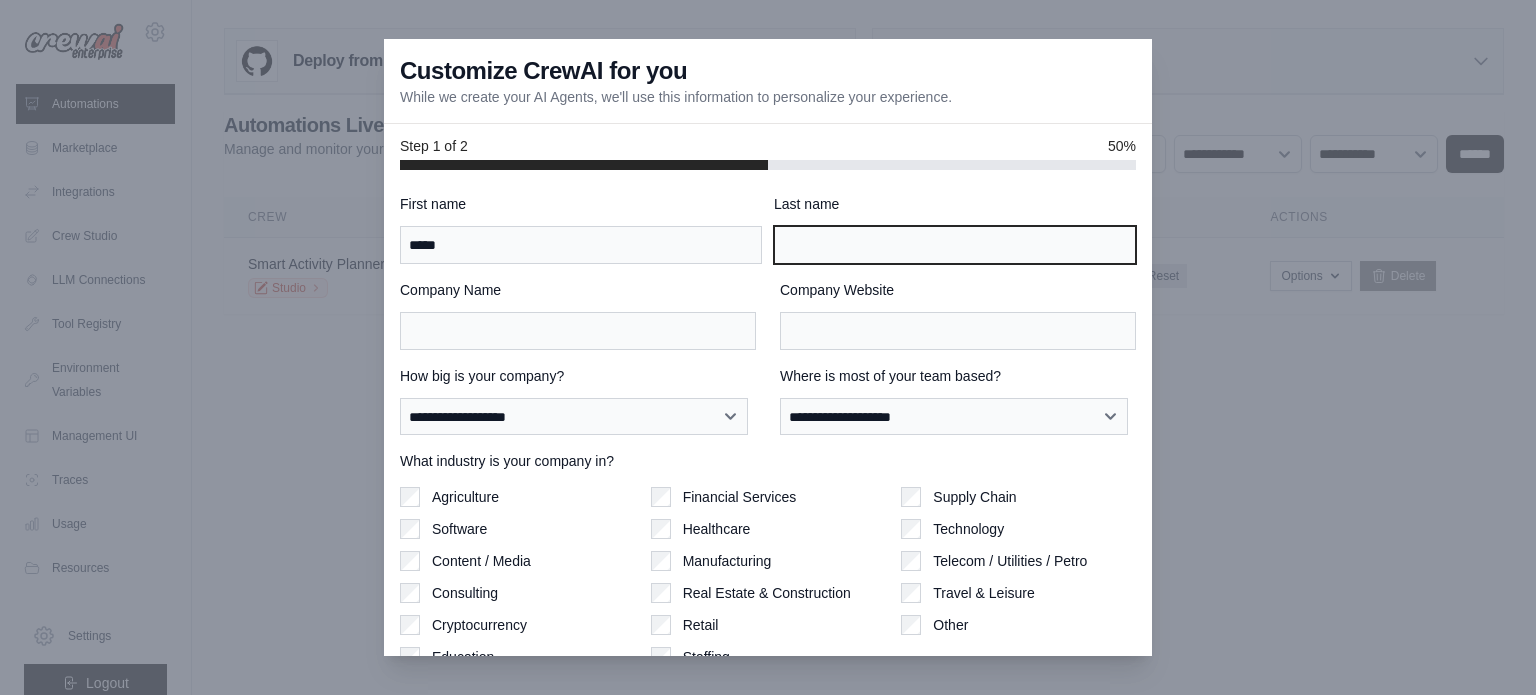 type on "****" 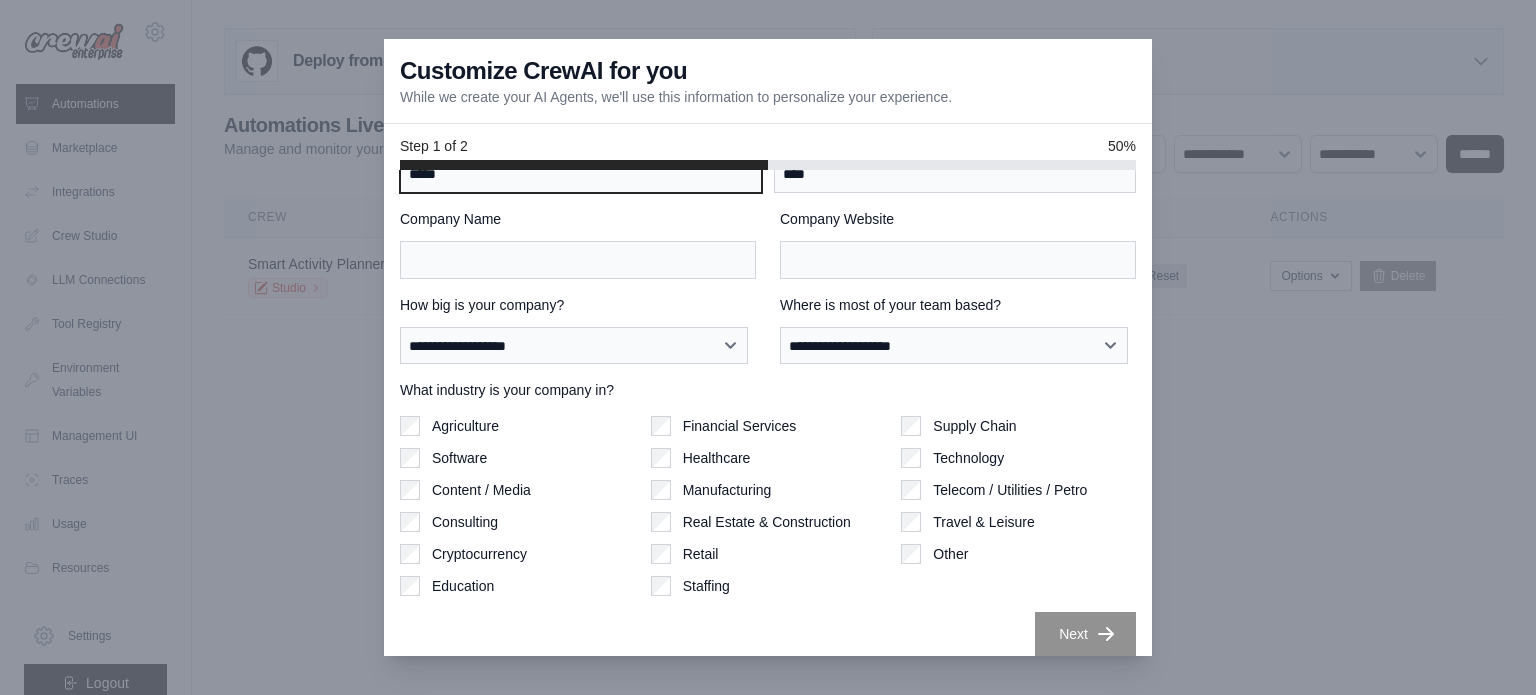 scroll, scrollTop: 86, scrollLeft: 0, axis: vertical 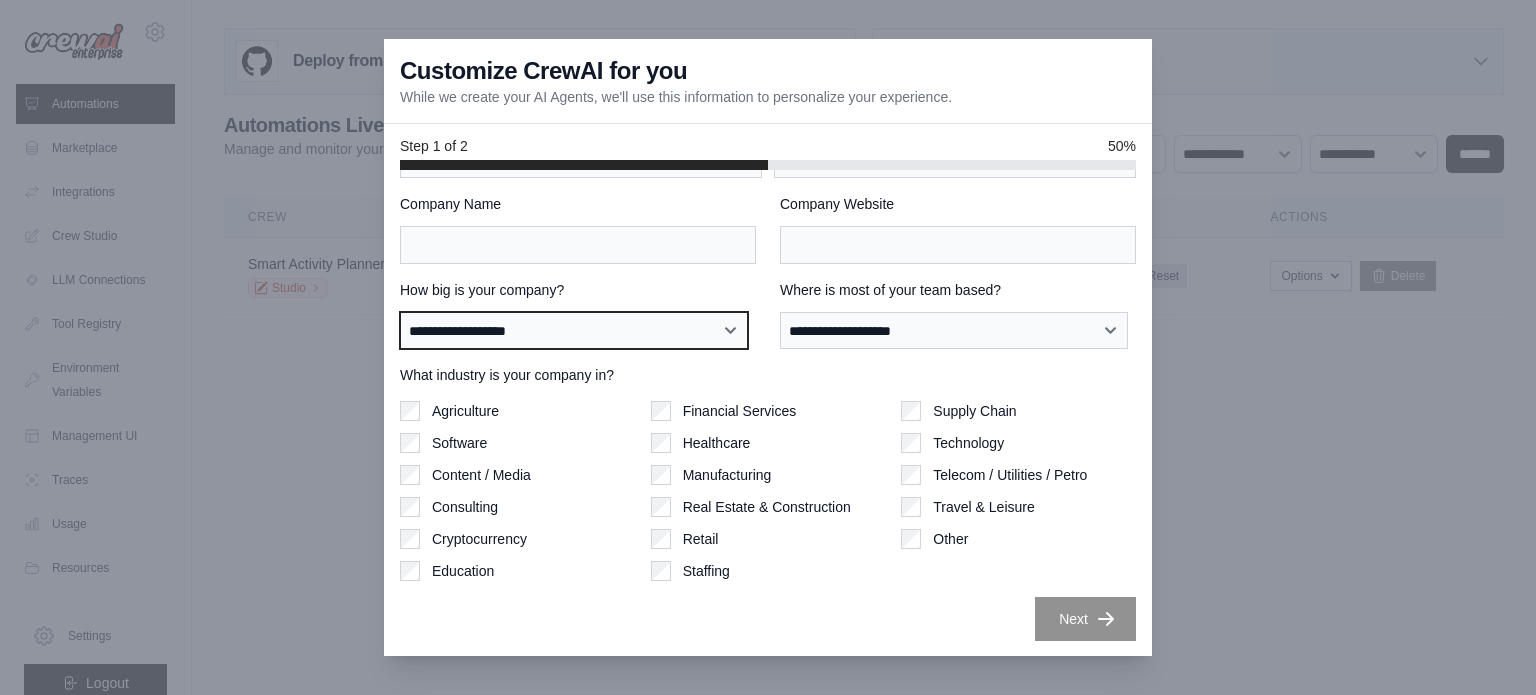 click on "**********" at bounding box center (574, 331) 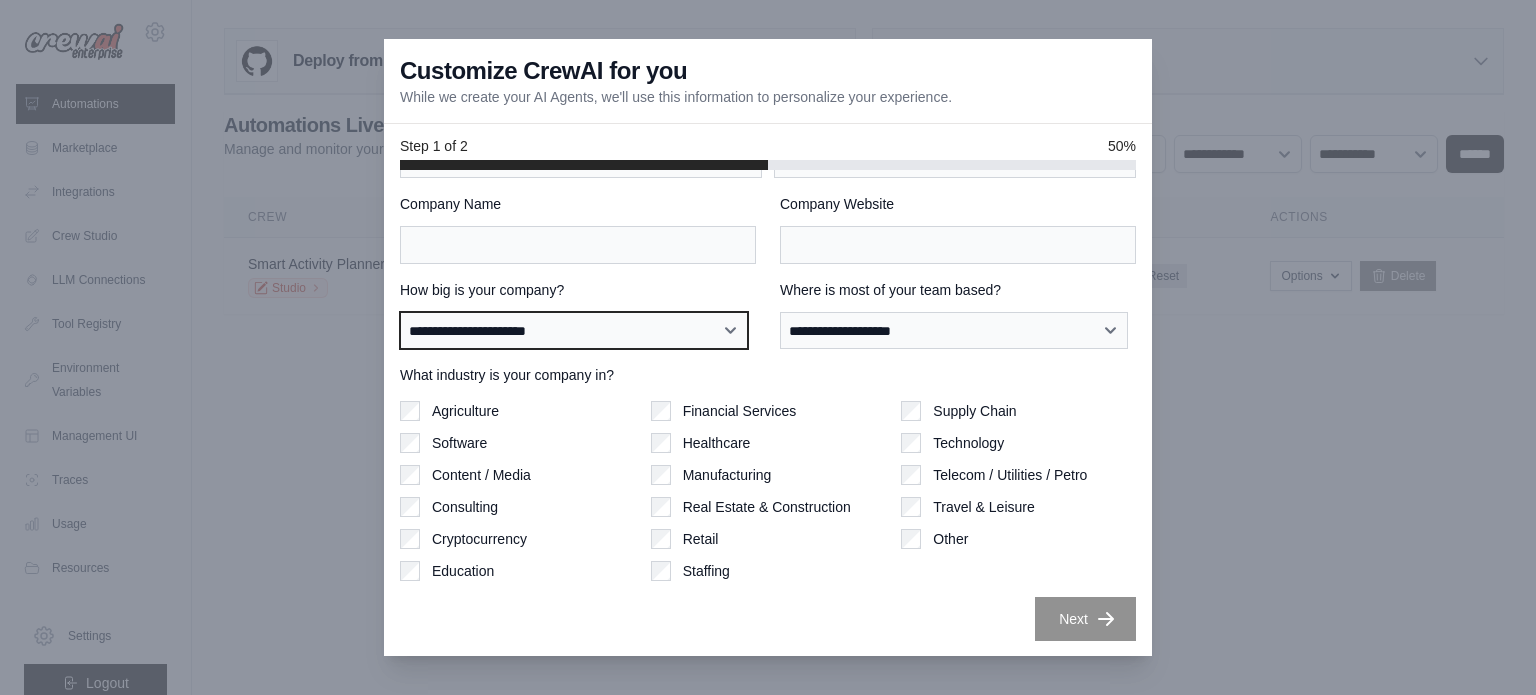 click on "**********" at bounding box center [574, 331] 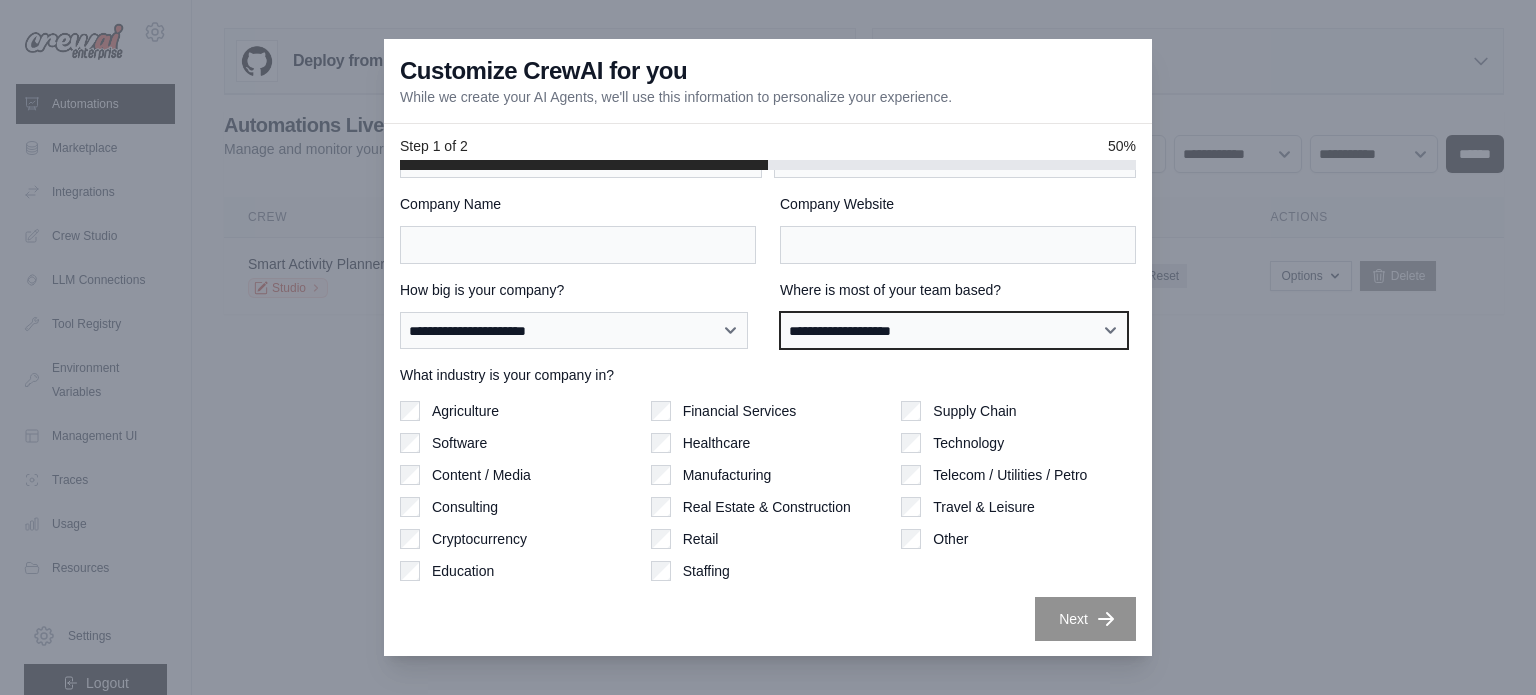 click on "**********" at bounding box center (954, 331) 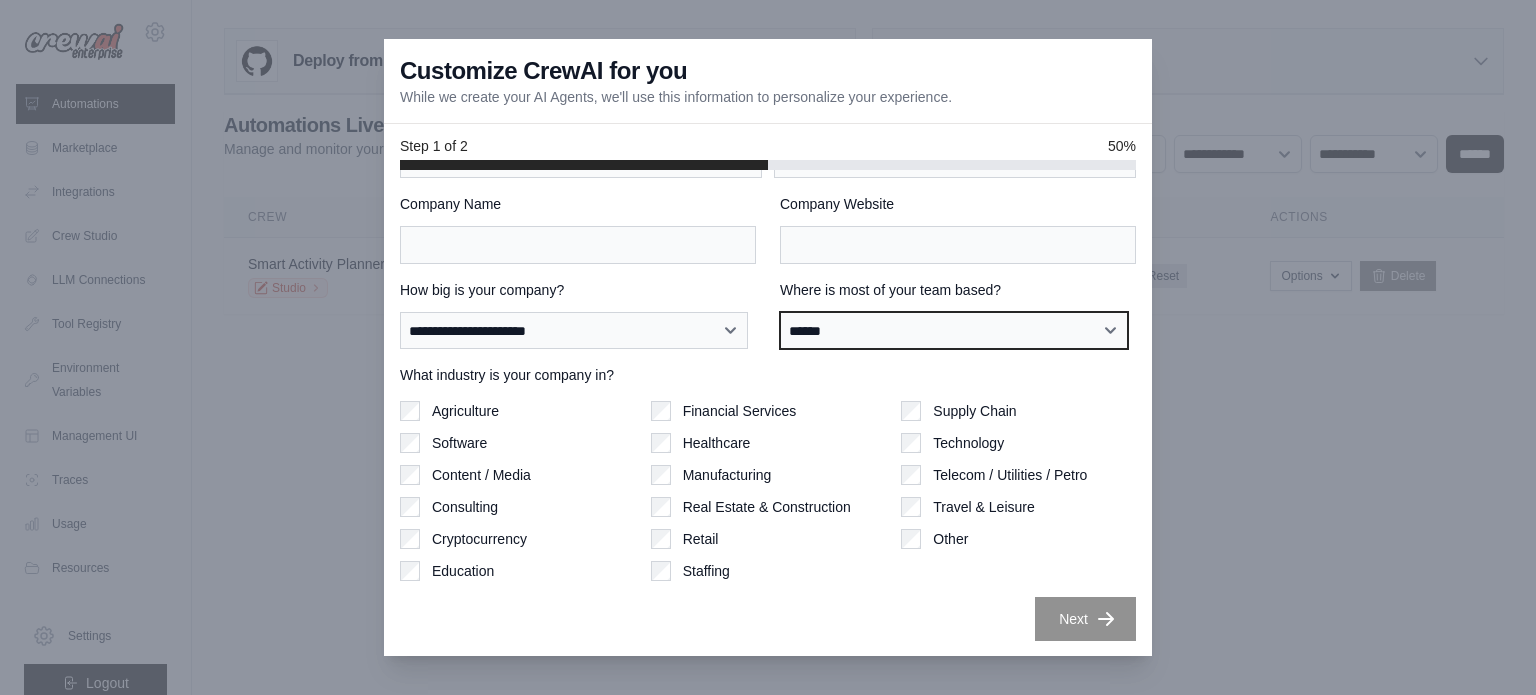 click on "**********" at bounding box center [954, 331] 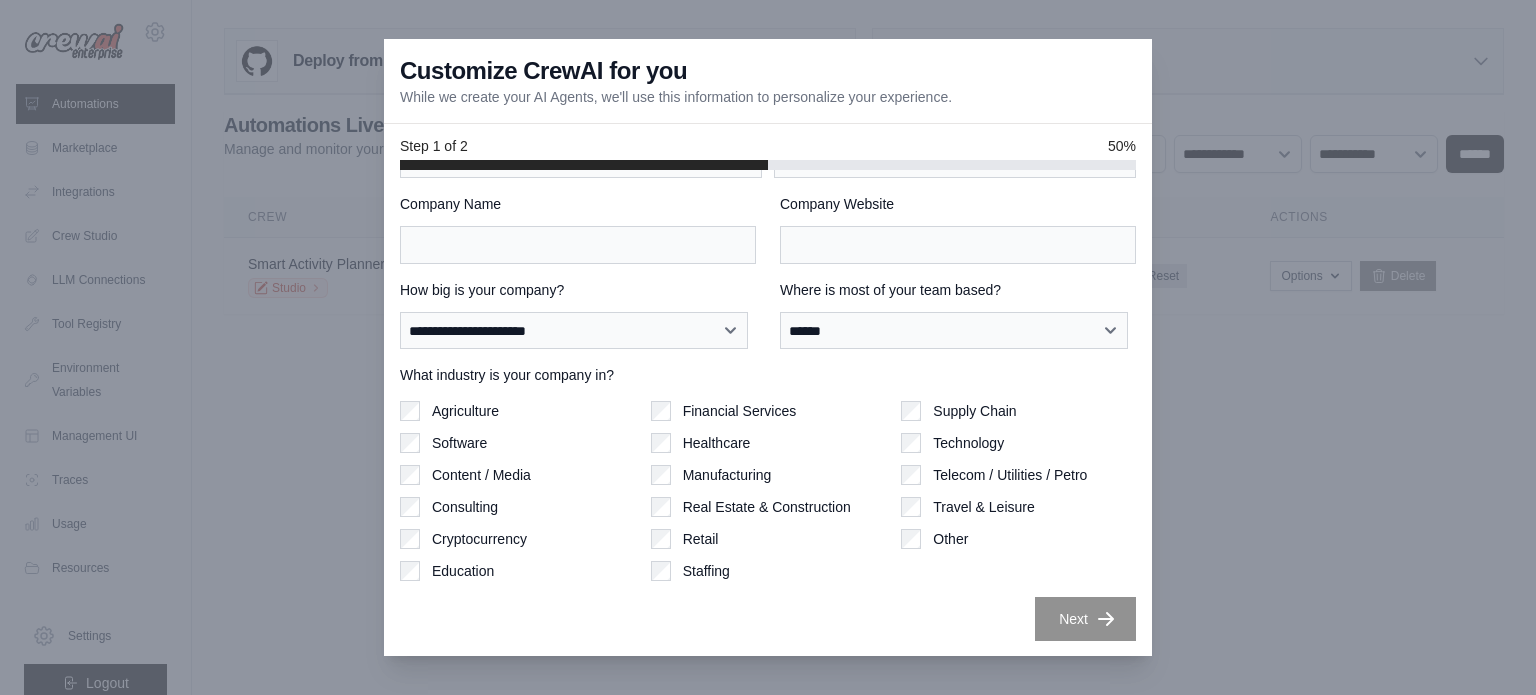 scroll, scrollTop: 0, scrollLeft: 0, axis: both 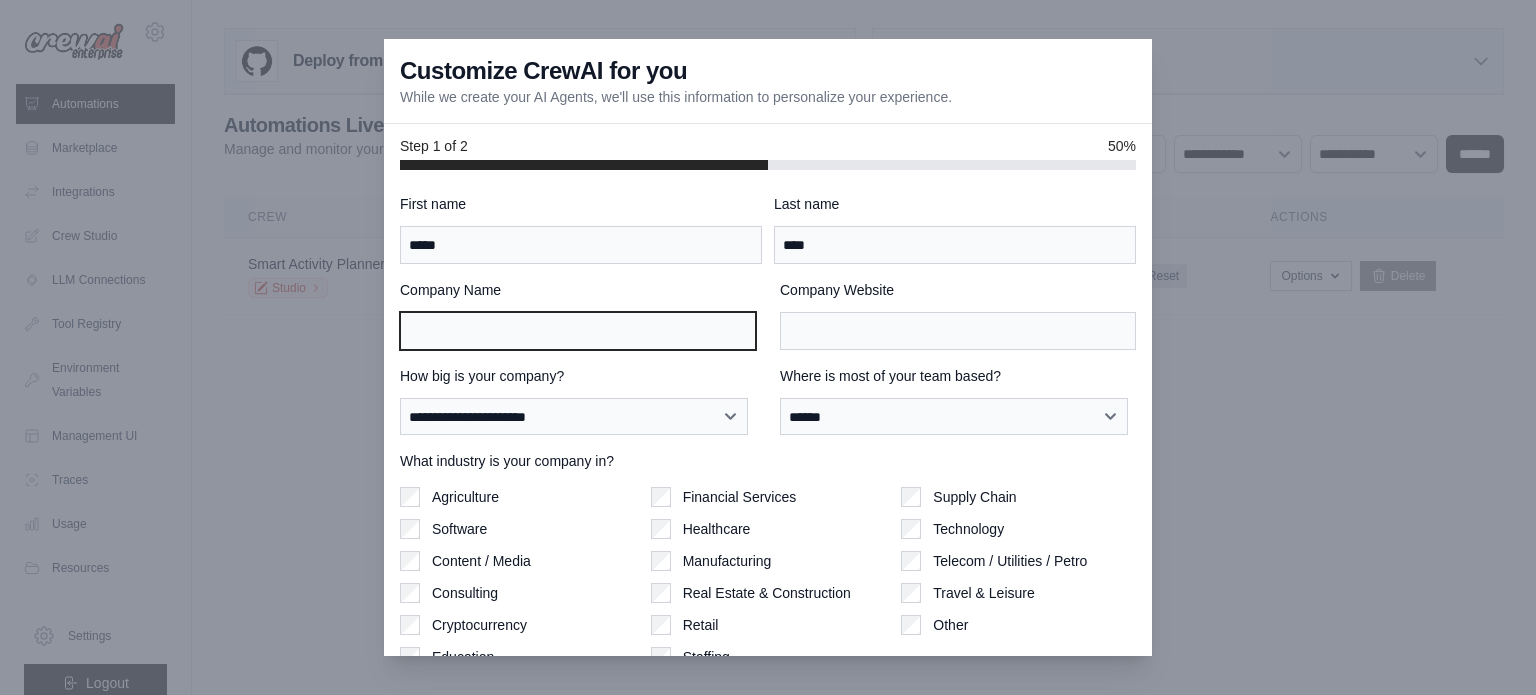 click on "Company Name" at bounding box center (578, 331) 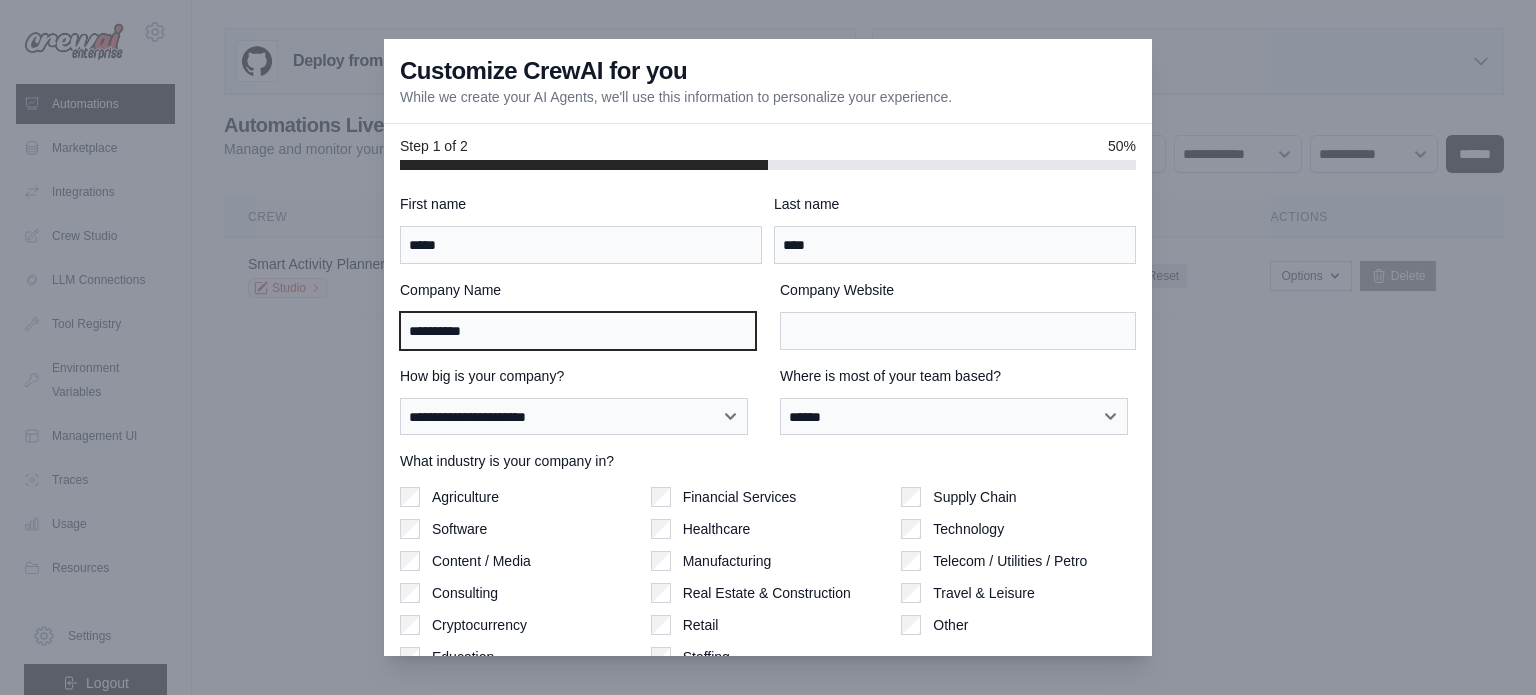 type on "**********" 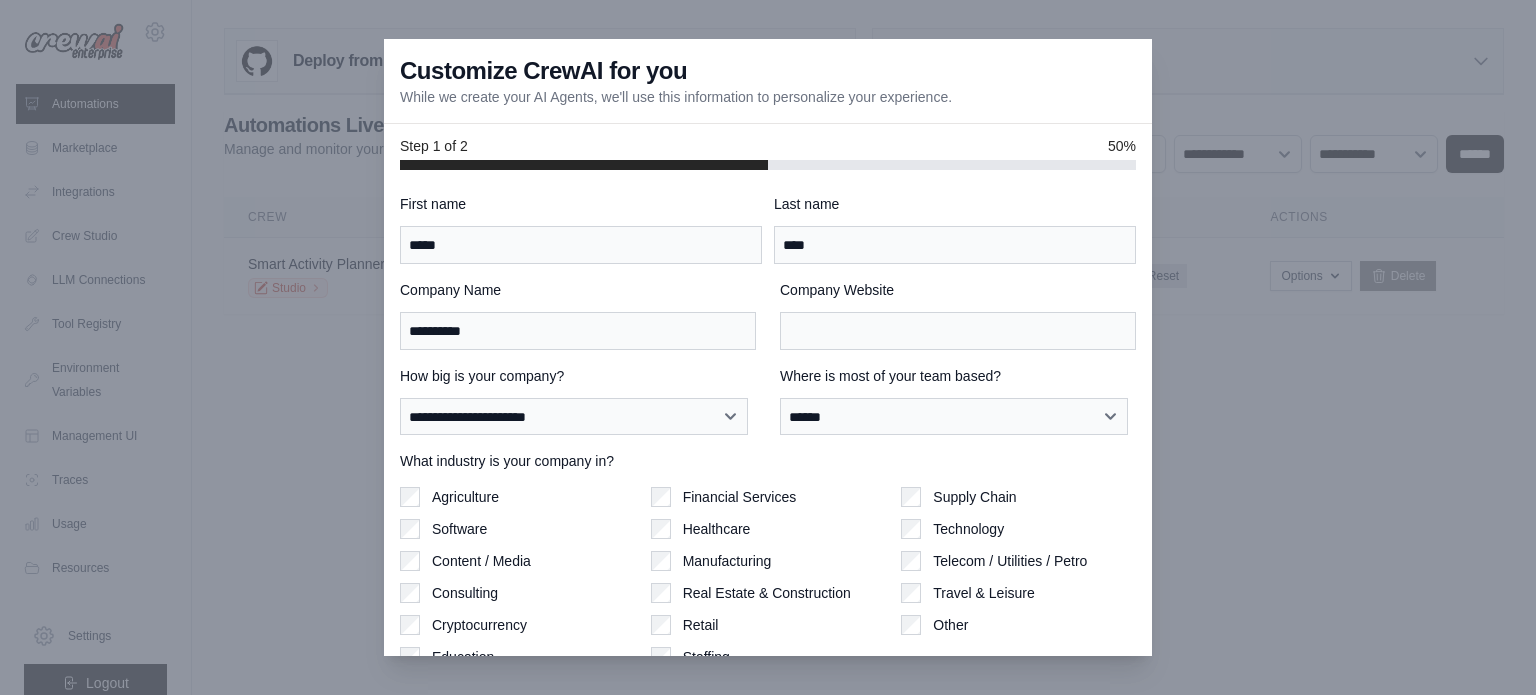 click on "What industry is your company in?
Agriculture
Software
Content / Media
Consulting
Cryptocurrency
Education
Financial Services
Healthcare" at bounding box center (768, 559) 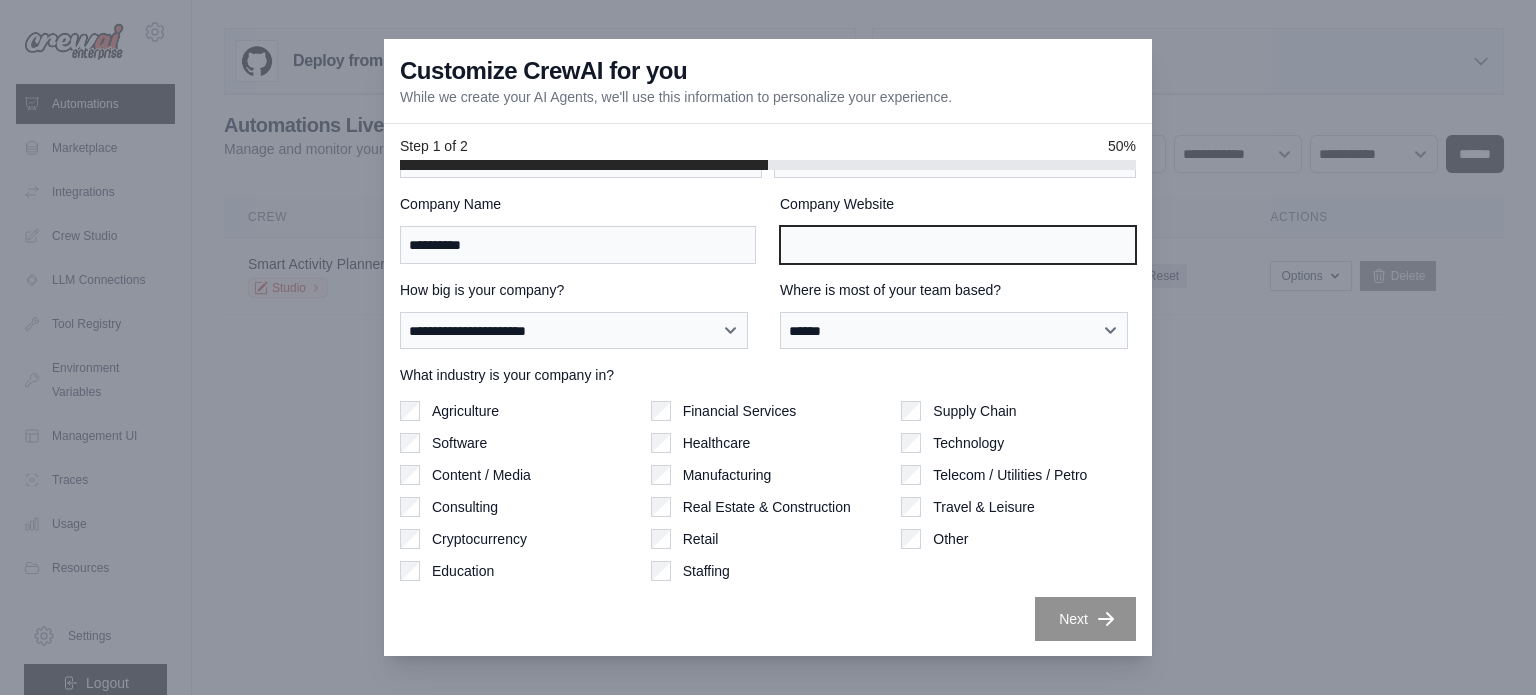 click on "Company Website" at bounding box center (958, 245) 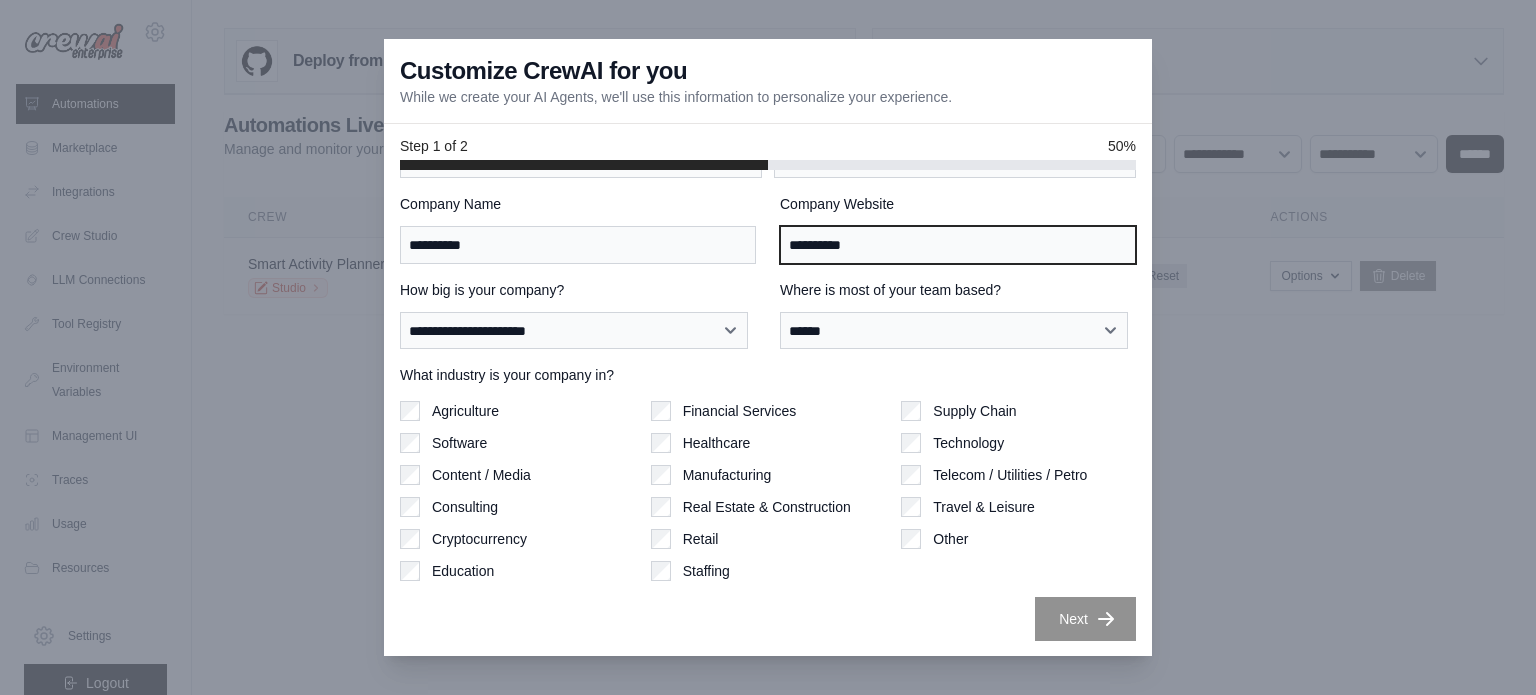 type on "**********" 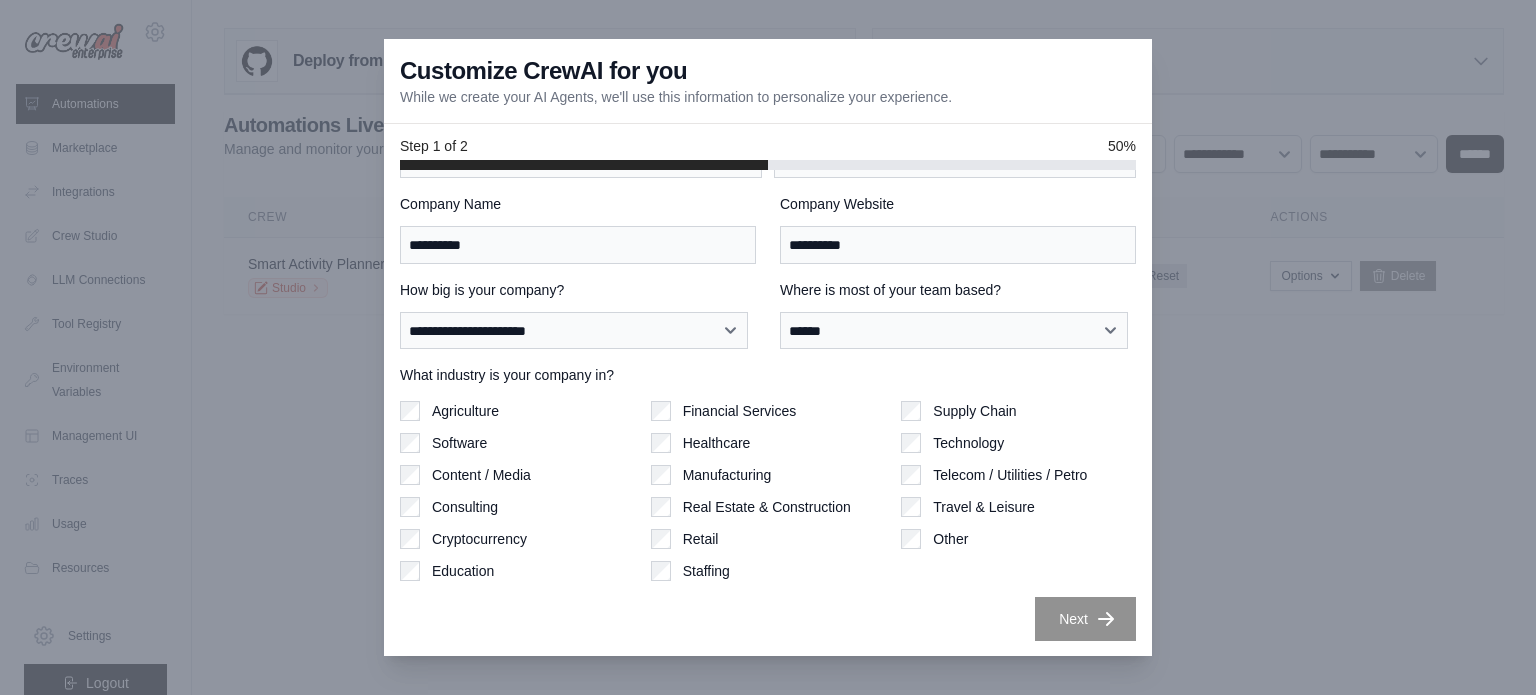 click on "What industry is your company in?
Agriculture
Software
Content / Media
Consulting
Cryptocurrency
Education
Financial Services
Healthcare" at bounding box center (768, 473) 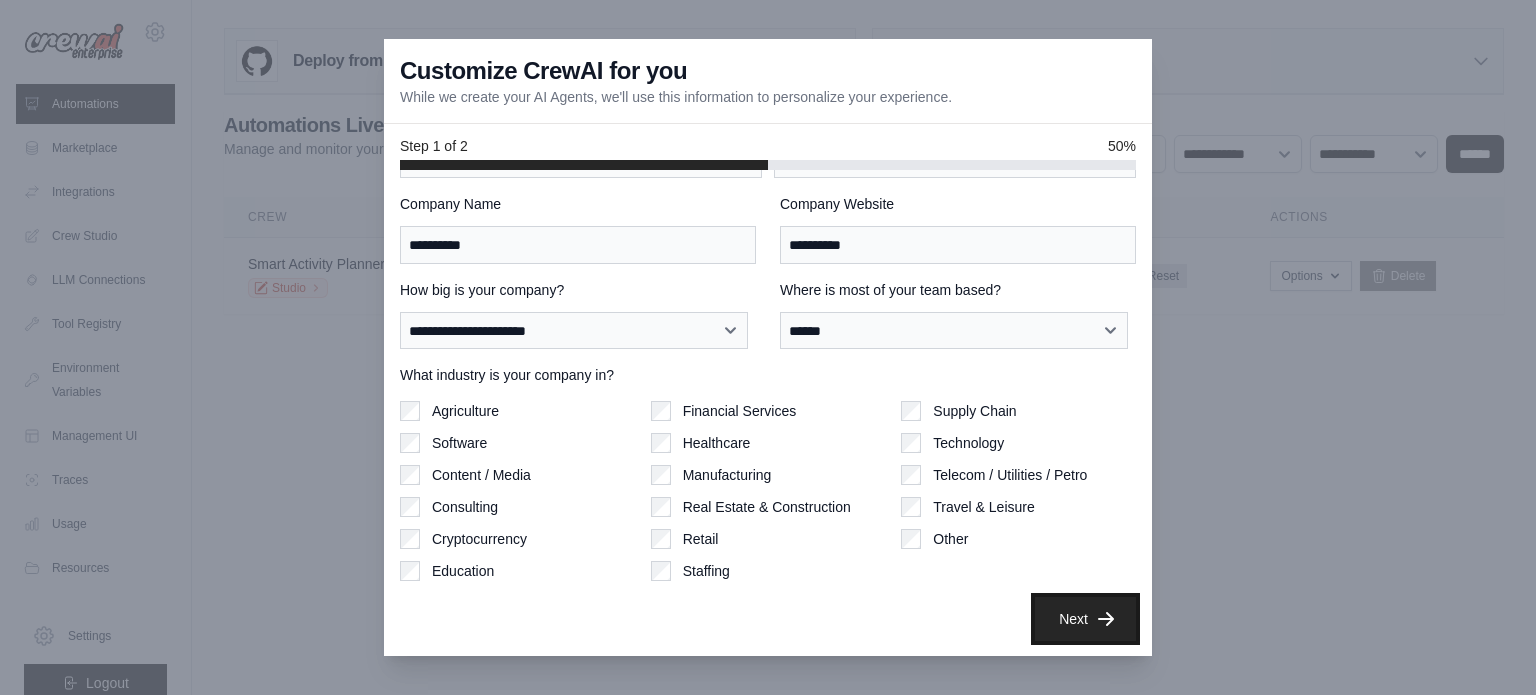 click on "Next" at bounding box center [1085, 619] 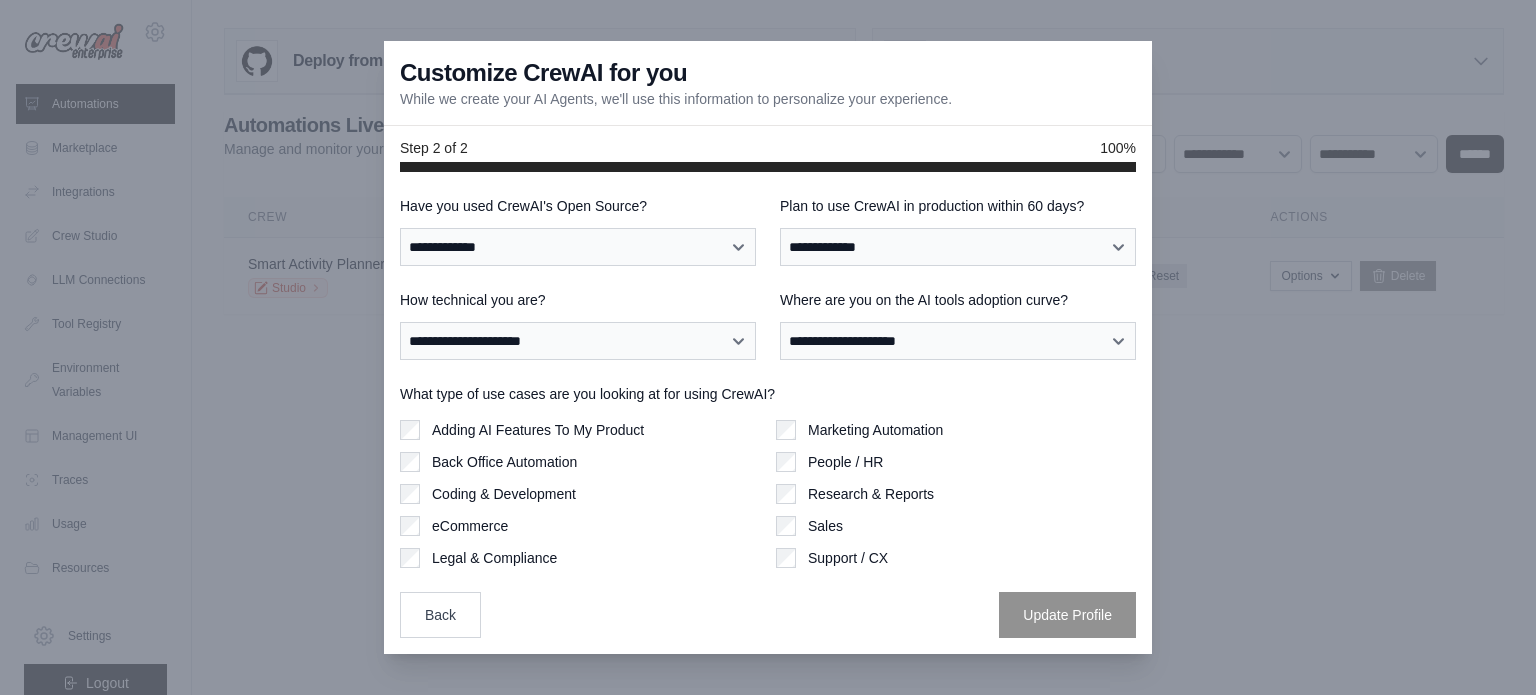scroll, scrollTop: 0, scrollLeft: 0, axis: both 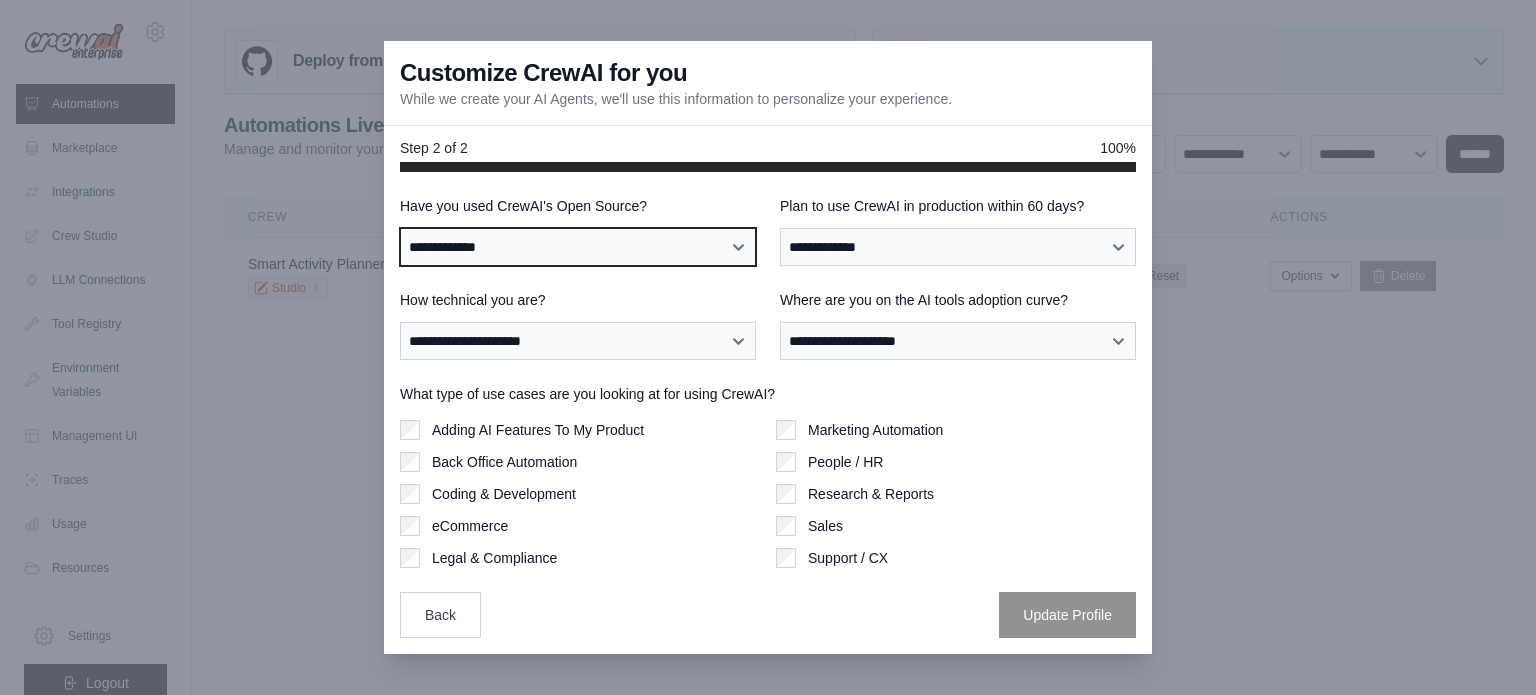 click on "**********" at bounding box center (578, 247) 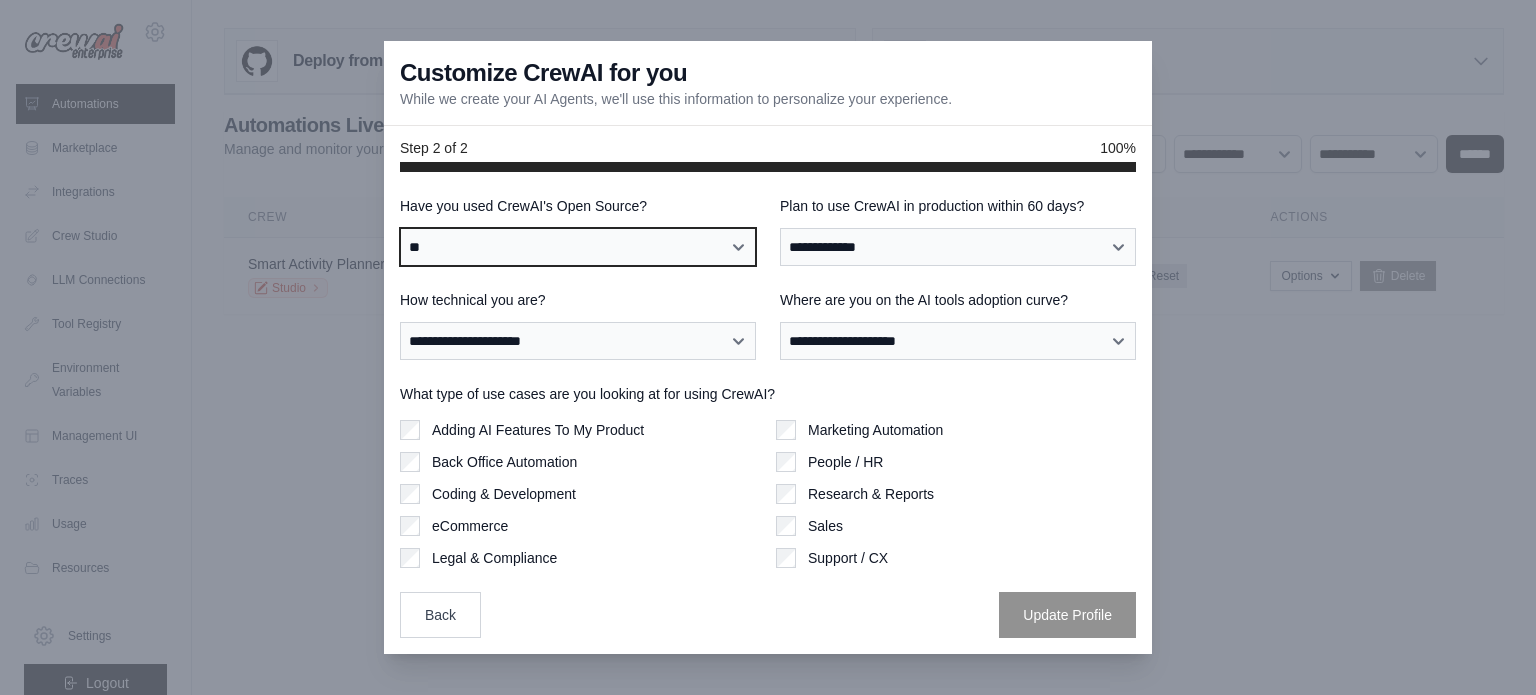 click on "**********" at bounding box center (578, 247) 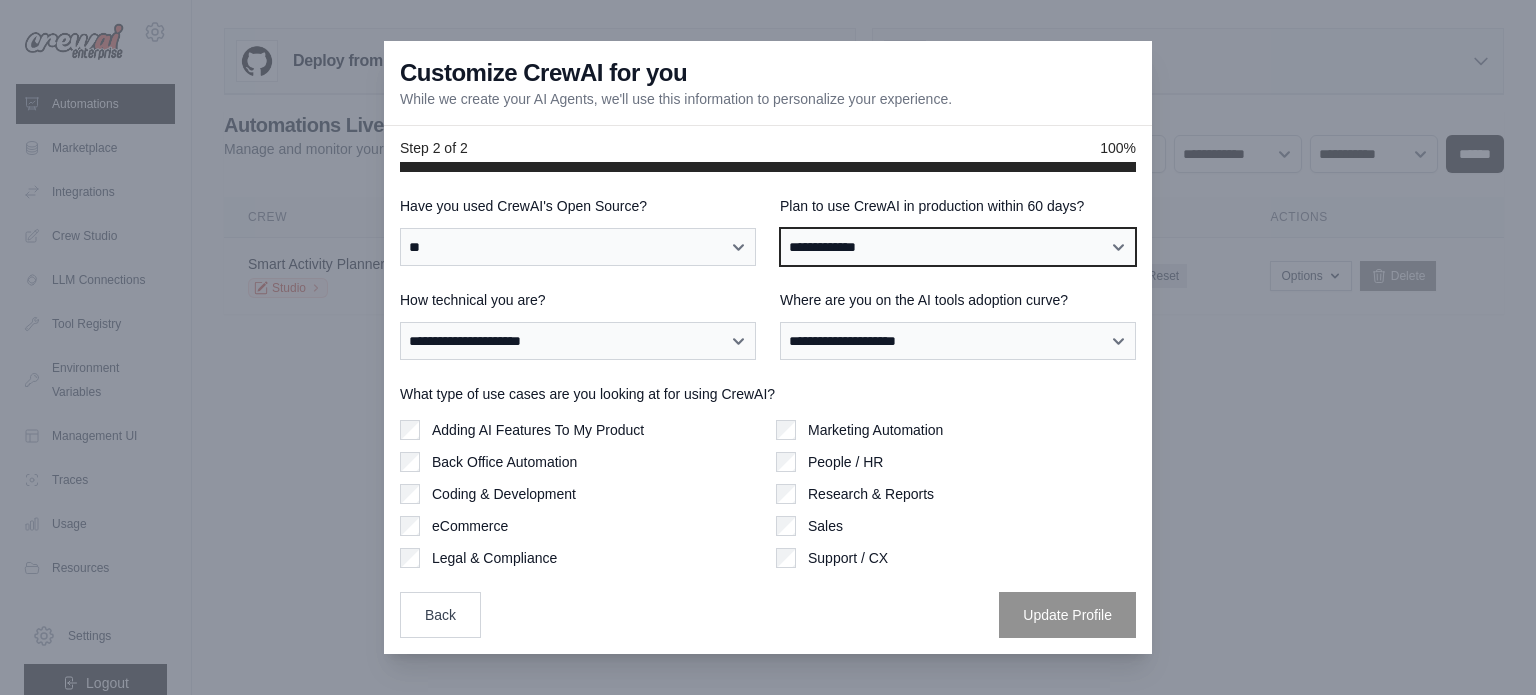 click on "**********" at bounding box center [958, 247] 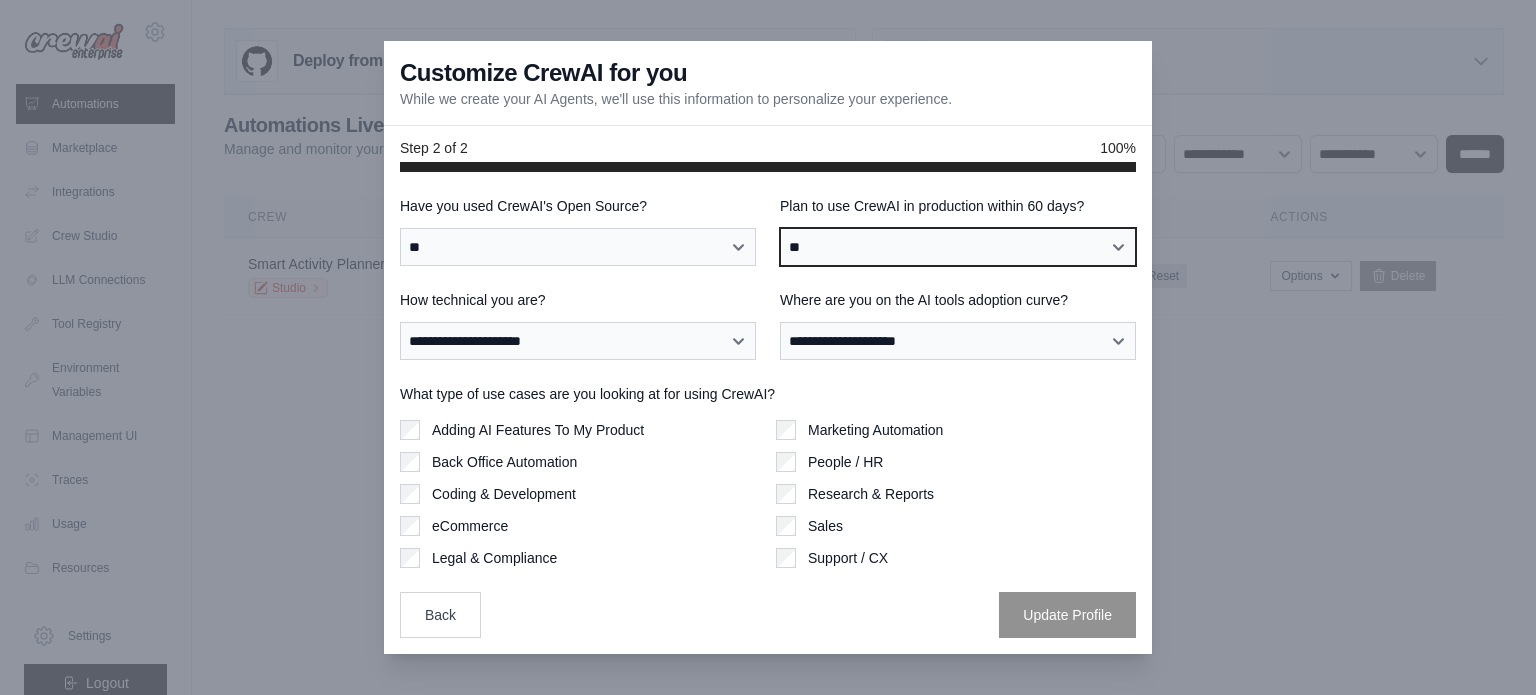 click on "**********" at bounding box center (958, 247) 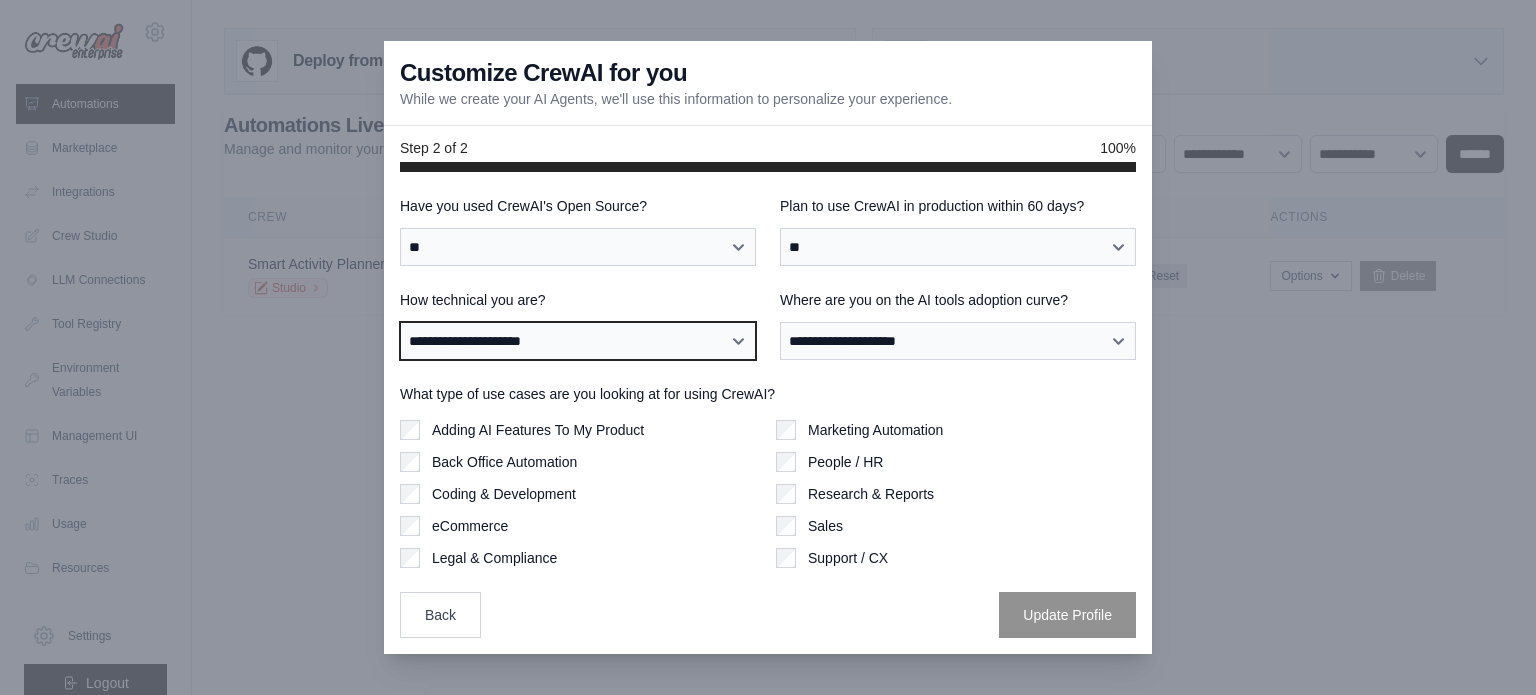 click on "**********" at bounding box center [578, 341] 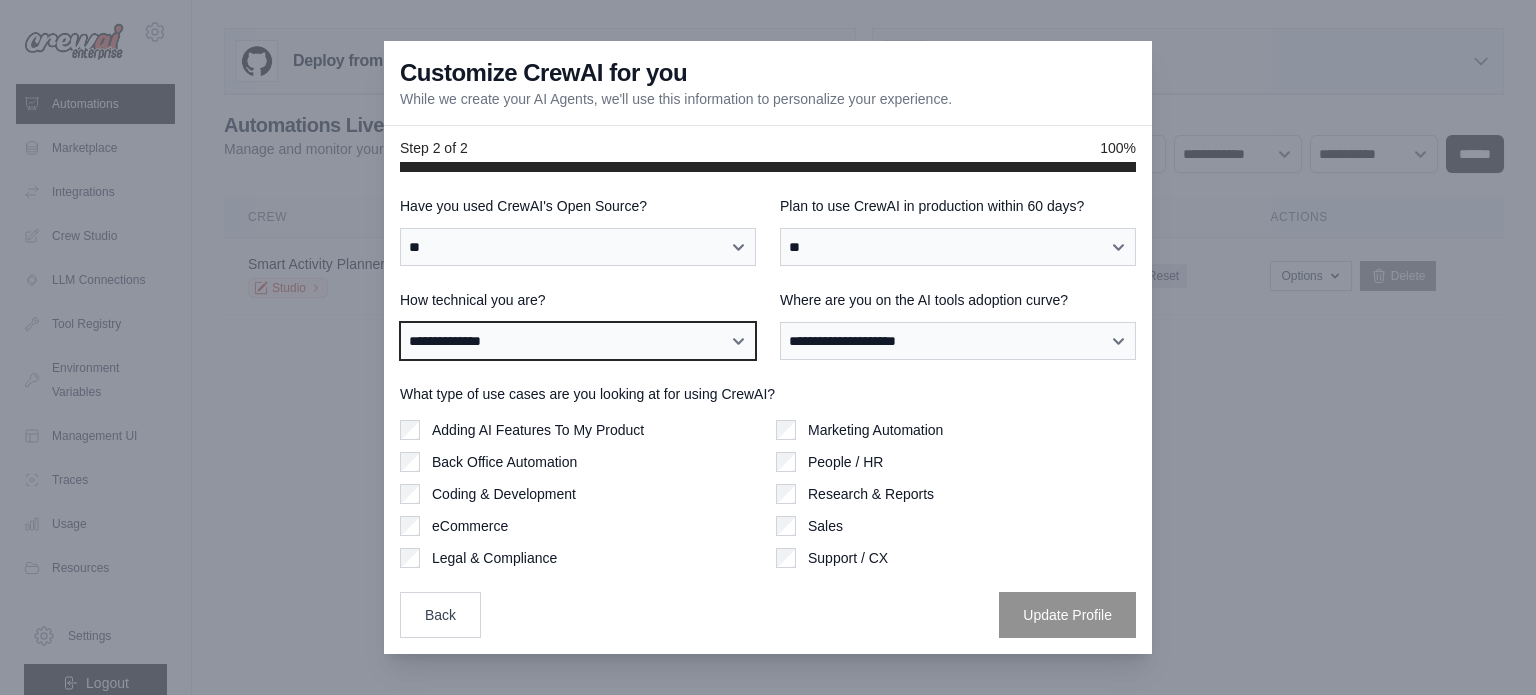 click on "**********" at bounding box center [578, 341] 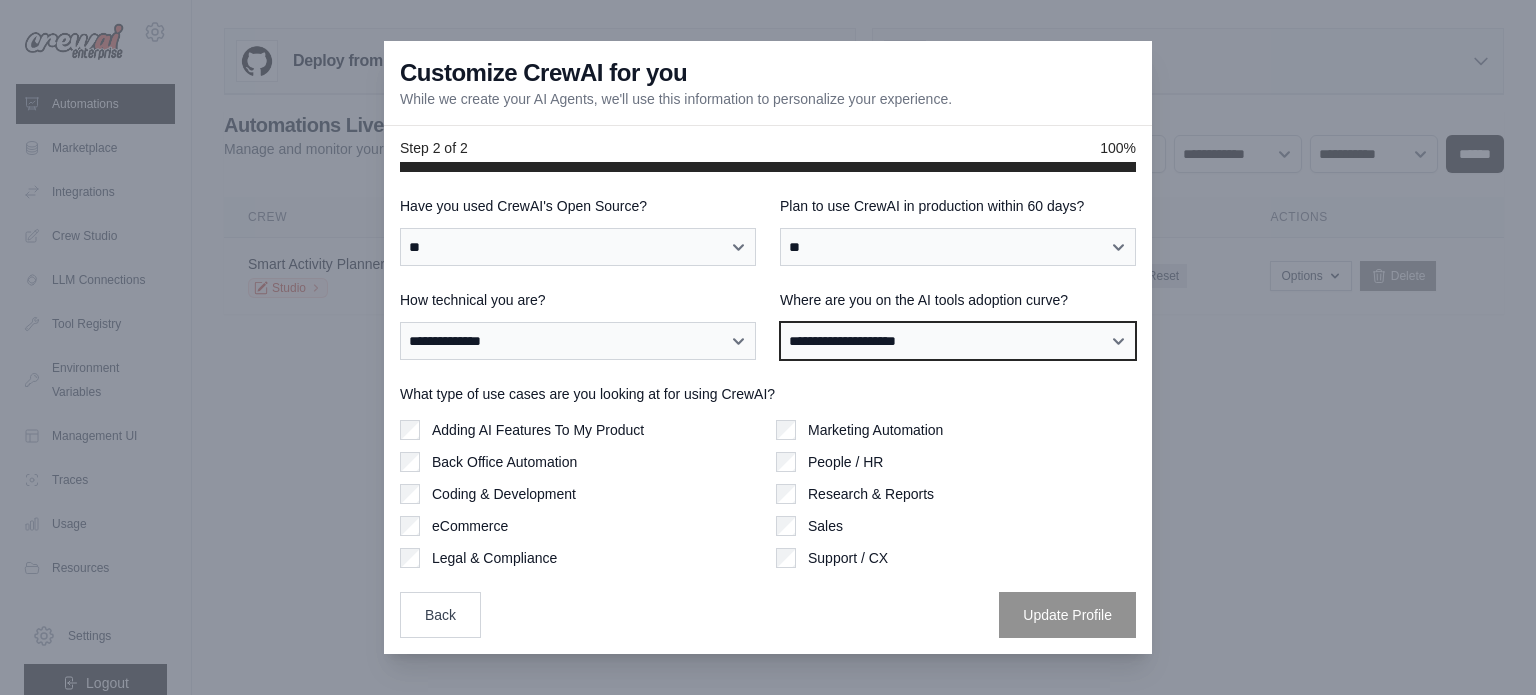 click on "**********" at bounding box center [958, 341] 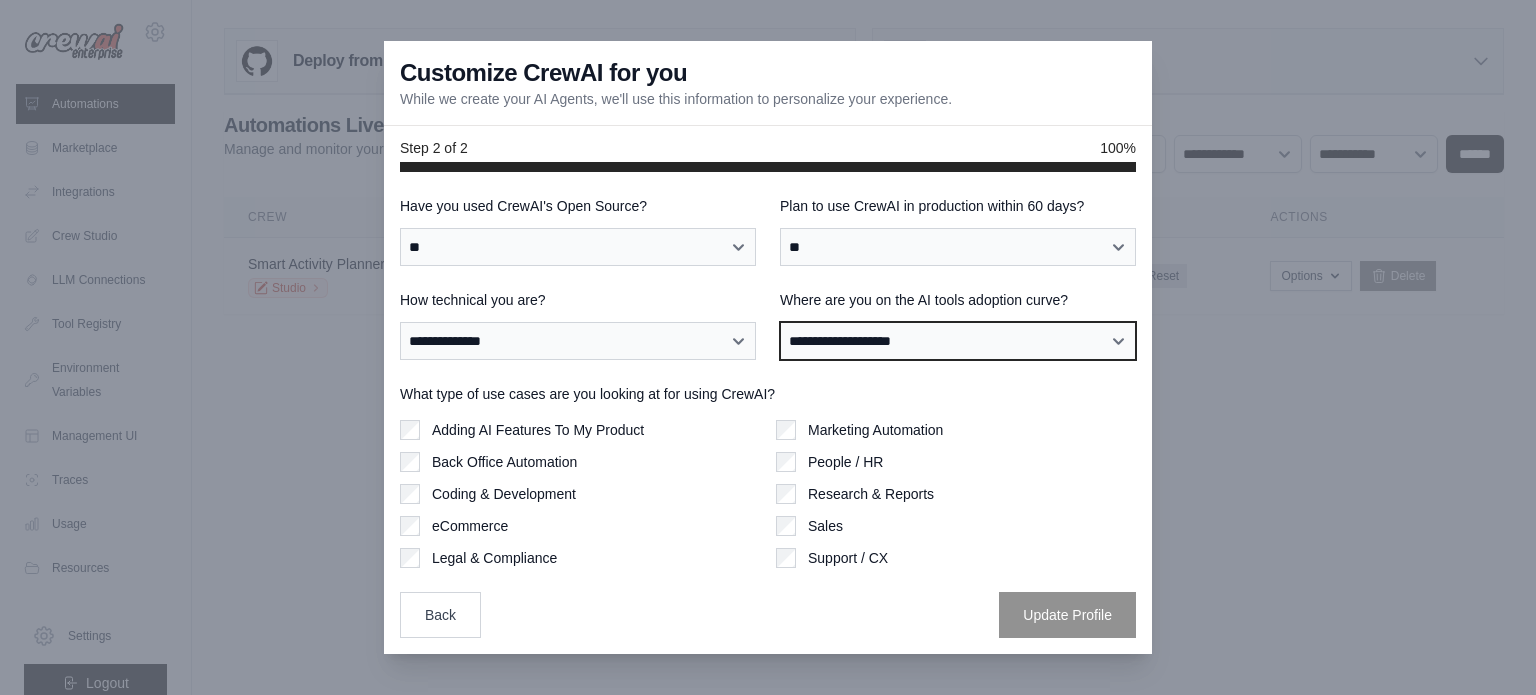 click on "**********" at bounding box center (958, 341) 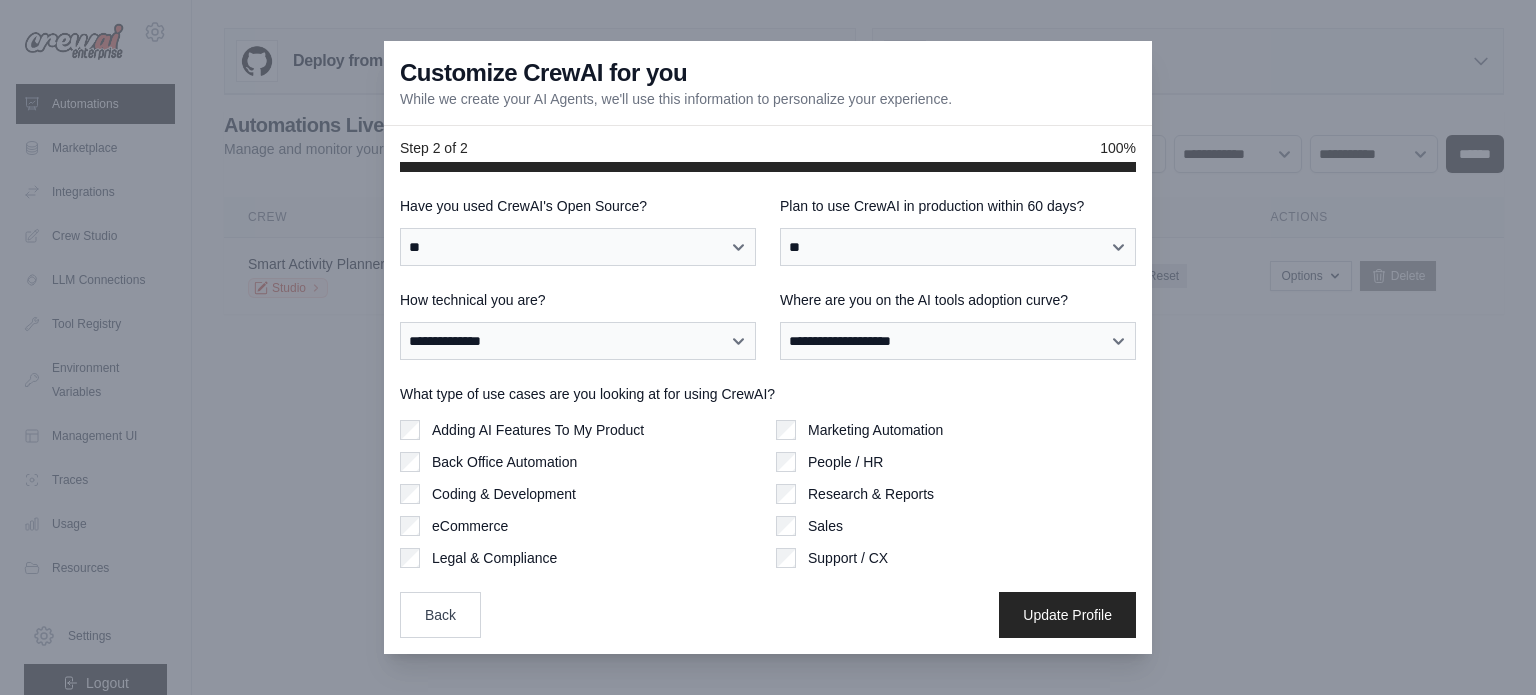 click on "Back Office Automation" at bounding box center [580, 462] 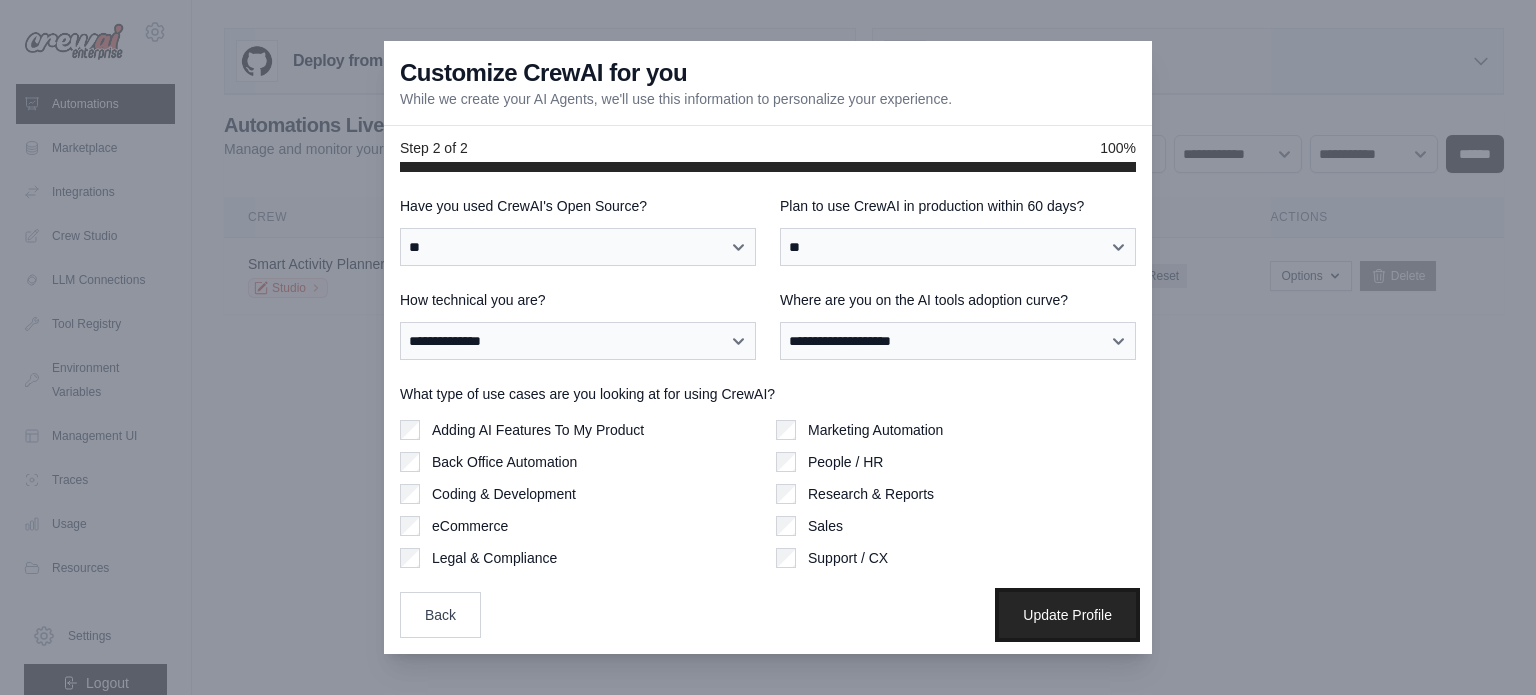 click on "Update Profile" at bounding box center [1067, 615] 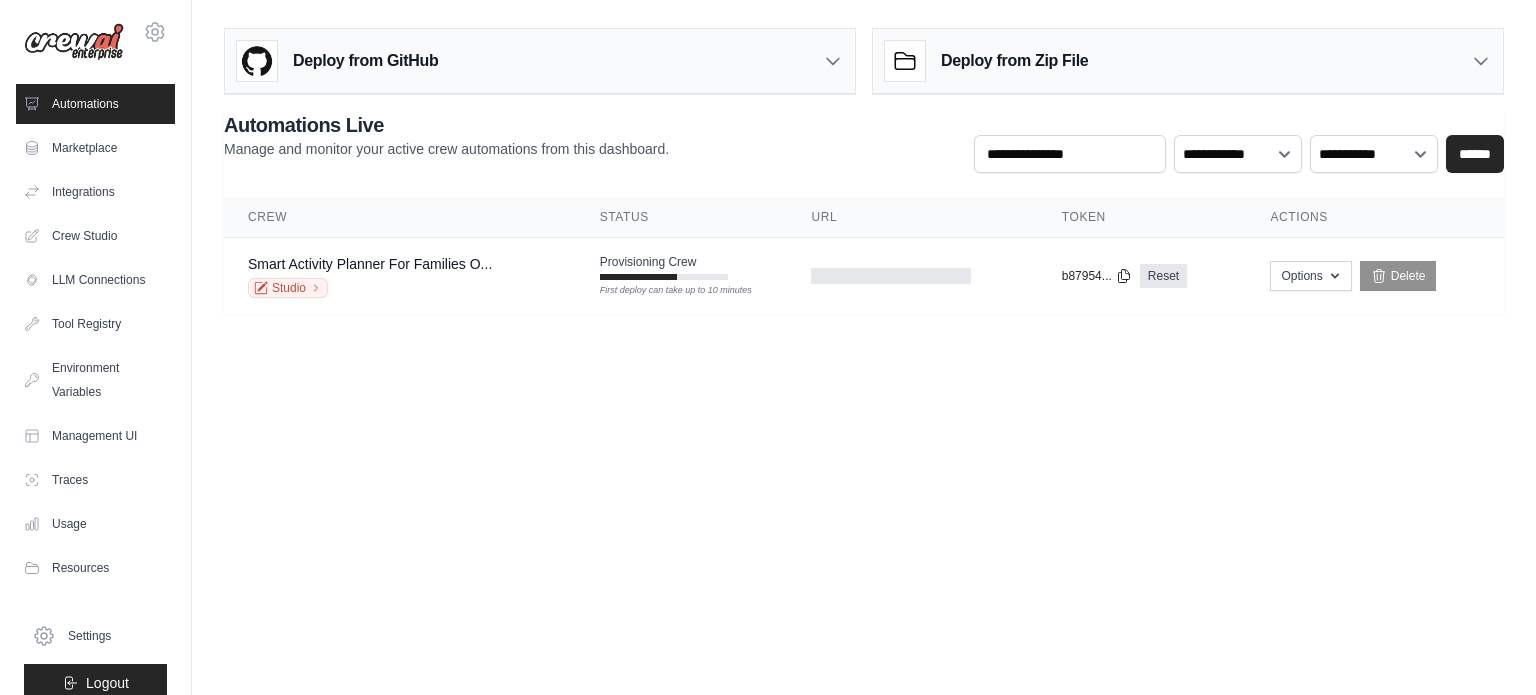 click on "Studio" at bounding box center [370, 288] 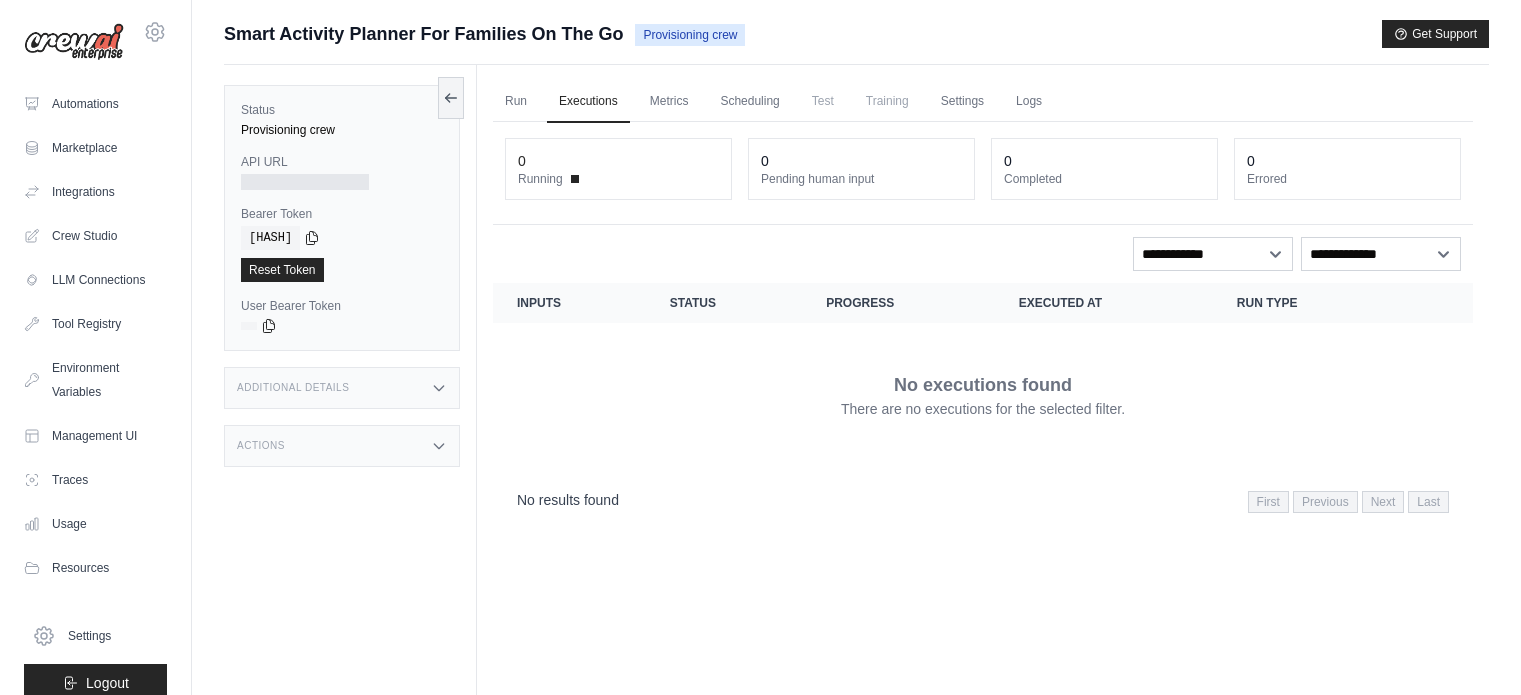 scroll, scrollTop: 0, scrollLeft: 0, axis: both 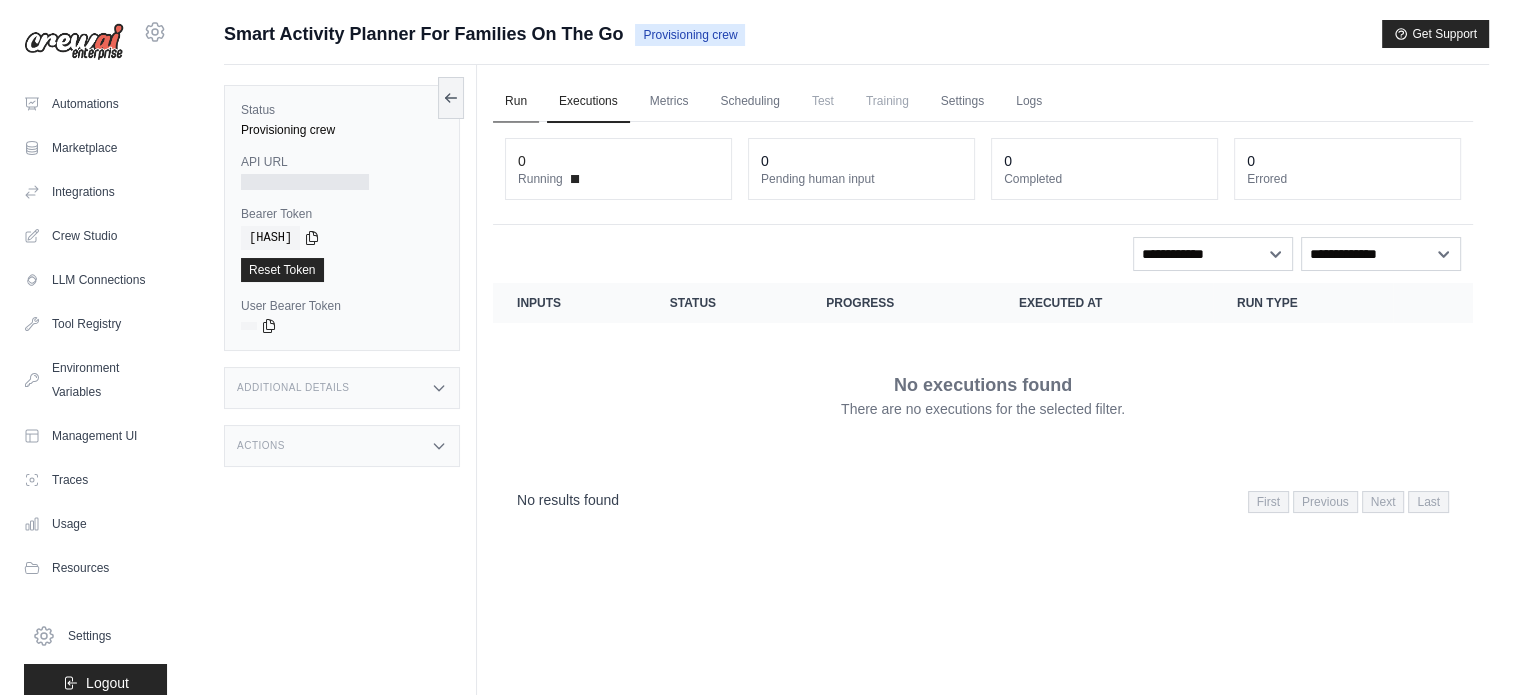 click on "Run" at bounding box center [516, 102] 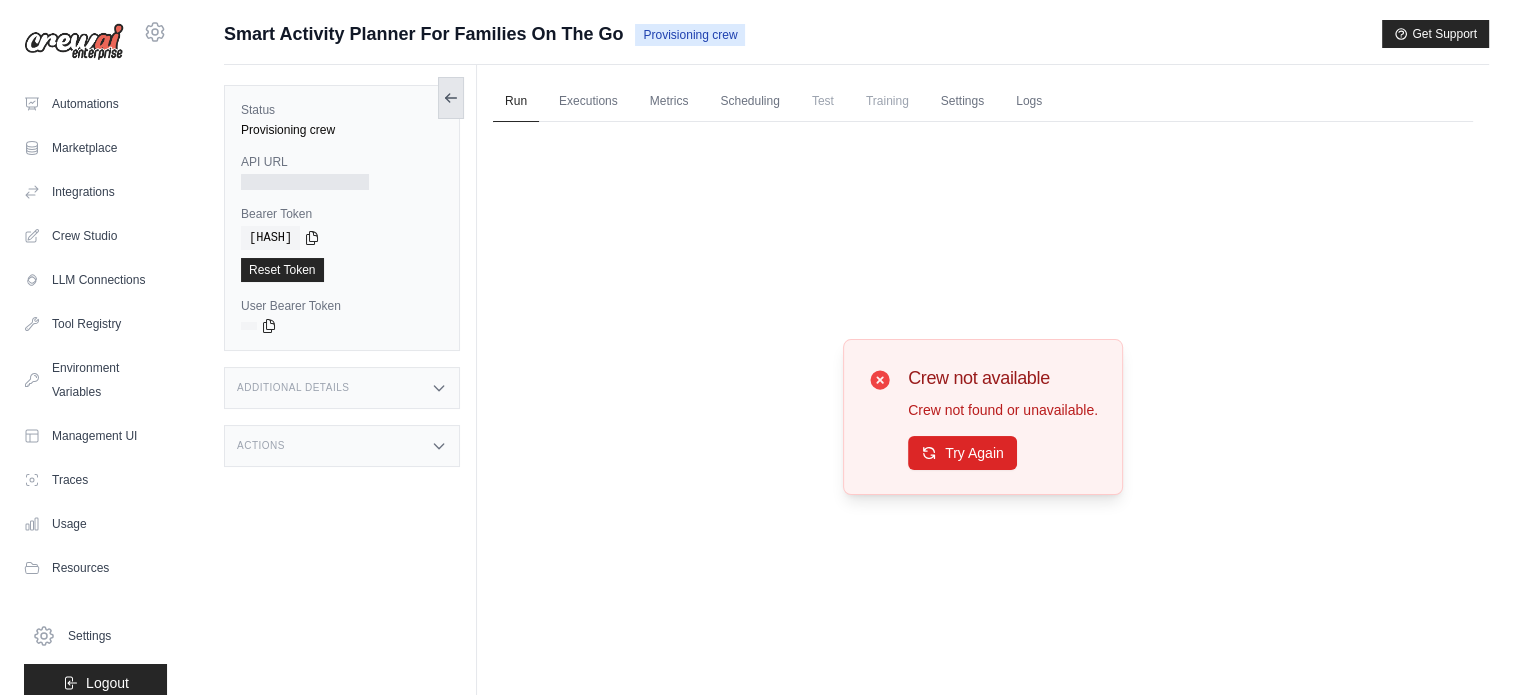 click 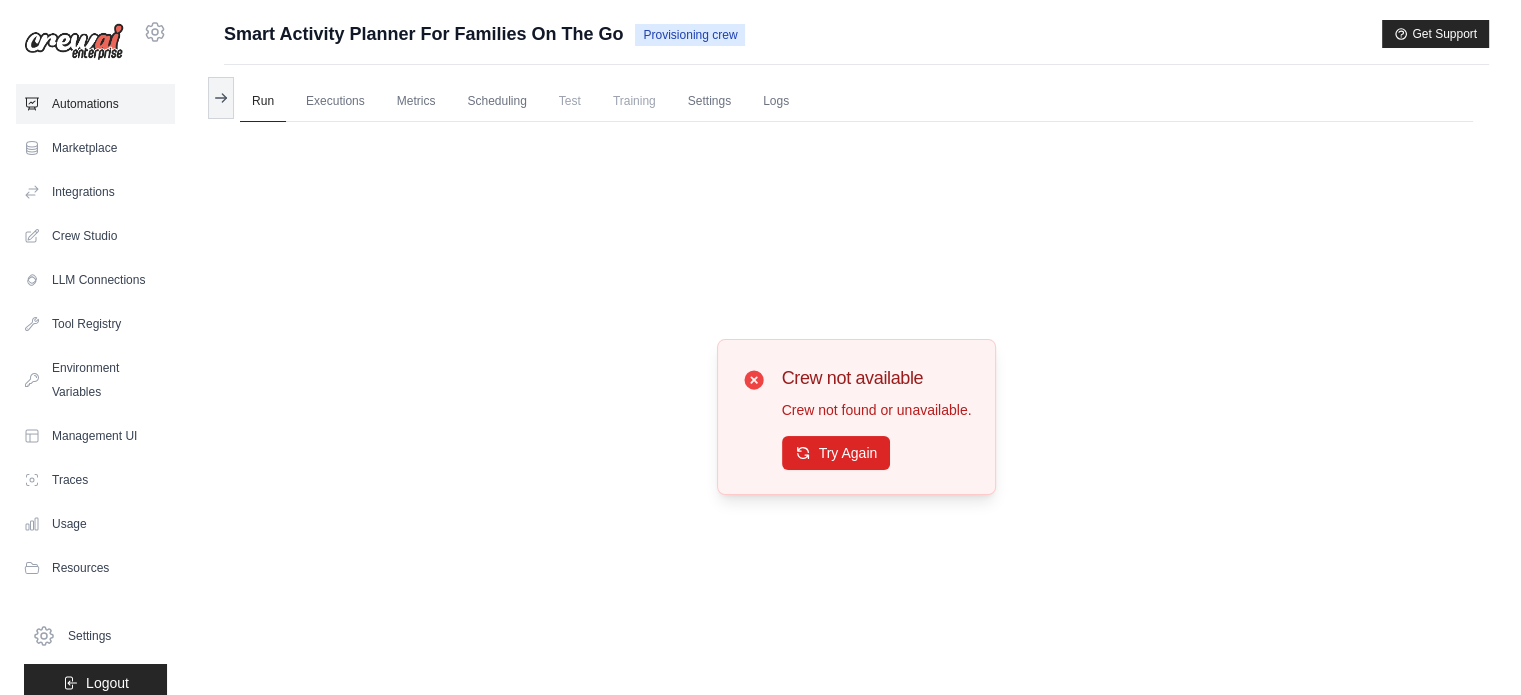 click on "Automations" at bounding box center (95, 104) 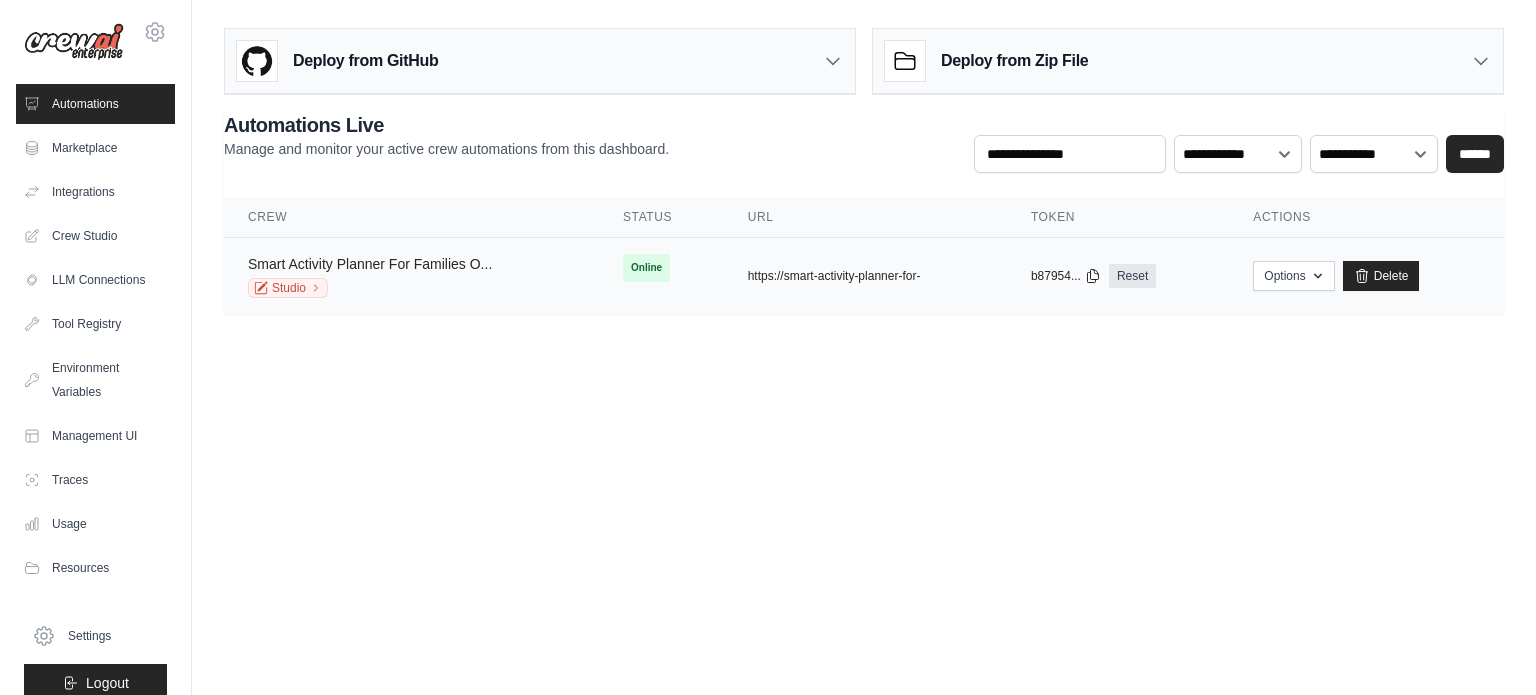 click on "Smart Activity Planner For Families O..." at bounding box center (370, 264) 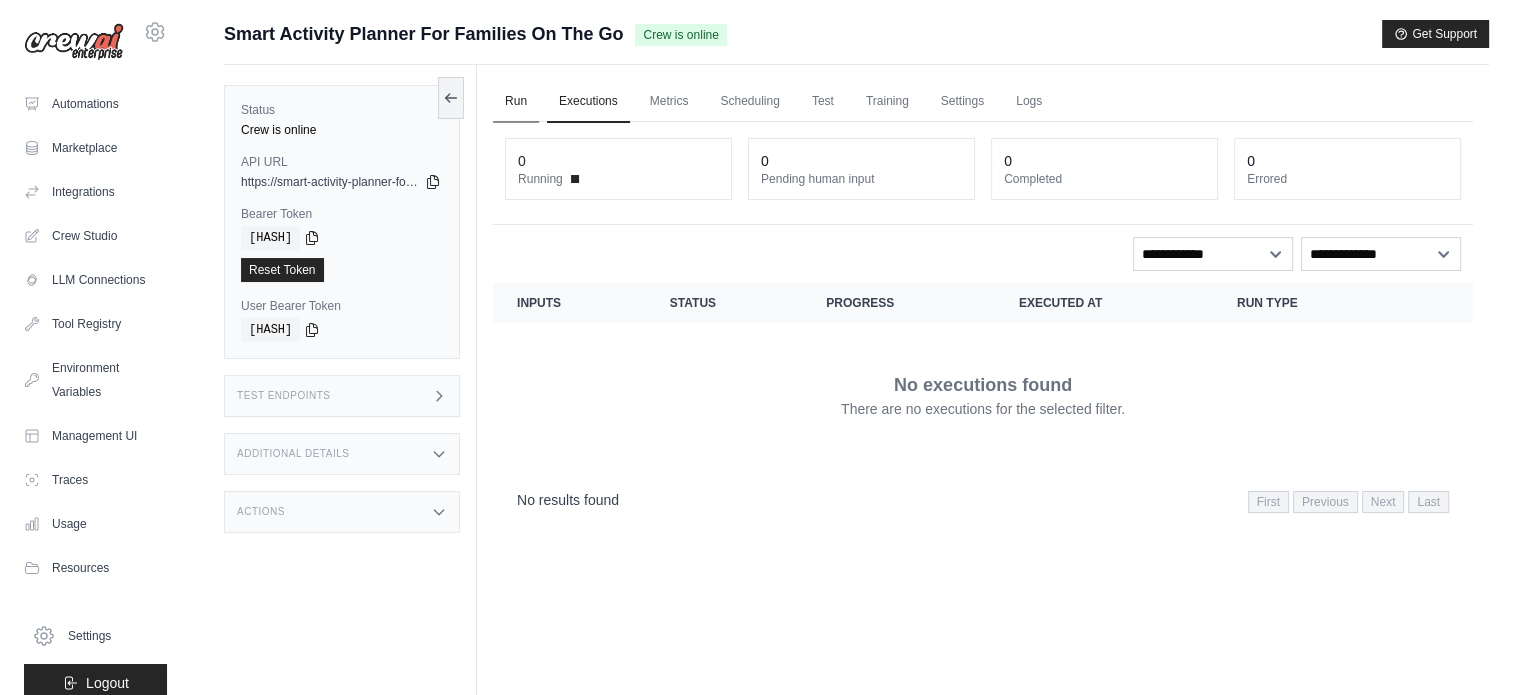 click on "Run" at bounding box center (516, 102) 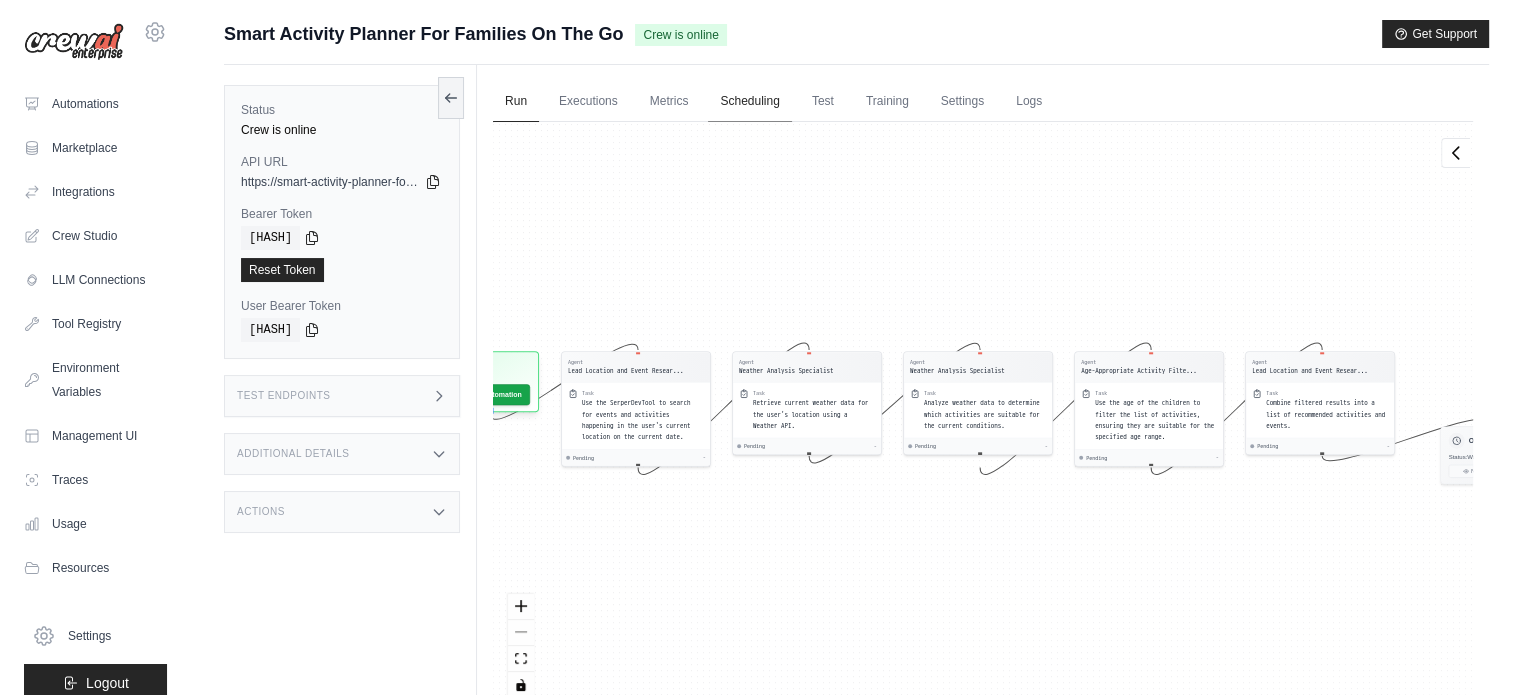 click on "Scheduling" at bounding box center [749, 102] 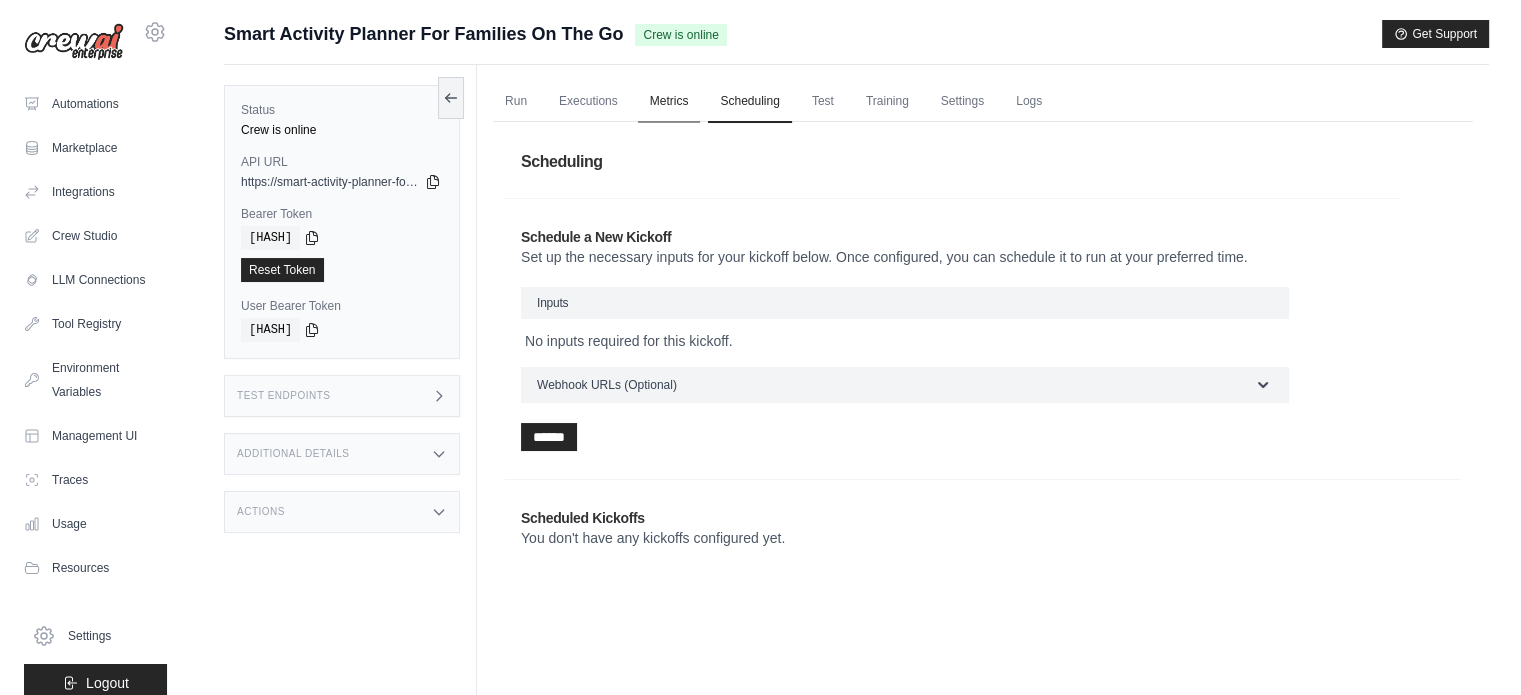 click on "Metrics" at bounding box center (669, 102) 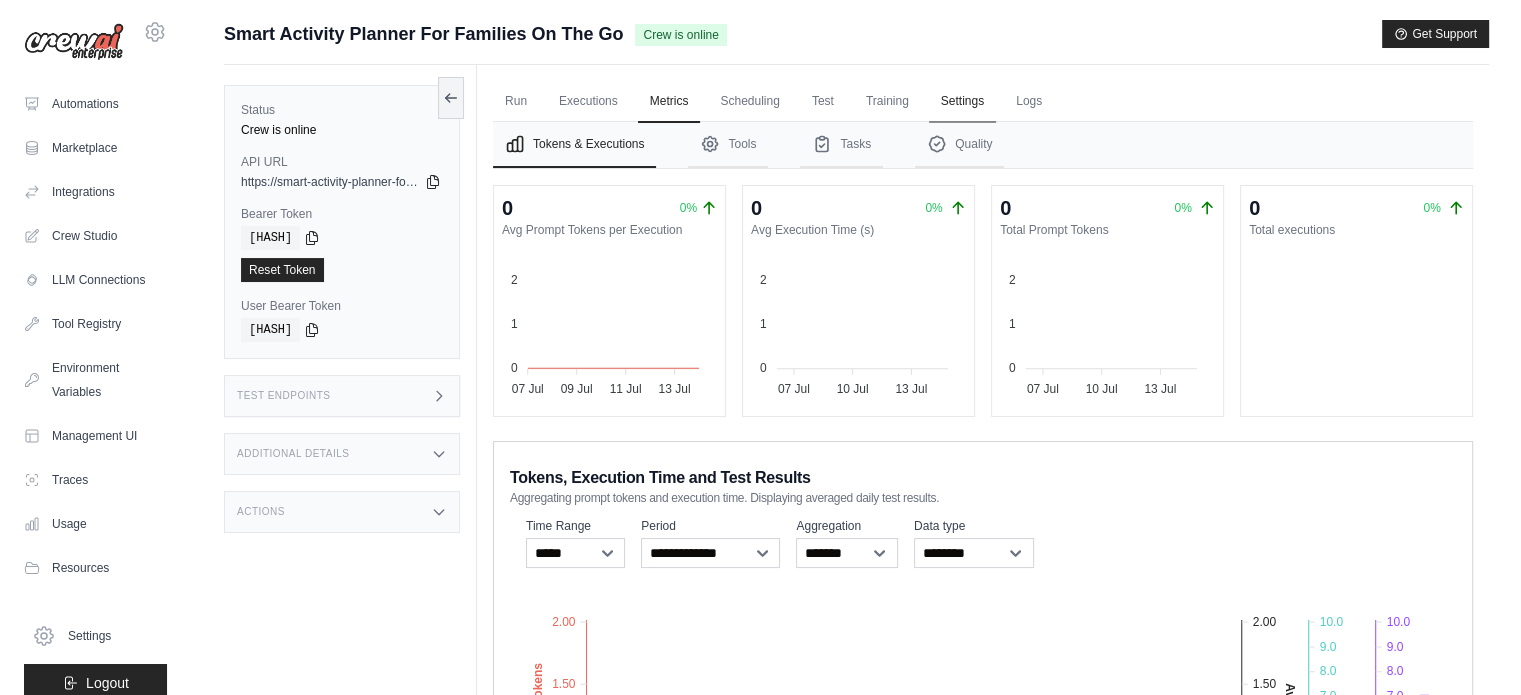 click on "Settings" at bounding box center (962, 102) 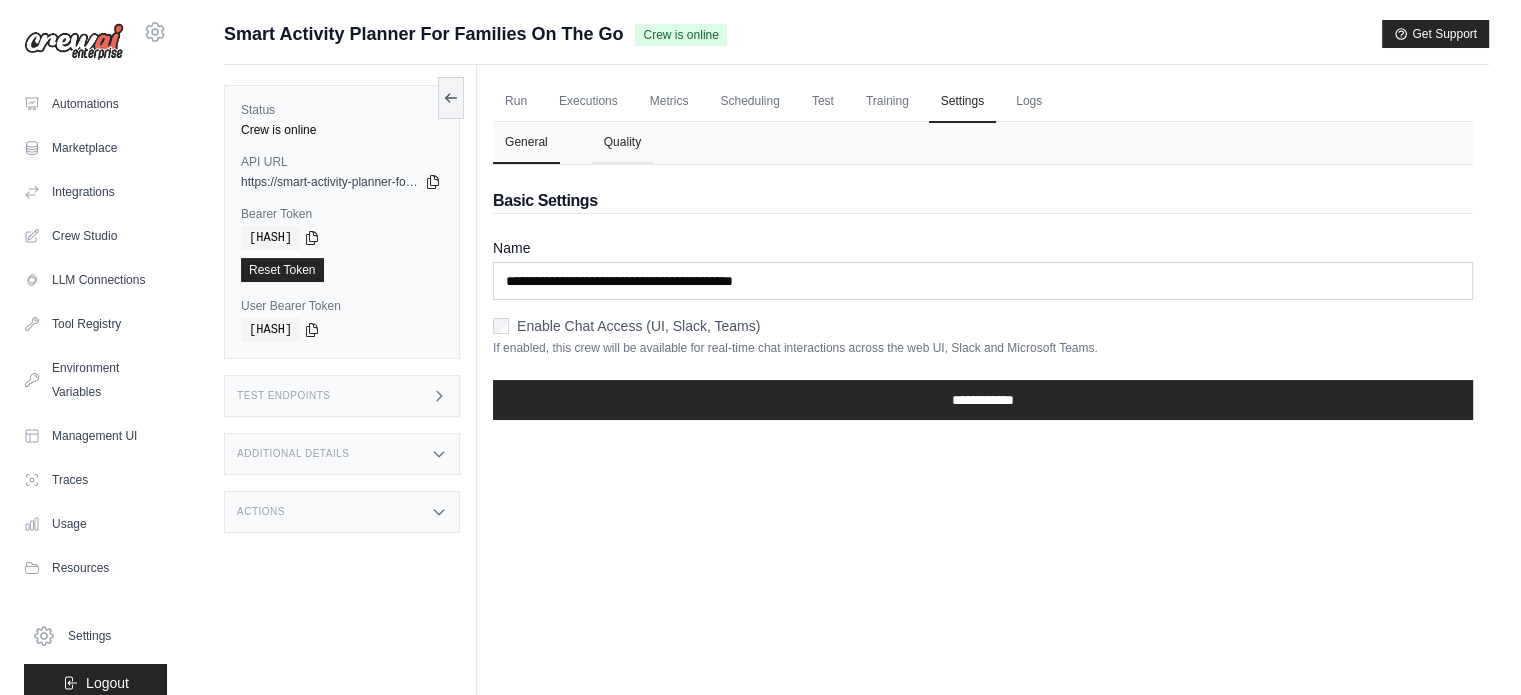 click on "Quality" at bounding box center [622, 143] 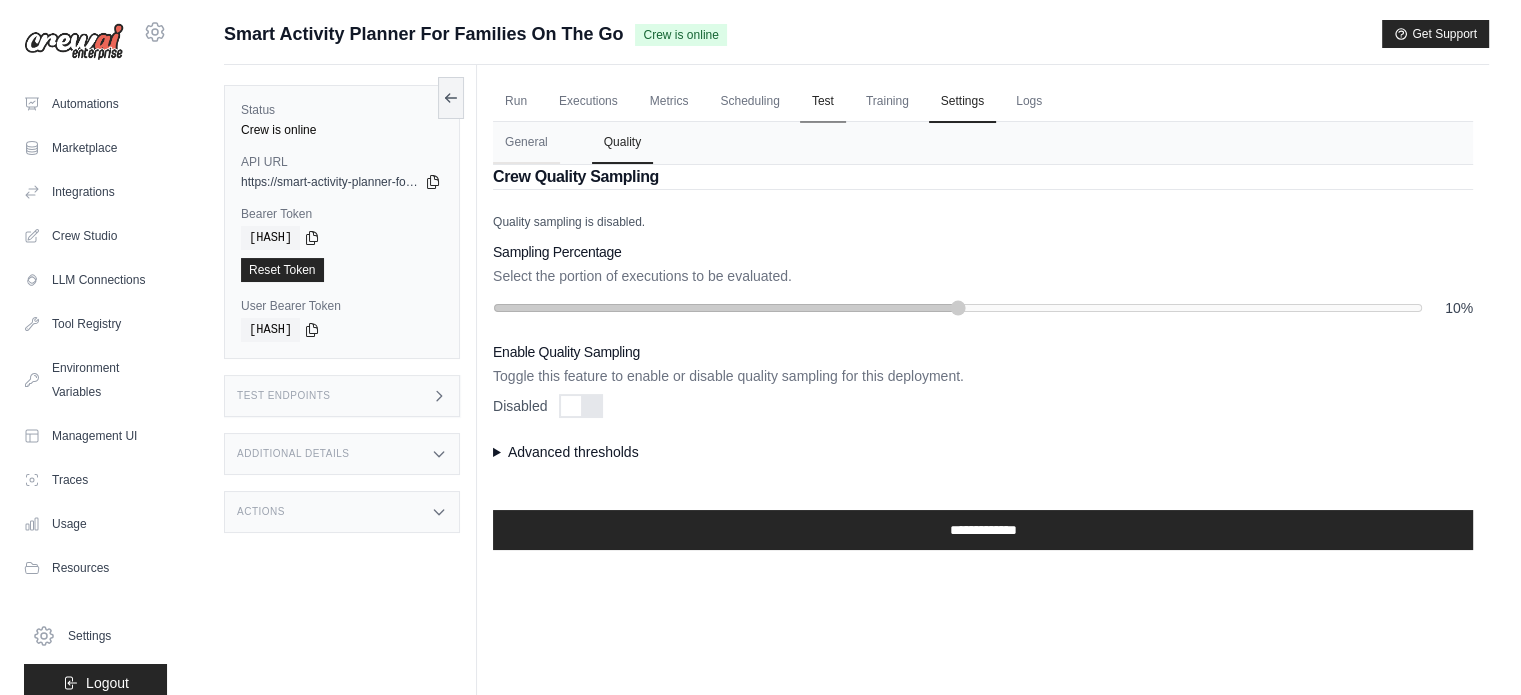 click on "Test" at bounding box center (823, 102) 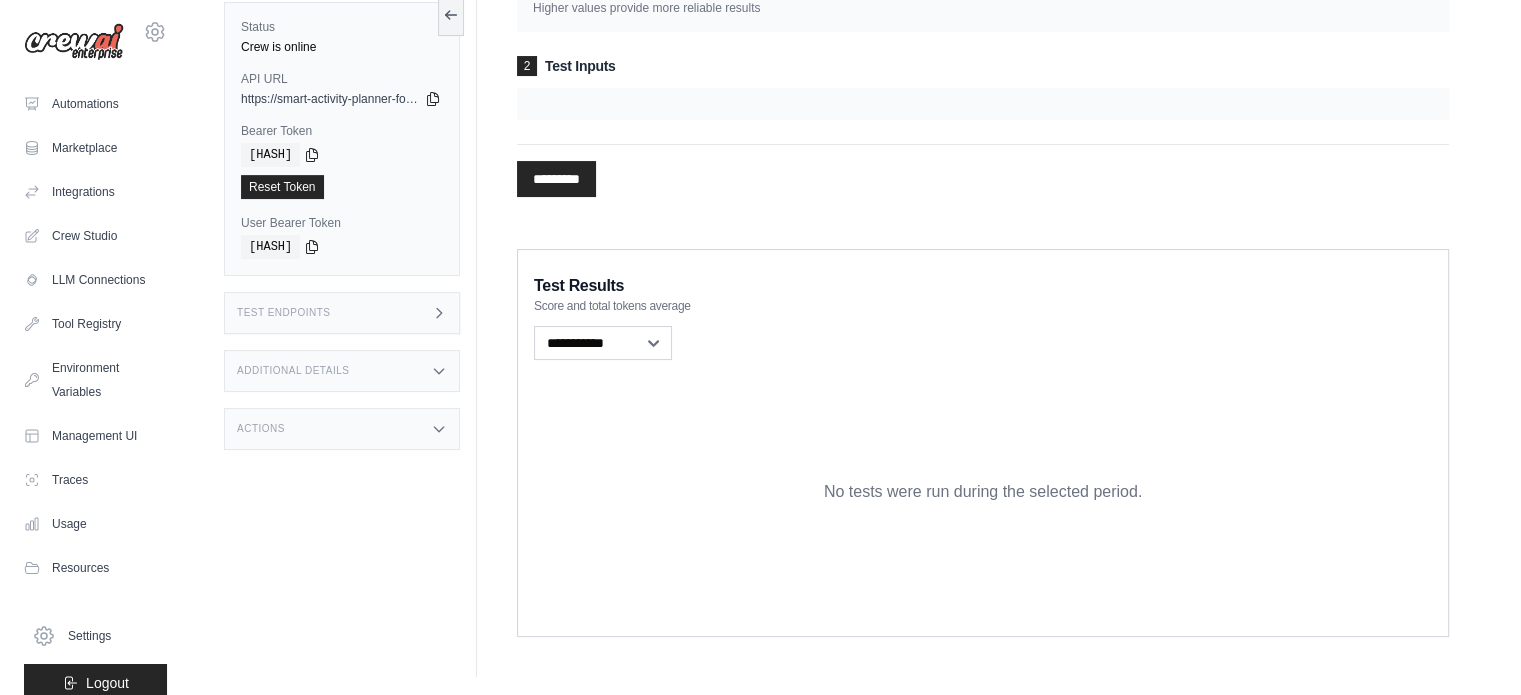 scroll, scrollTop: 0, scrollLeft: 0, axis: both 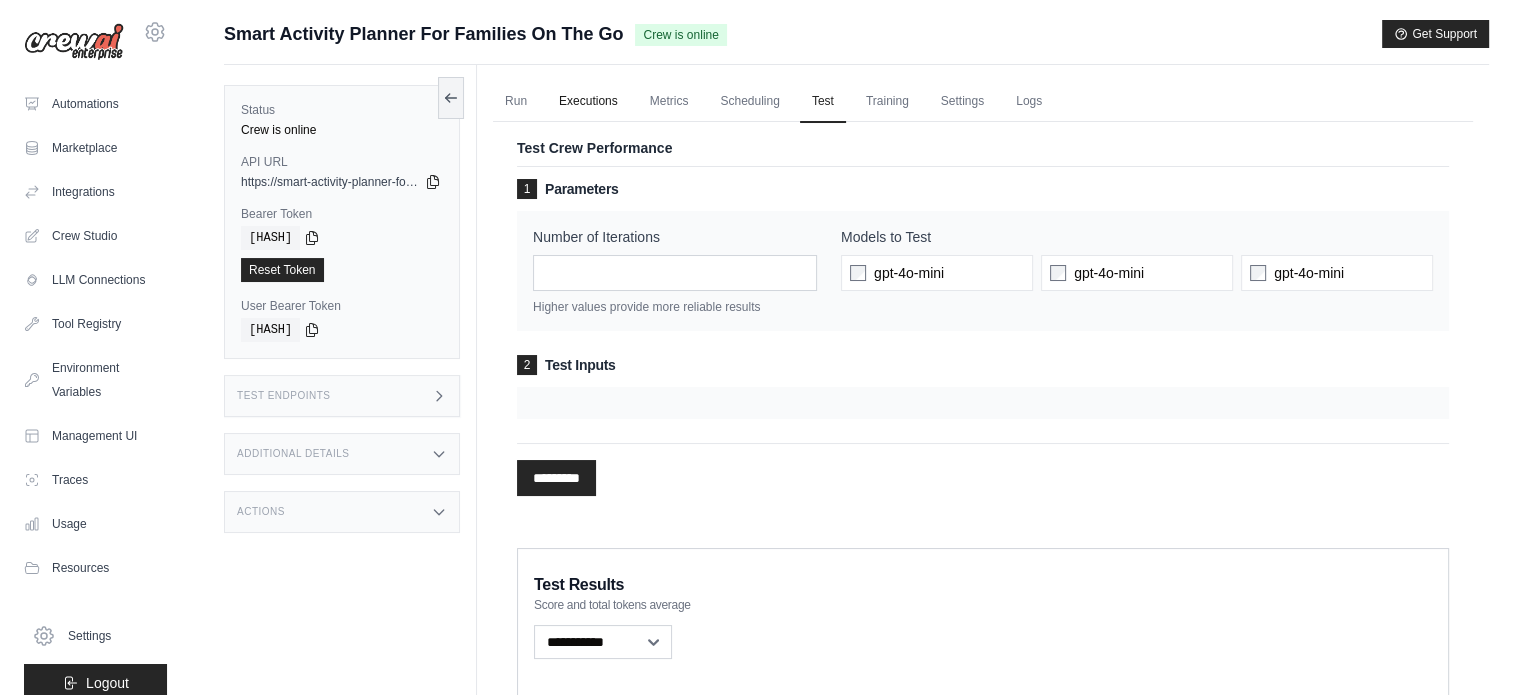 click on "Executions" at bounding box center [588, 102] 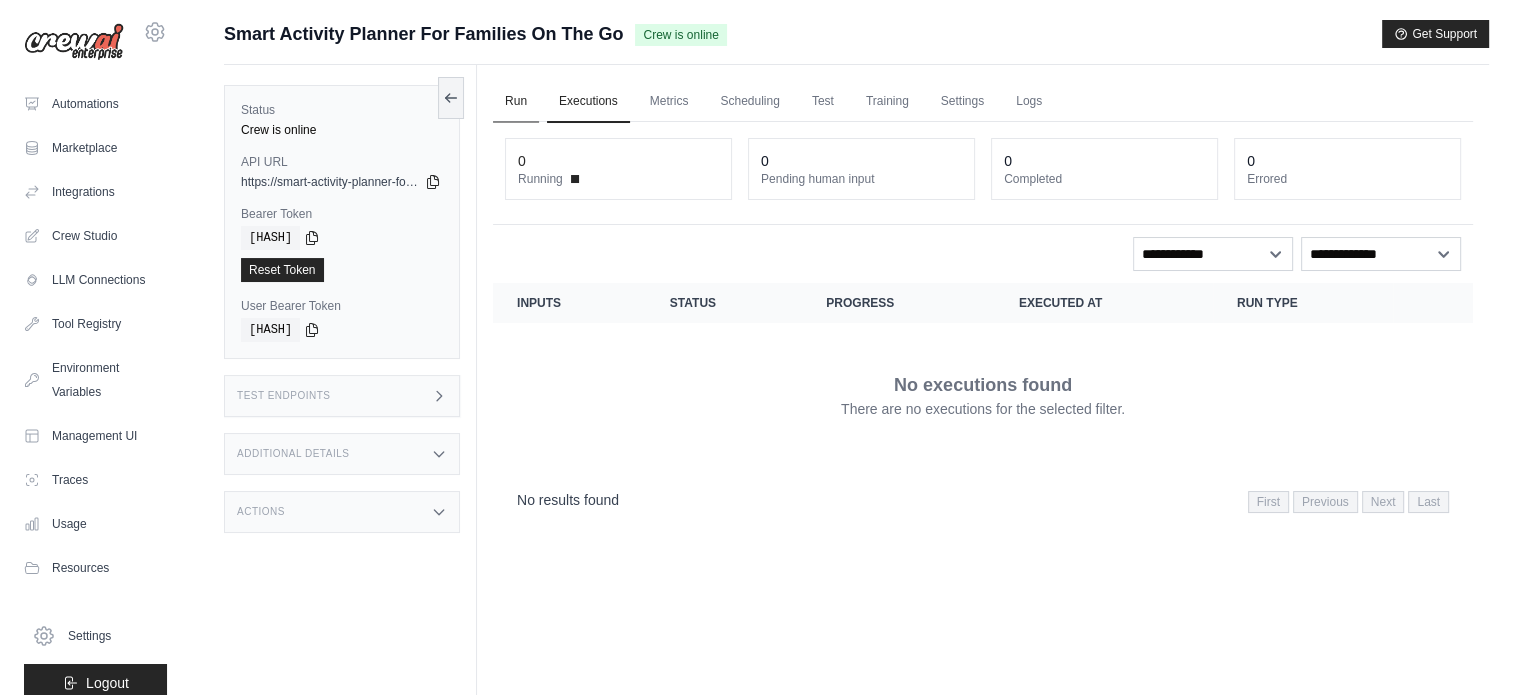 click on "Run" at bounding box center (516, 102) 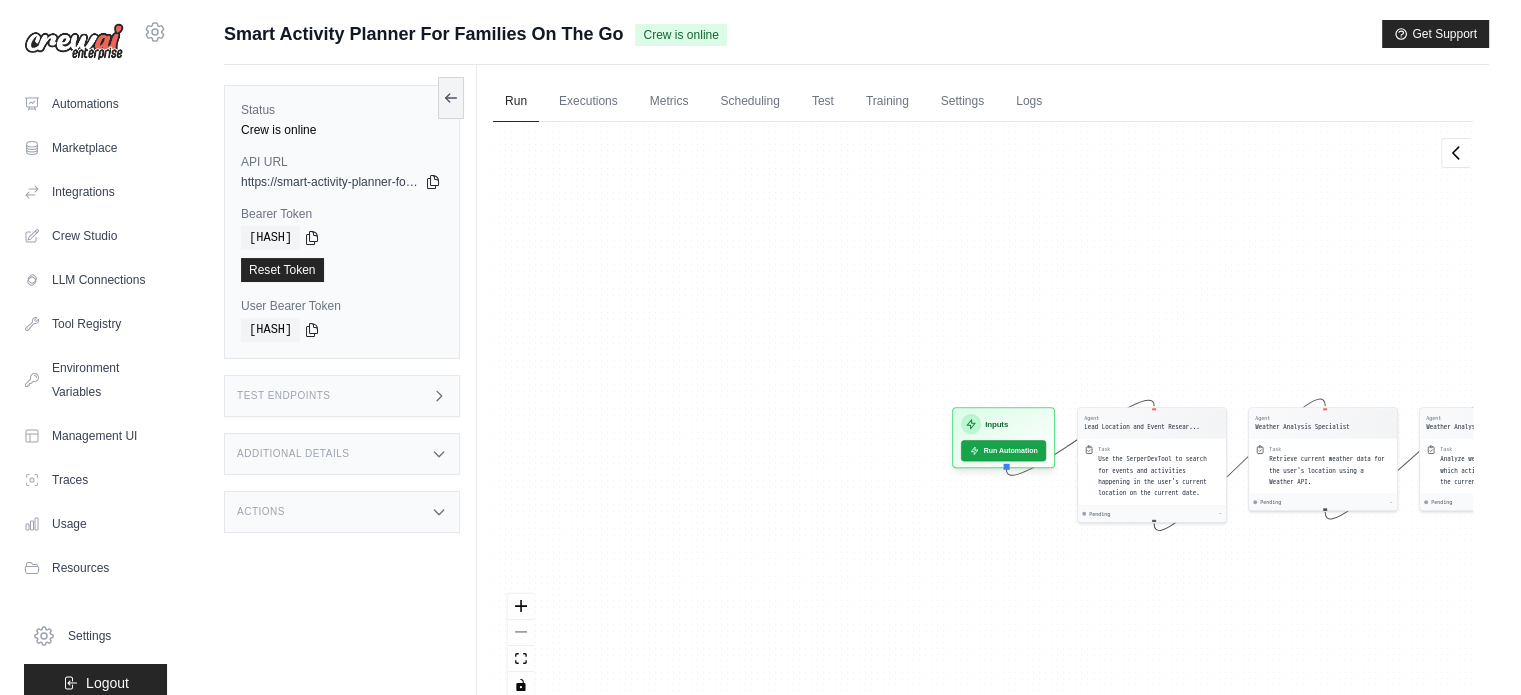 drag, startPoint x: 584, startPoint y: 512, endPoint x: 1073, endPoint y: 557, distance: 491.0662 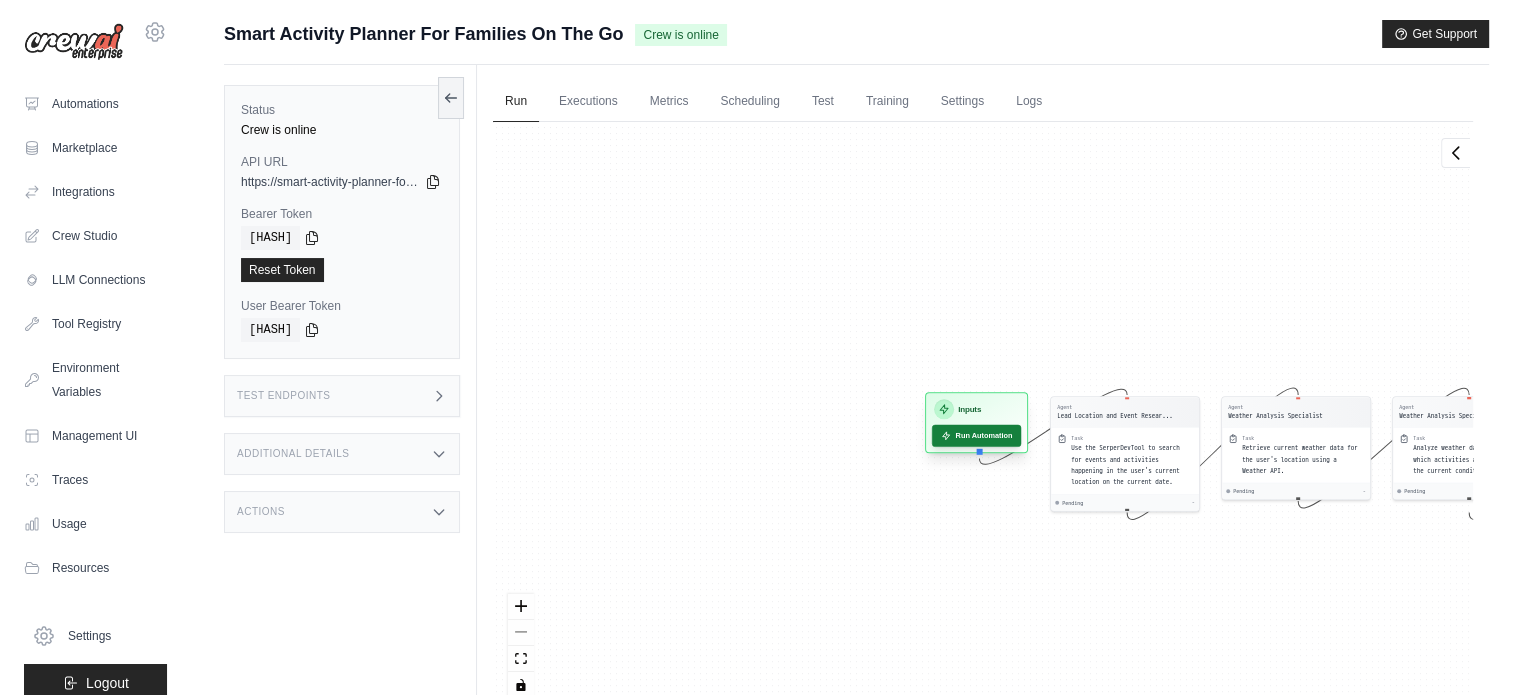 click on "Run Automation" at bounding box center (976, 436) 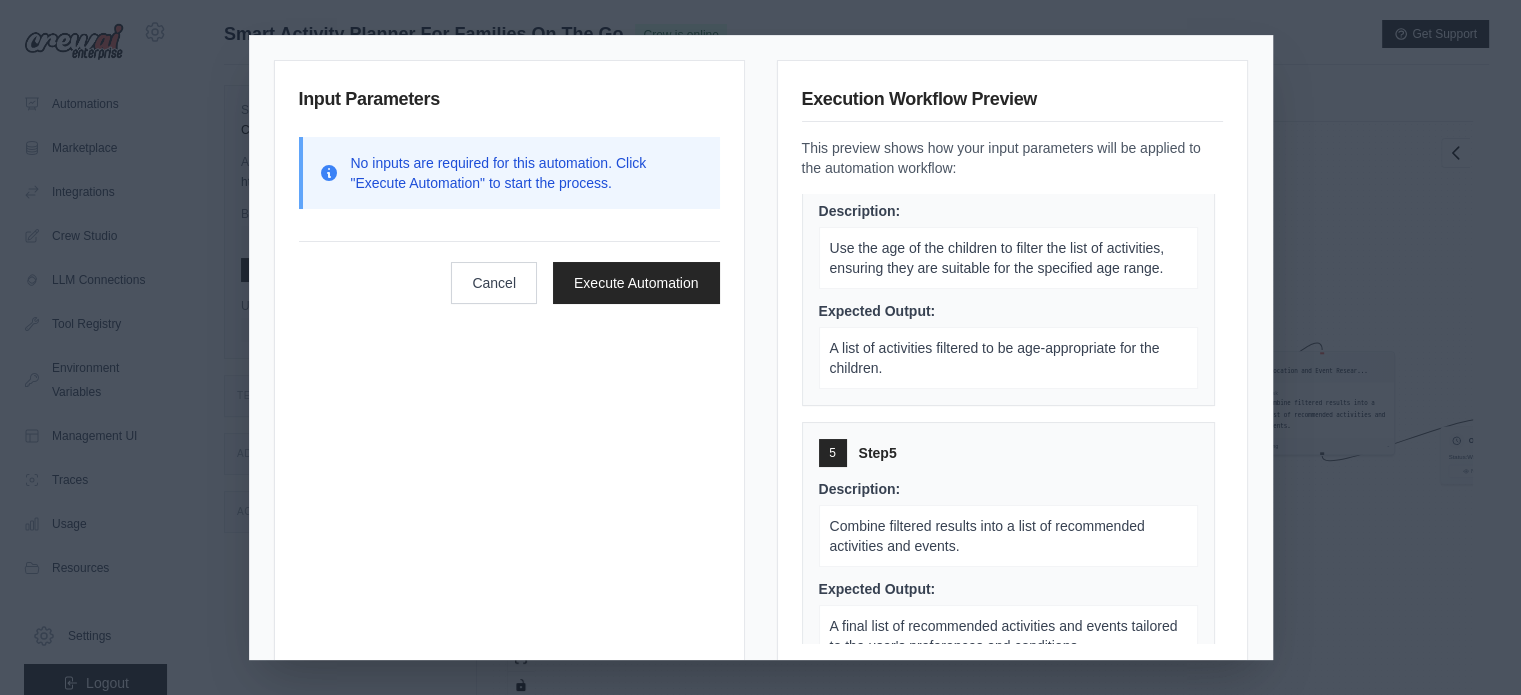 scroll, scrollTop: 897, scrollLeft: 0, axis: vertical 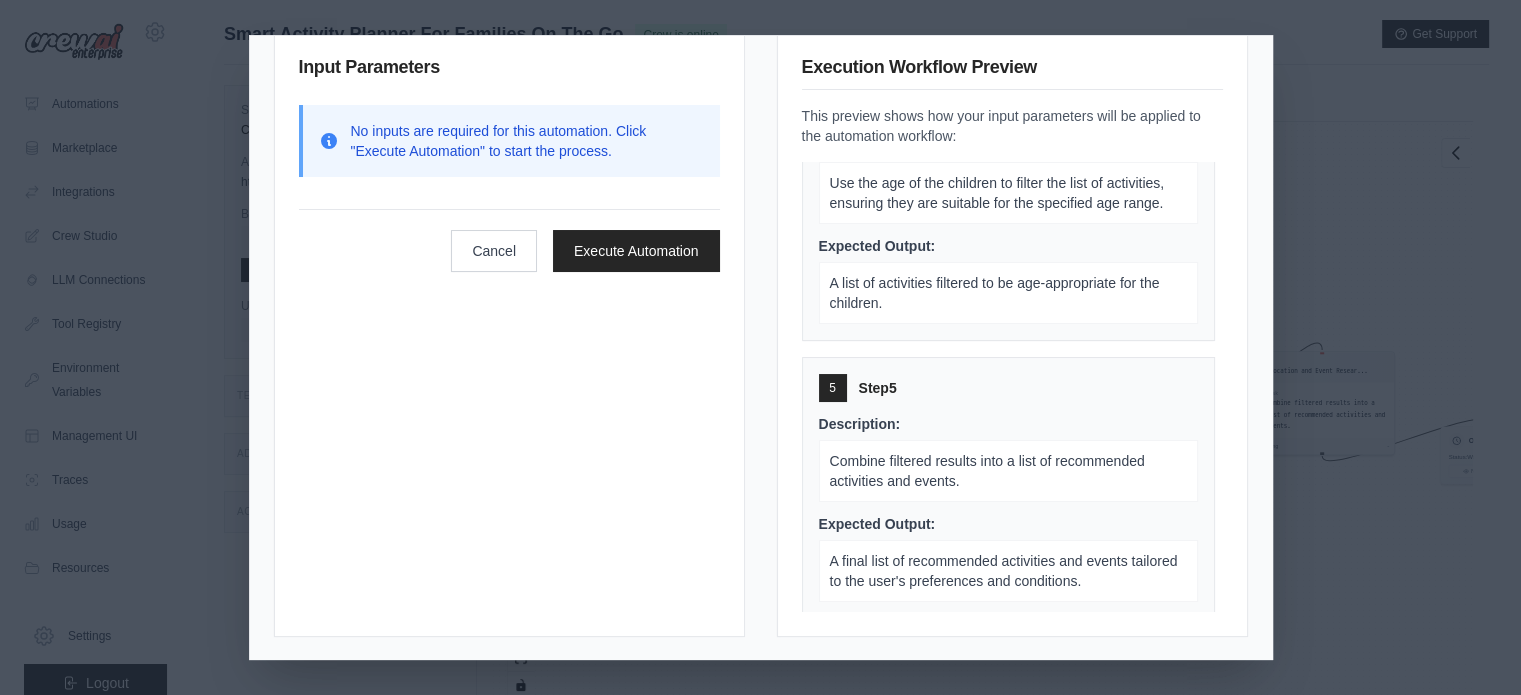 click on "No inputs are required for this automation. Click "Execute Automation" to start the process." at bounding box center (527, 141) 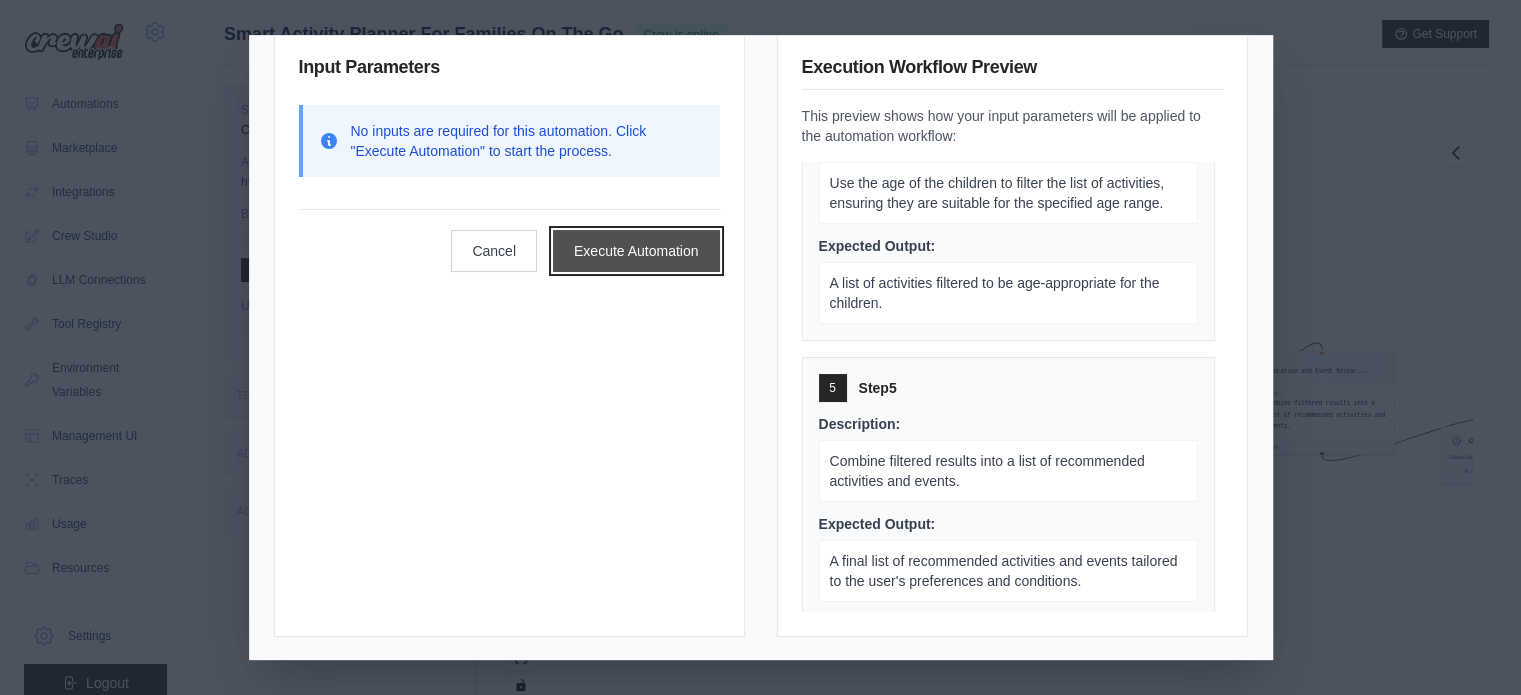 click on "Execute Automation" at bounding box center (636, 251) 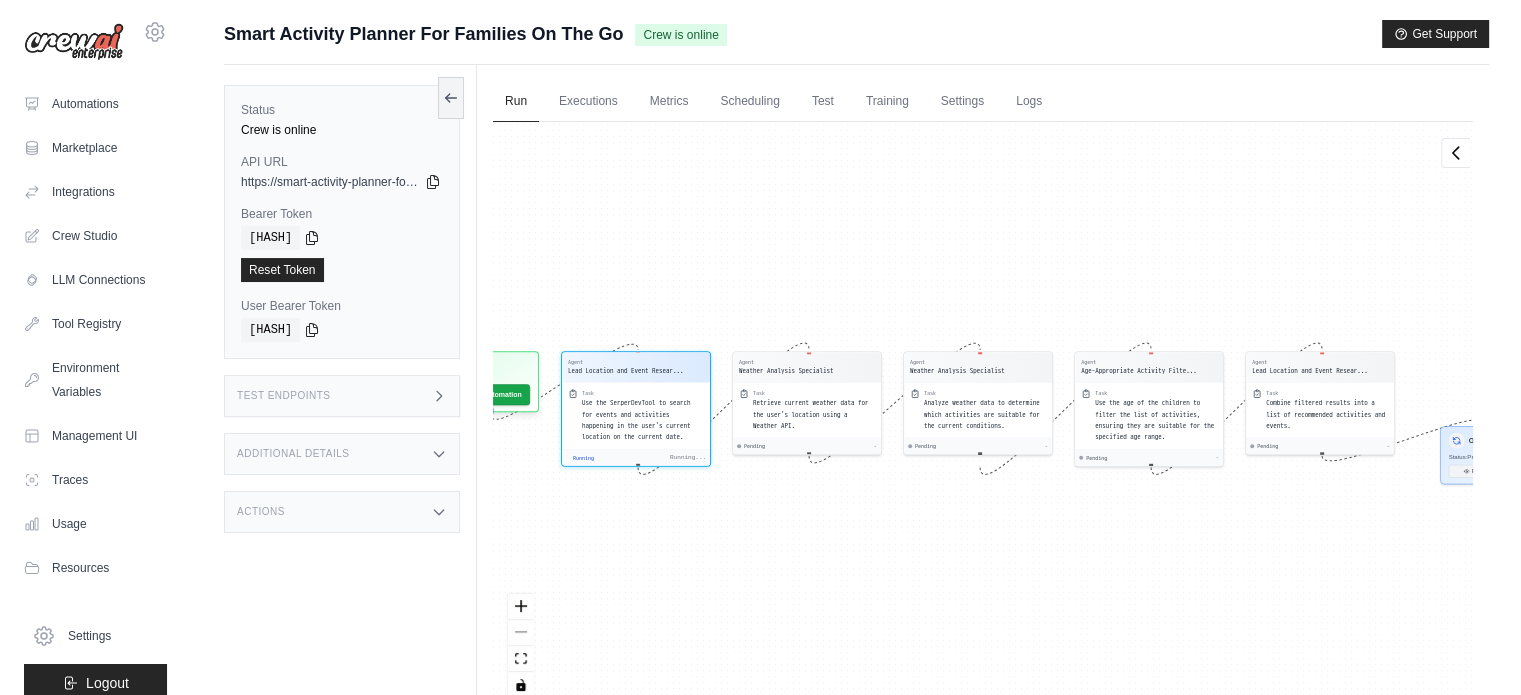 scroll, scrollTop: 100, scrollLeft: 0, axis: vertical 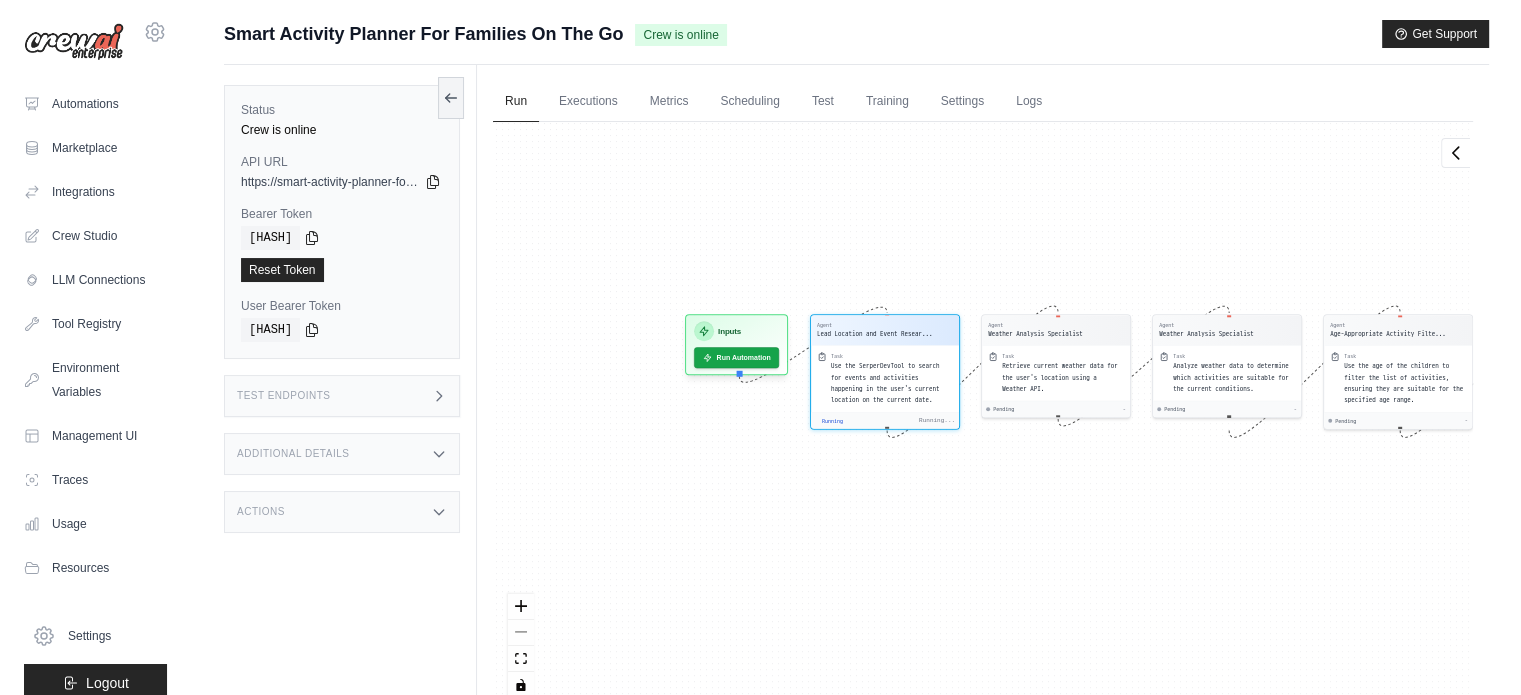 drag, startPoint x: 508, startPoint y: 284, endPoint x: 933, endPoint y: 247, distance: 426.60754 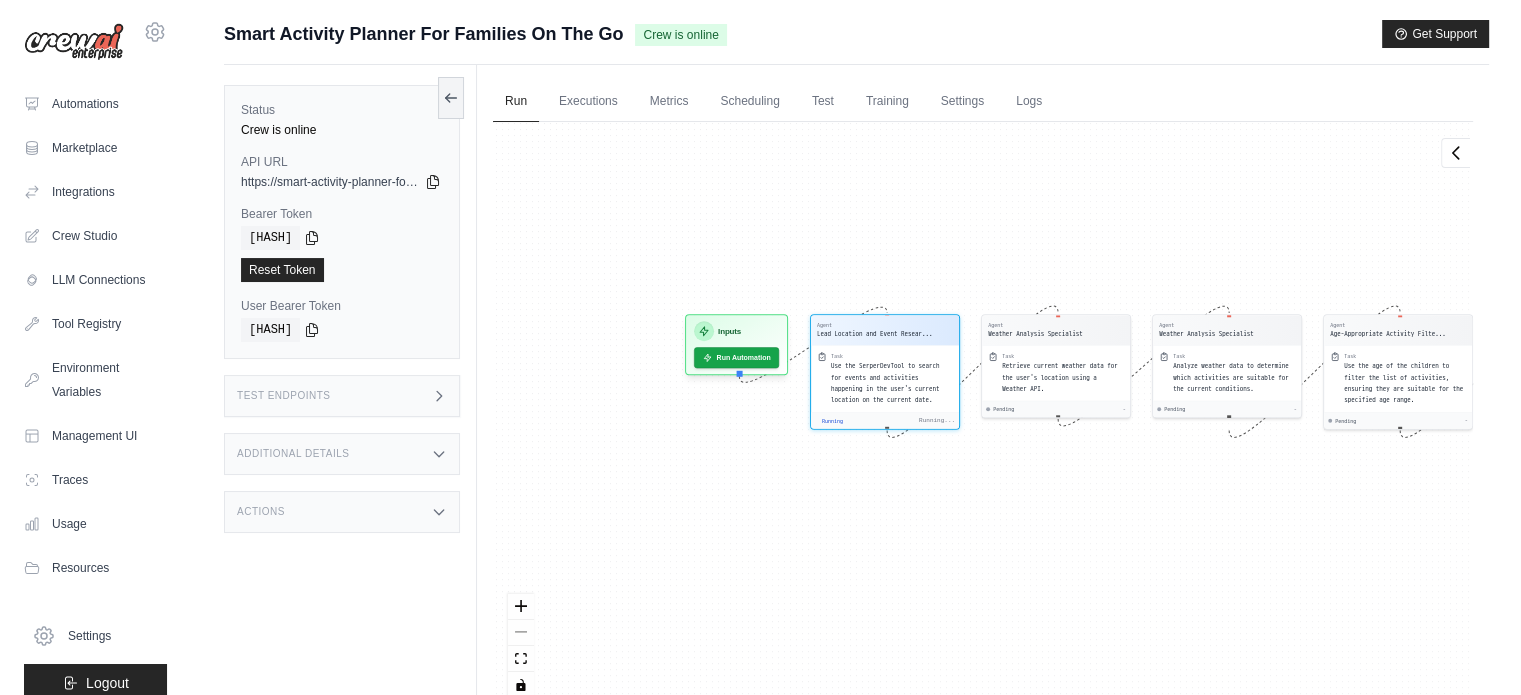 click on "Agent Lead Location and Event Resear... Task Use the SerperDevTool to search for events and activities happening in the user's current location on the current date. Running Running... Agent Weather Analysis Specialist Task Retrieve current weather data for the user's location using a Weather API. Pending - Agent Weather Analysis Specialist Task Analyze weather data to determine which activities are suitable for the current conditions. Pending - Agent Age-Appropriate Activity Filte... Task Use the age of the children to filter the list of activities, ensuring they are suitable for the specified age range. Pending - Agent Lead Location and Event Resear... Task Combine filtered results into a list of recommended activities and events. Pending - Inputs Run Automation Output Status:  Processing Processing..." at bounding box center [983, 417] 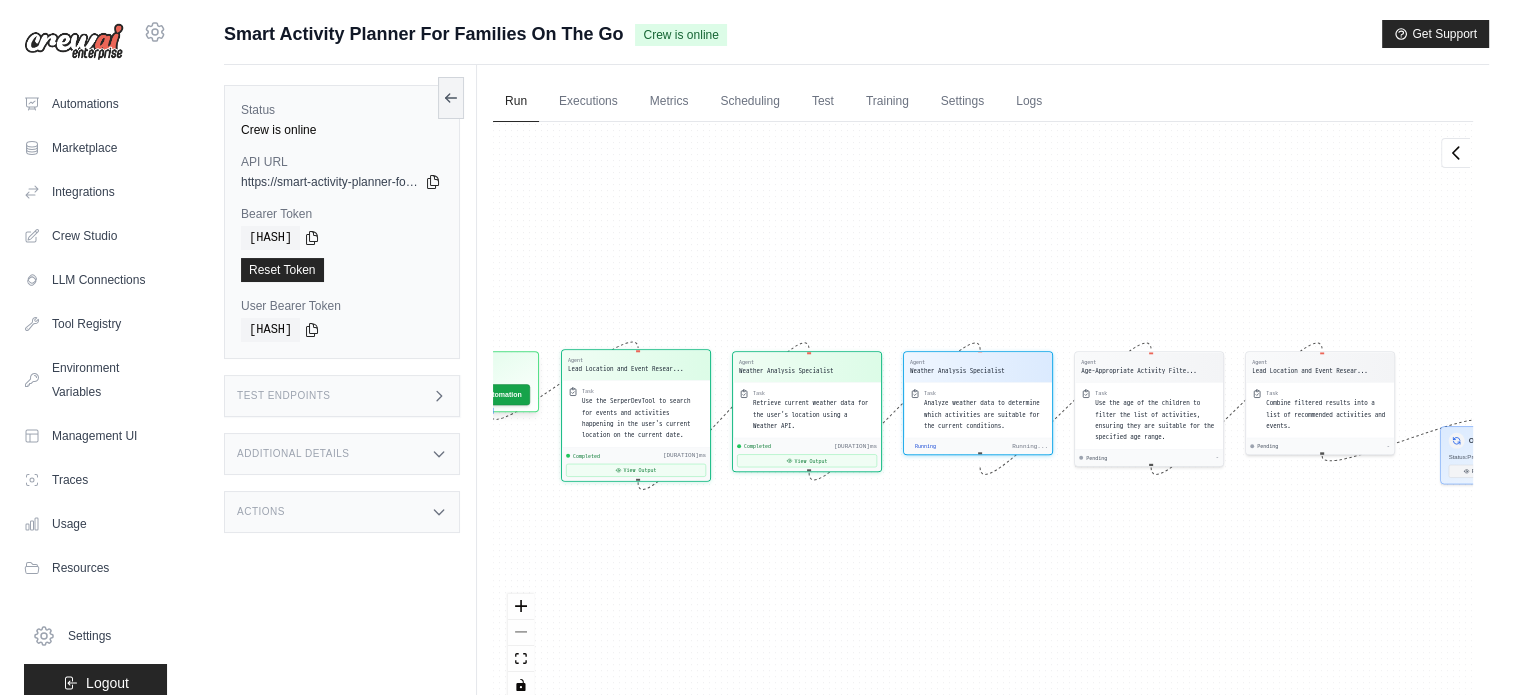 scroll, scrollTop: 669, scrollLeft: 0, axis: vertical 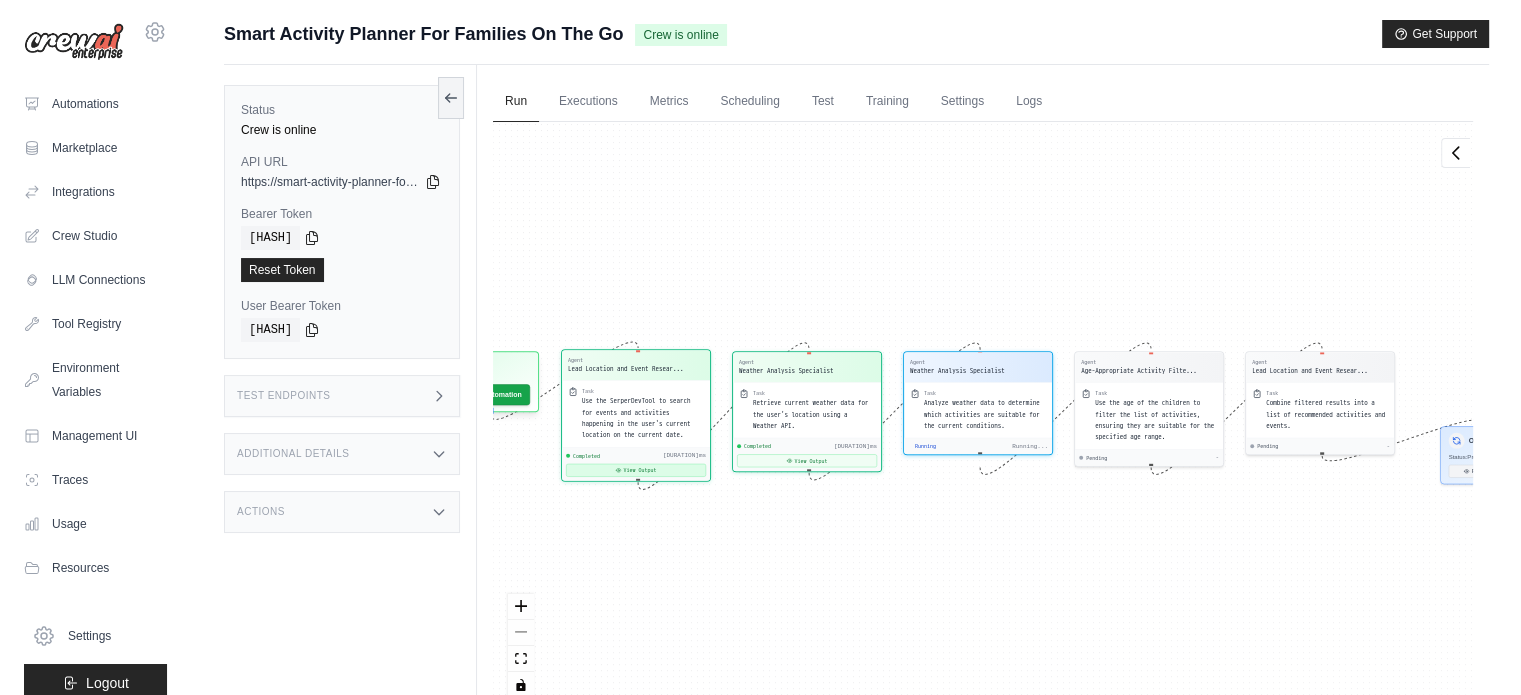 click 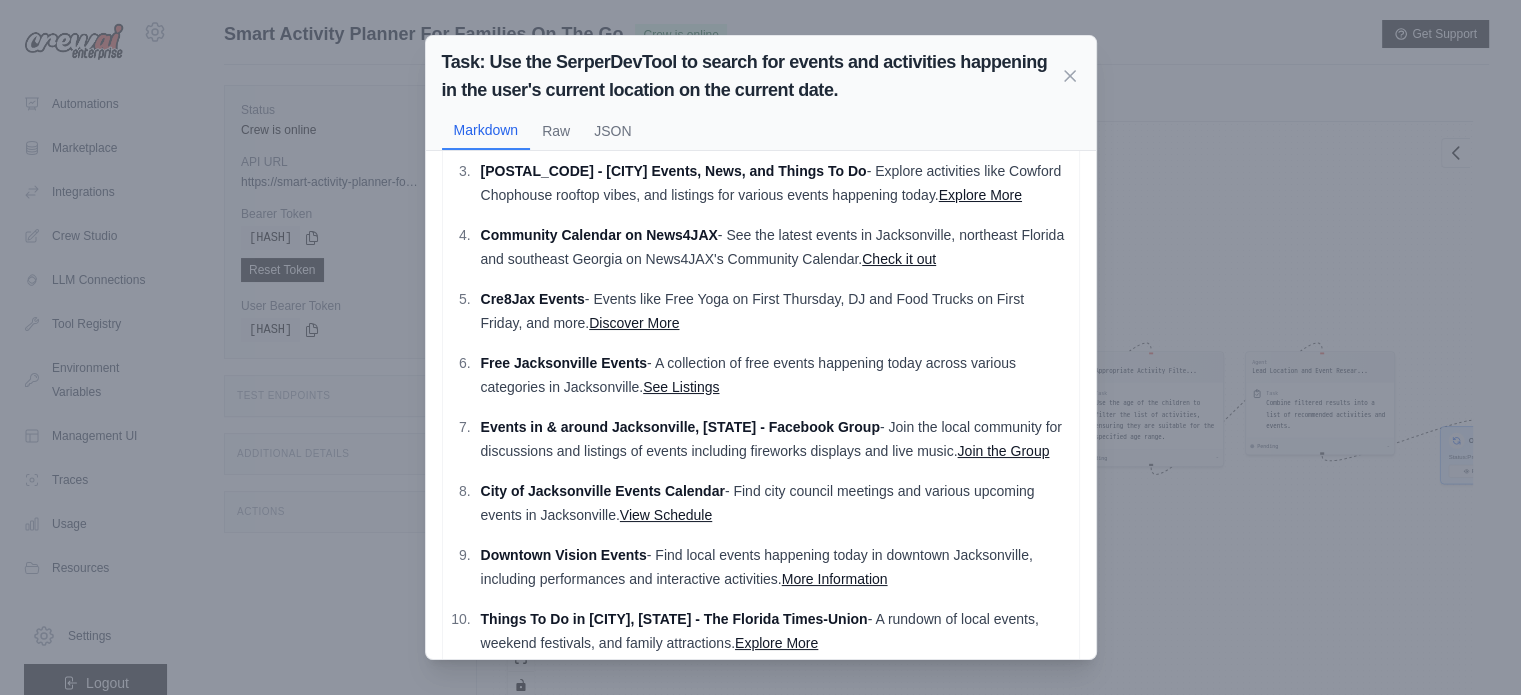 scroll, scrollTop: 211, scrollLeft: 0, axis: vertical 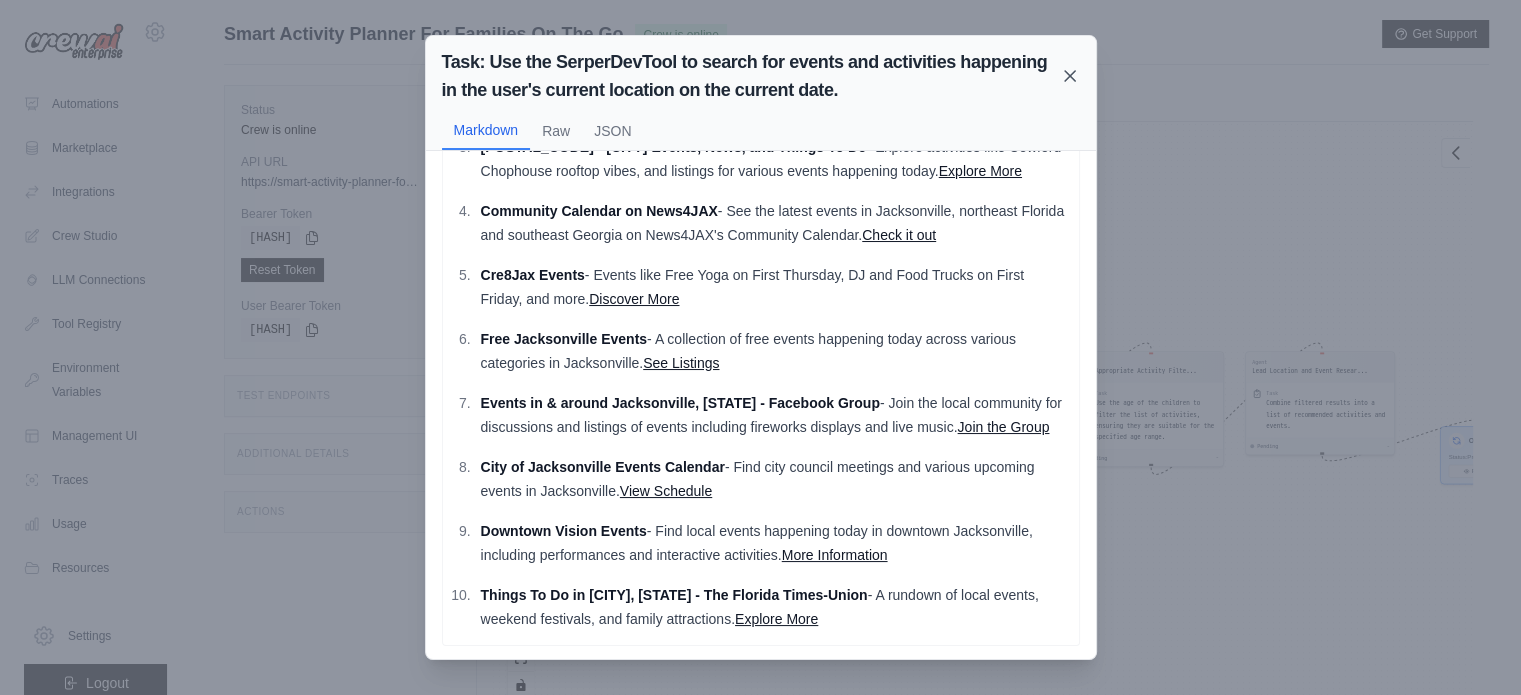 click 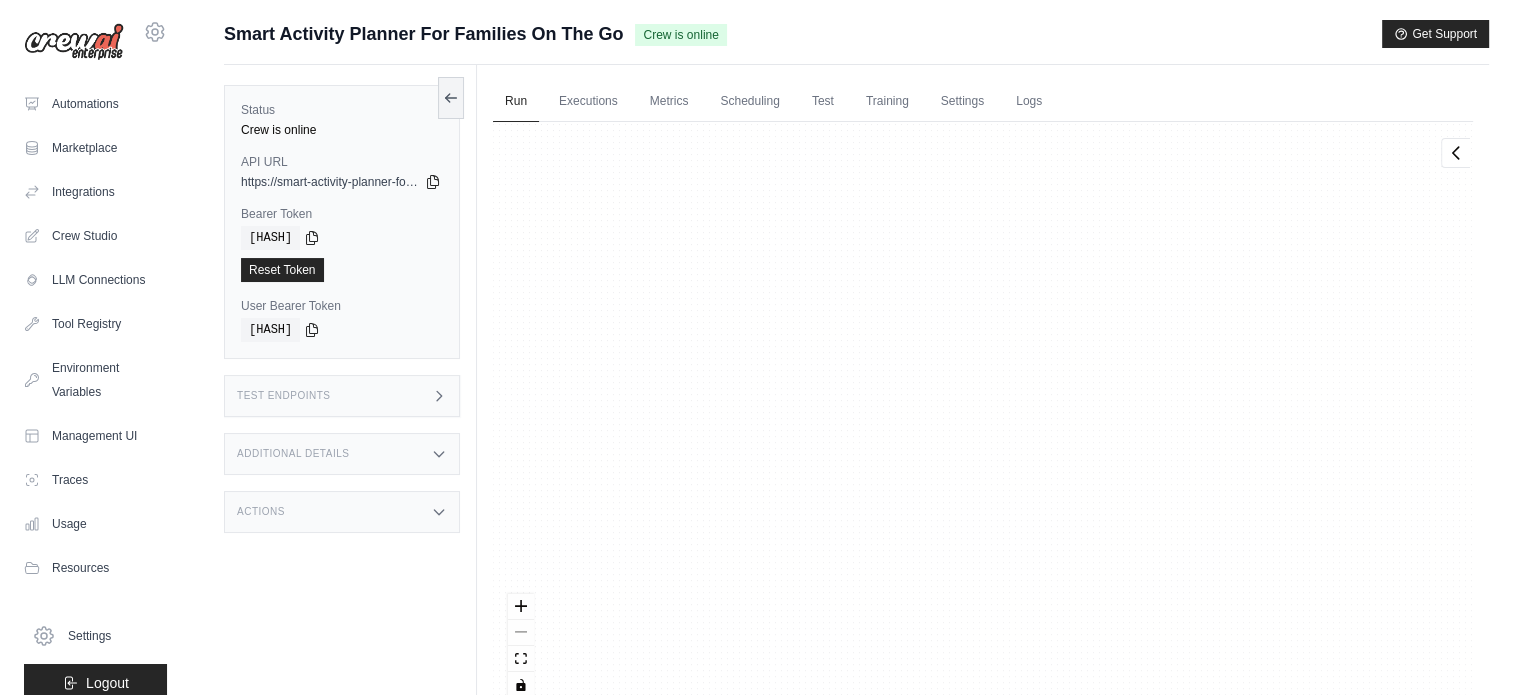 scroll, scrollTop: 950, scrollLeft: 0, axis: vertical 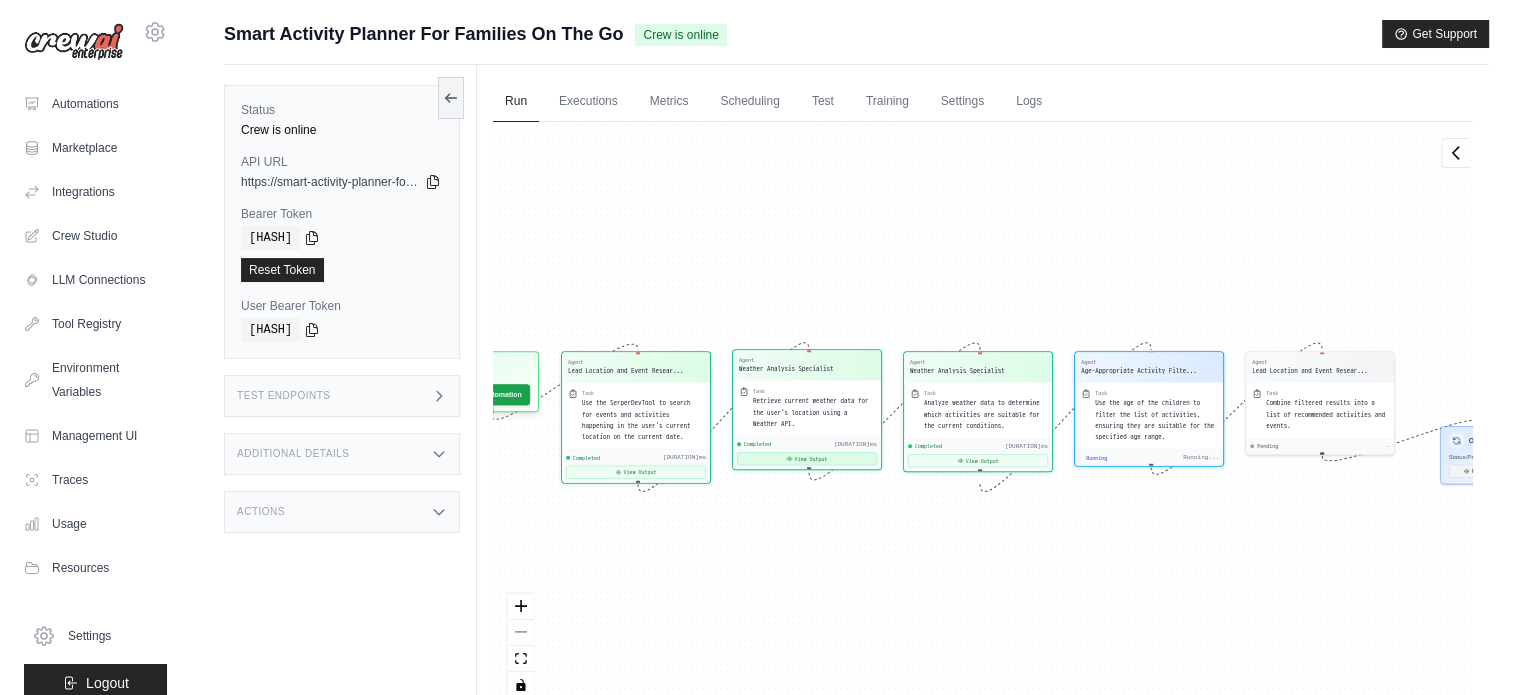 click on "View Output" at bounding box center (807, 458) 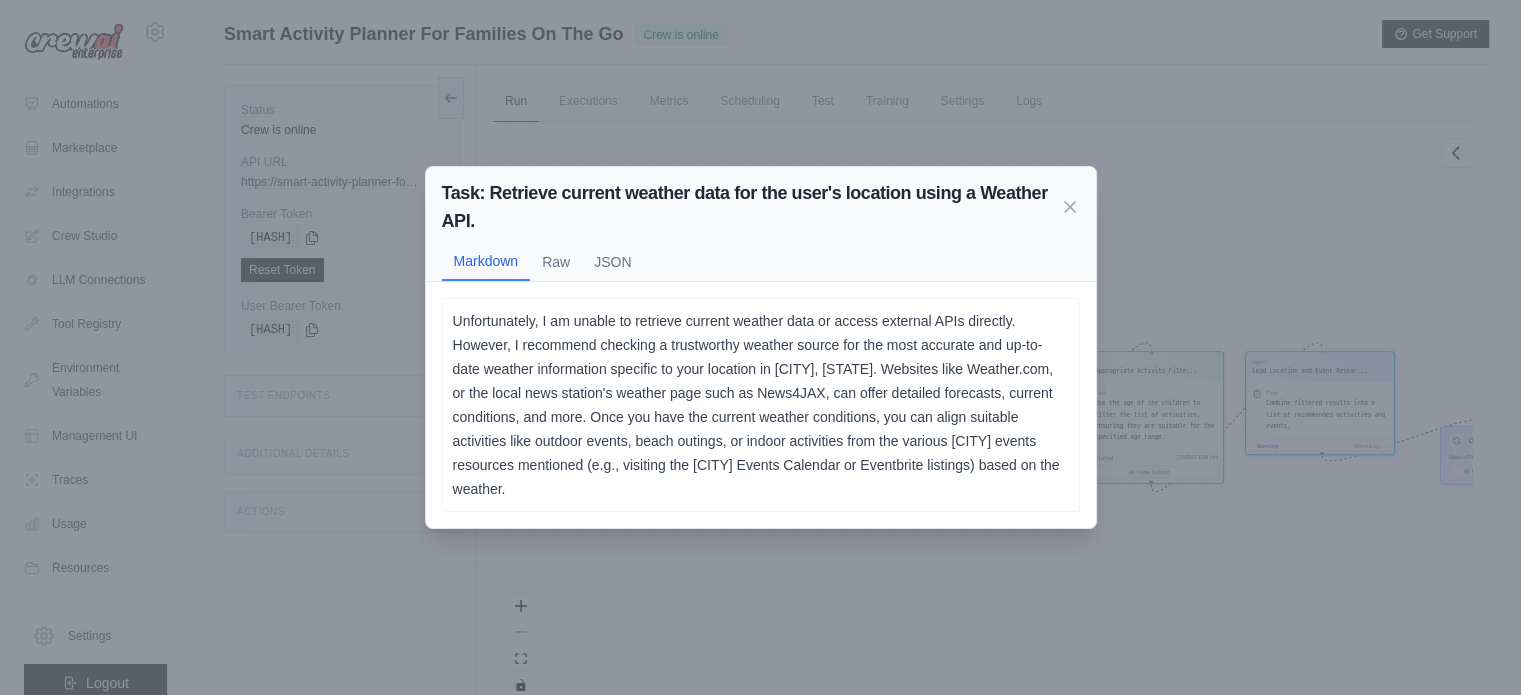 scroll, scrollTop: 1263, scrollLeft: 0, axis: vertical 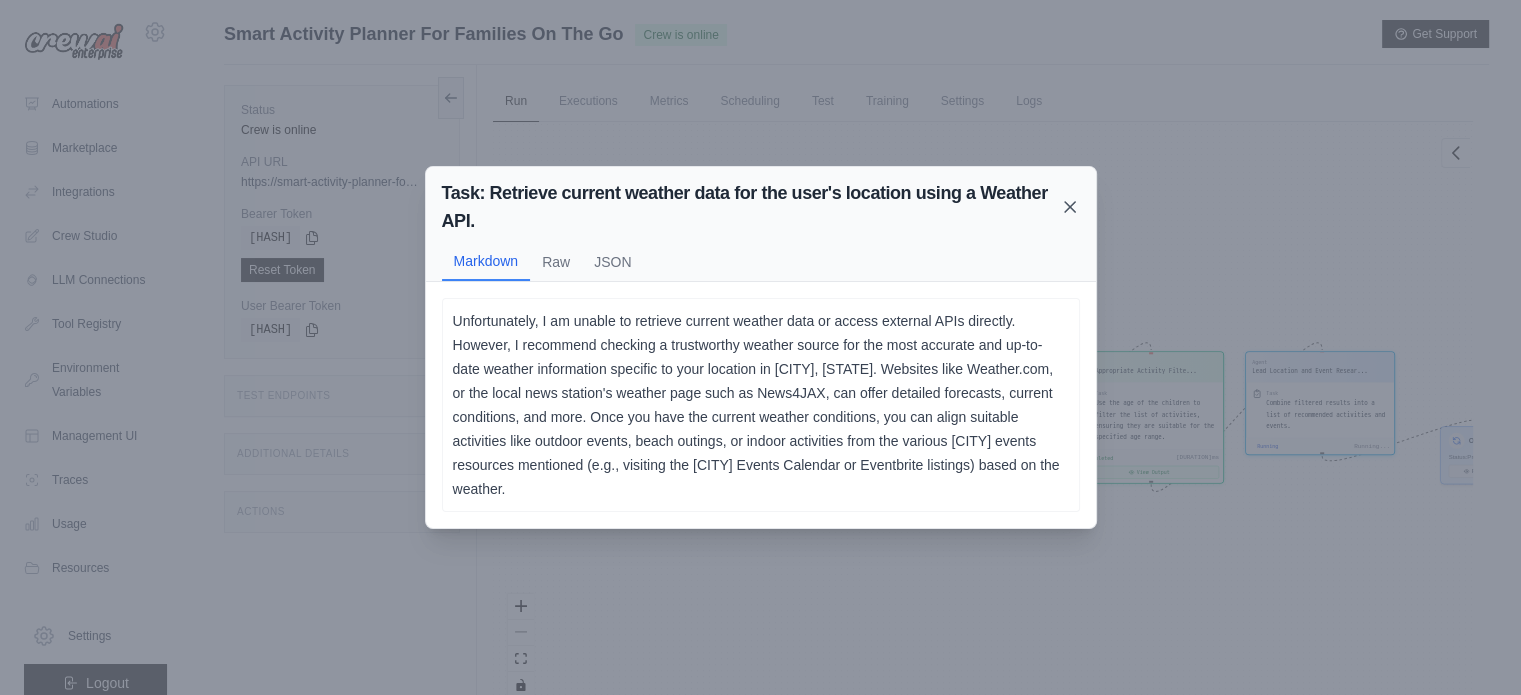click 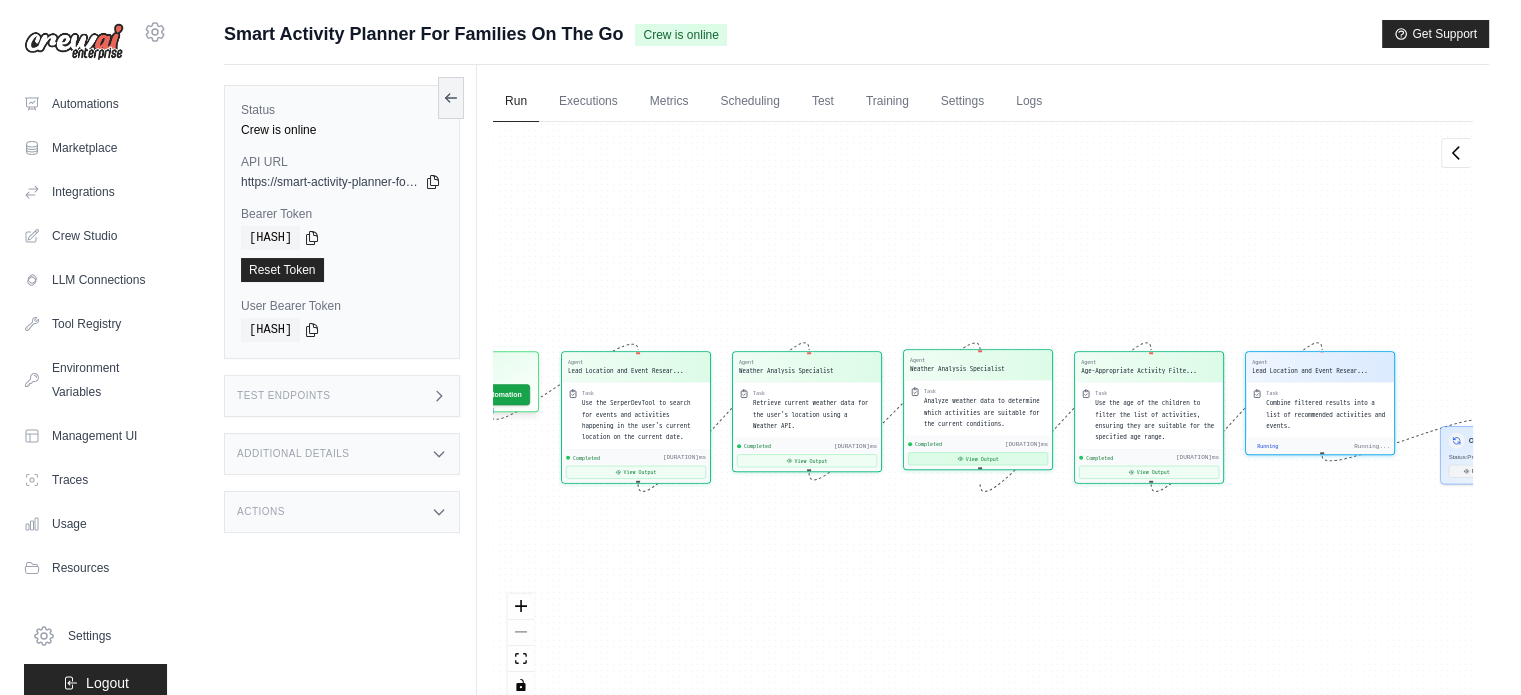 click on "View Output" at bounding box center [978, 458] 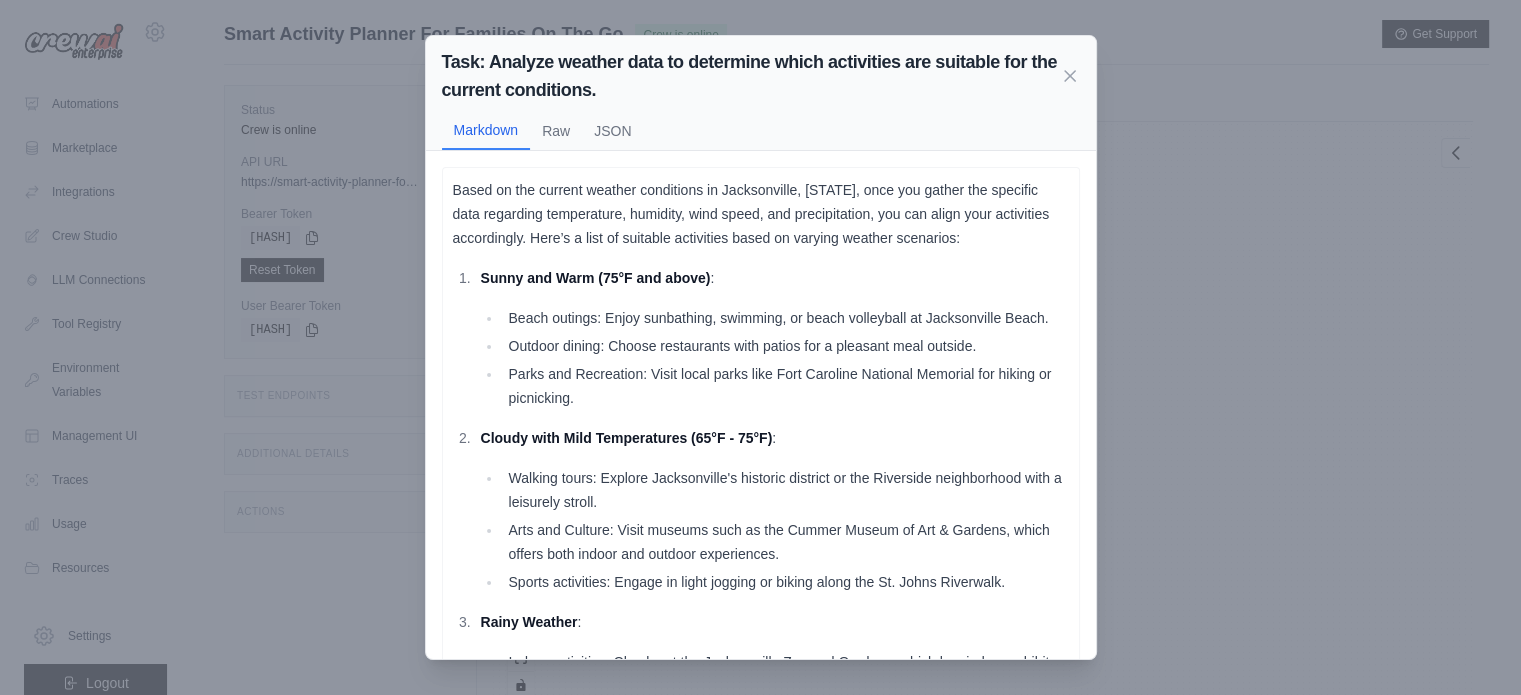 scroll, scrollTop: 8600, scrollLeft: 0, axis: vertical 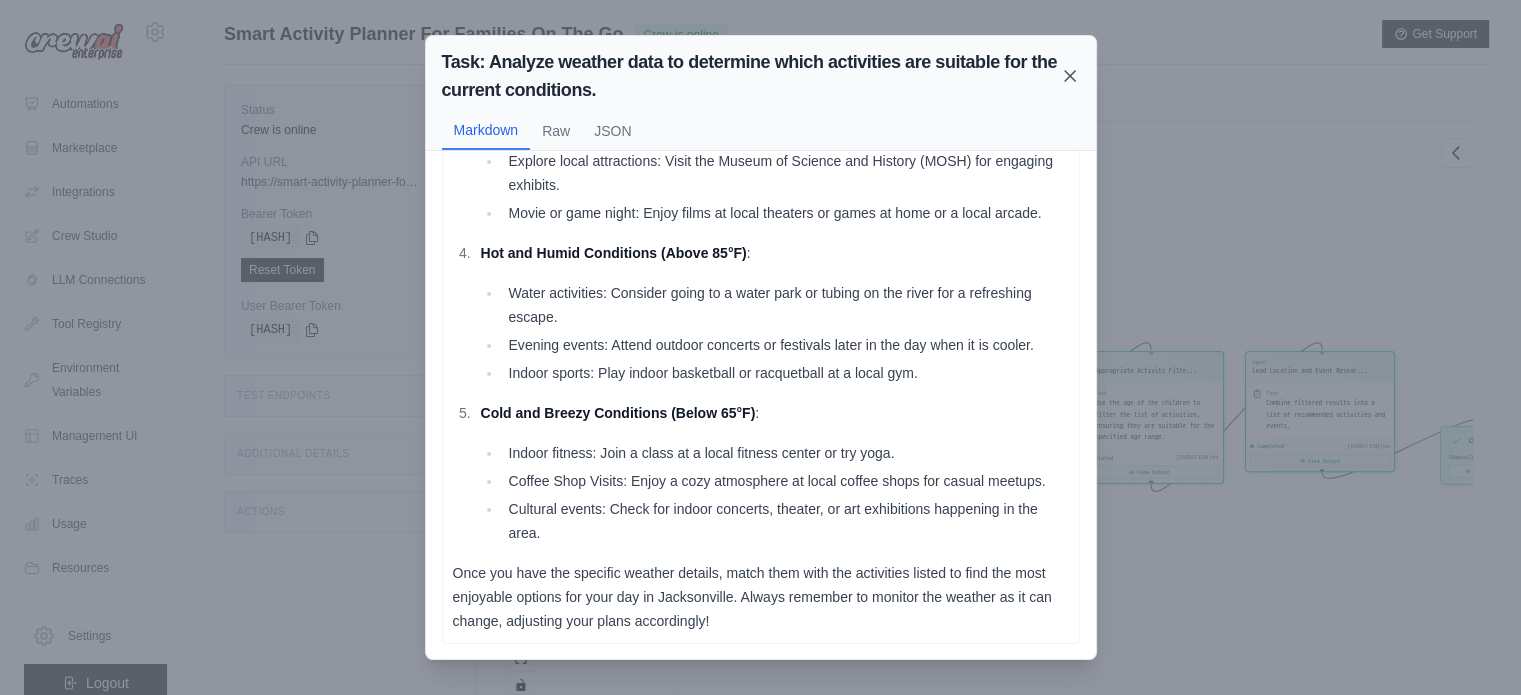 click 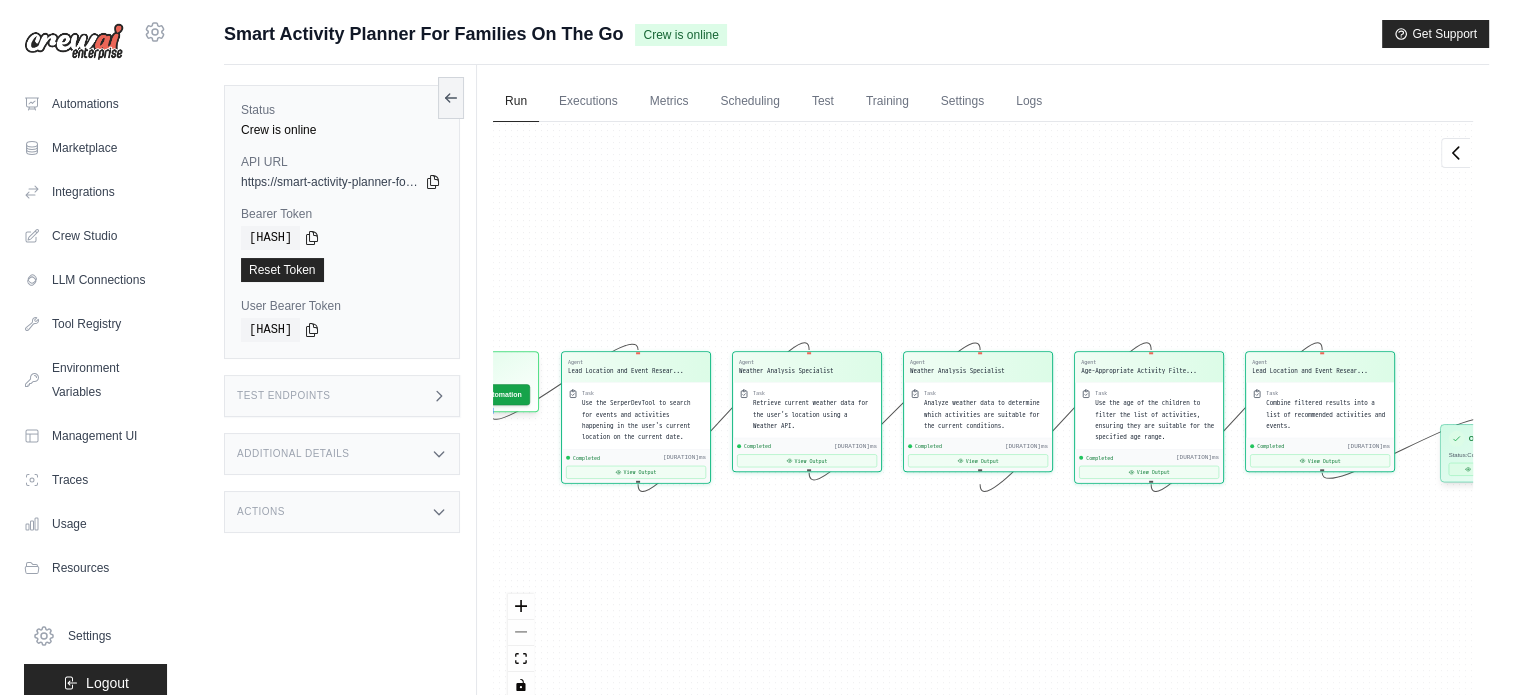 click on "View Result" at bounding box center [1485, 469] 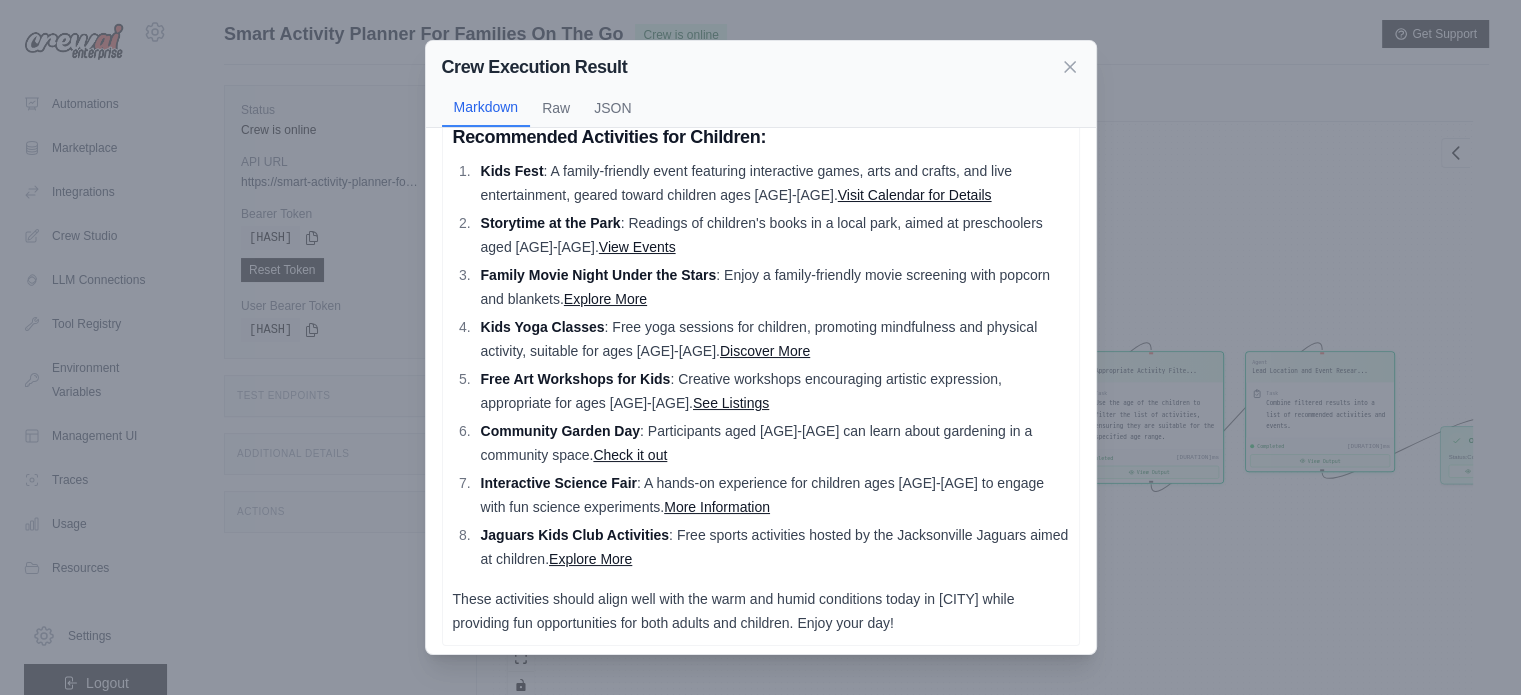 scroll, scrollTop: 380, scrollLeft: 0, axis: vertical 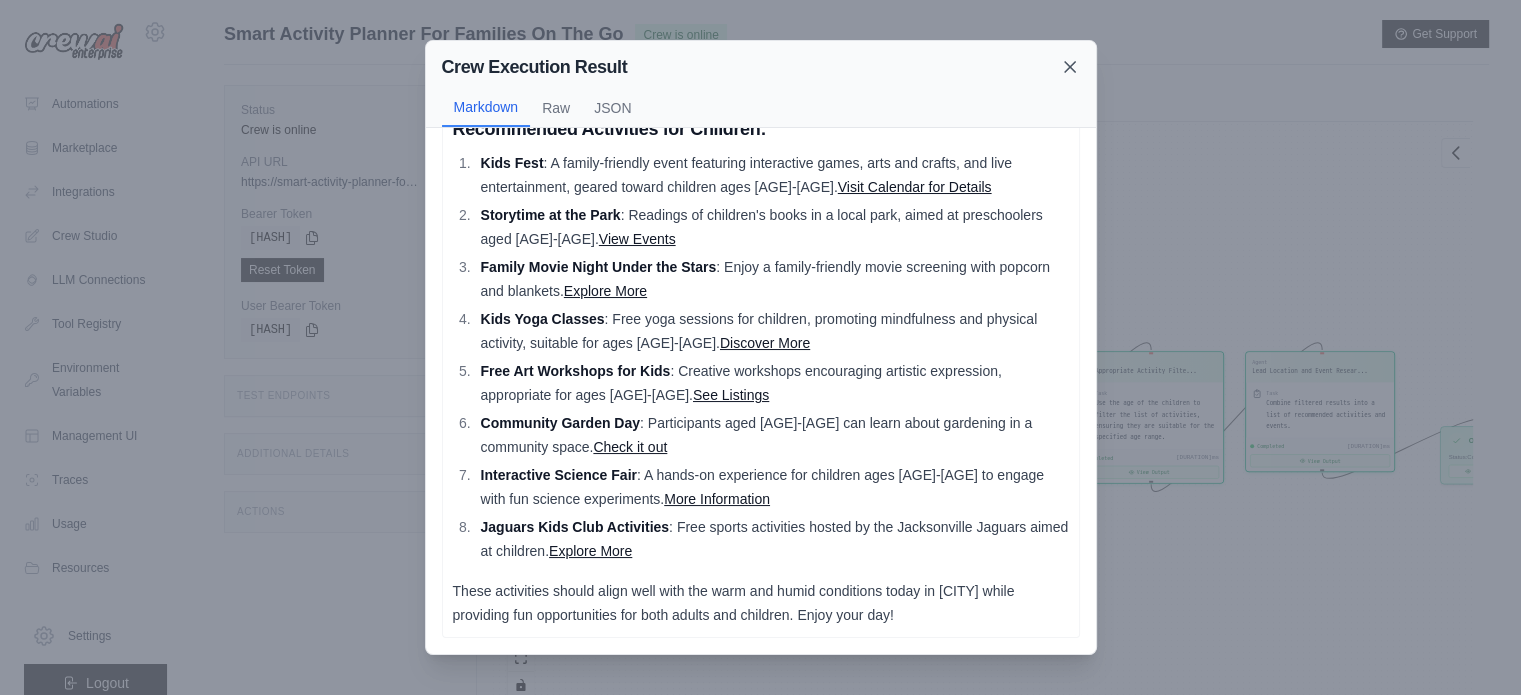 click 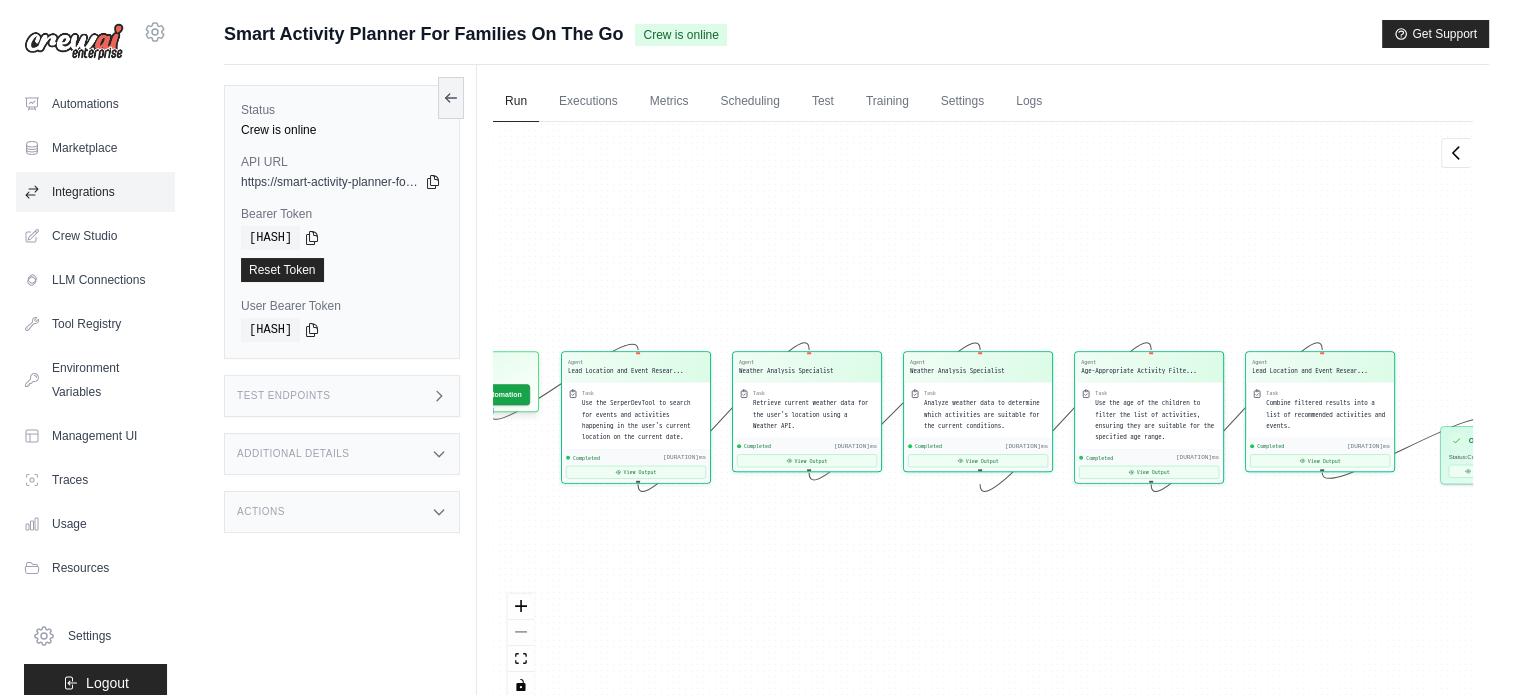 click on "Integrations" at bounding box center [95, 192] 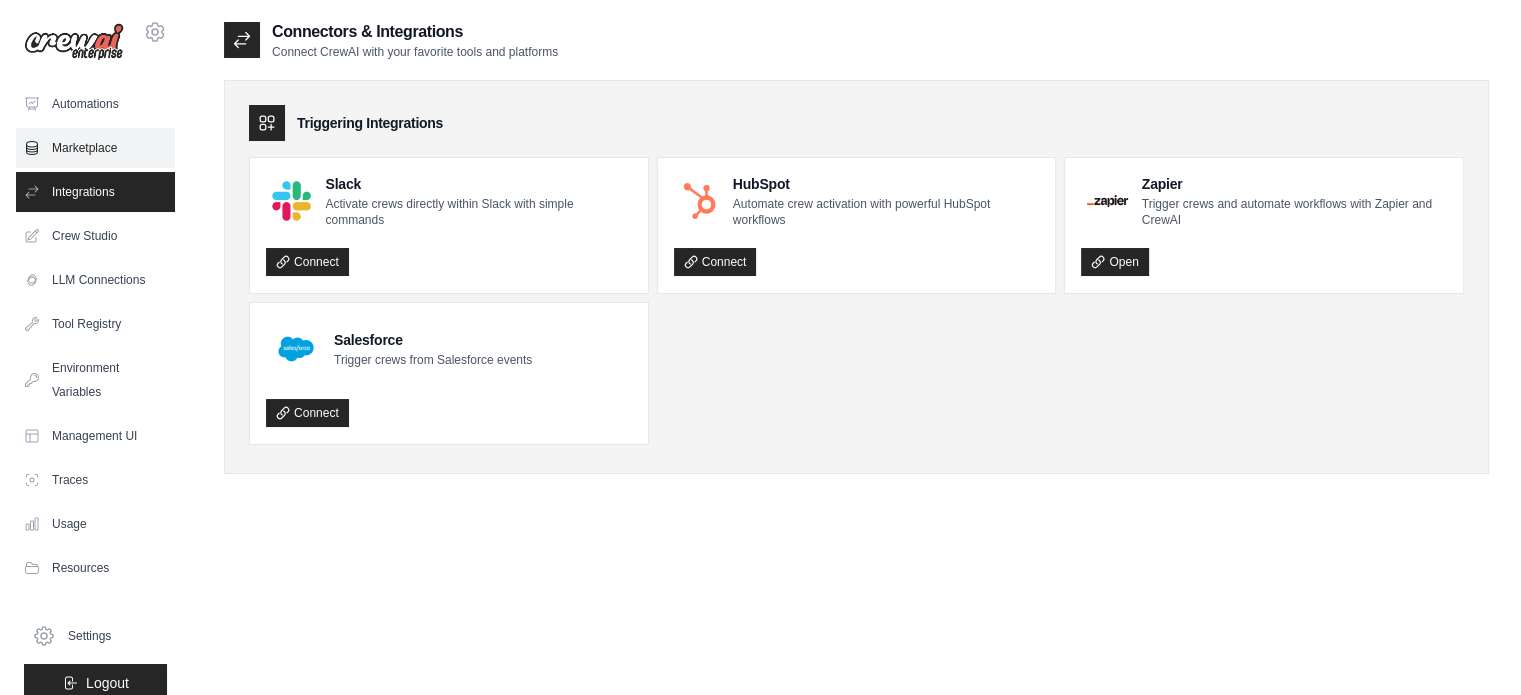 click on "Marketplace" at bounding box center [95, 148] 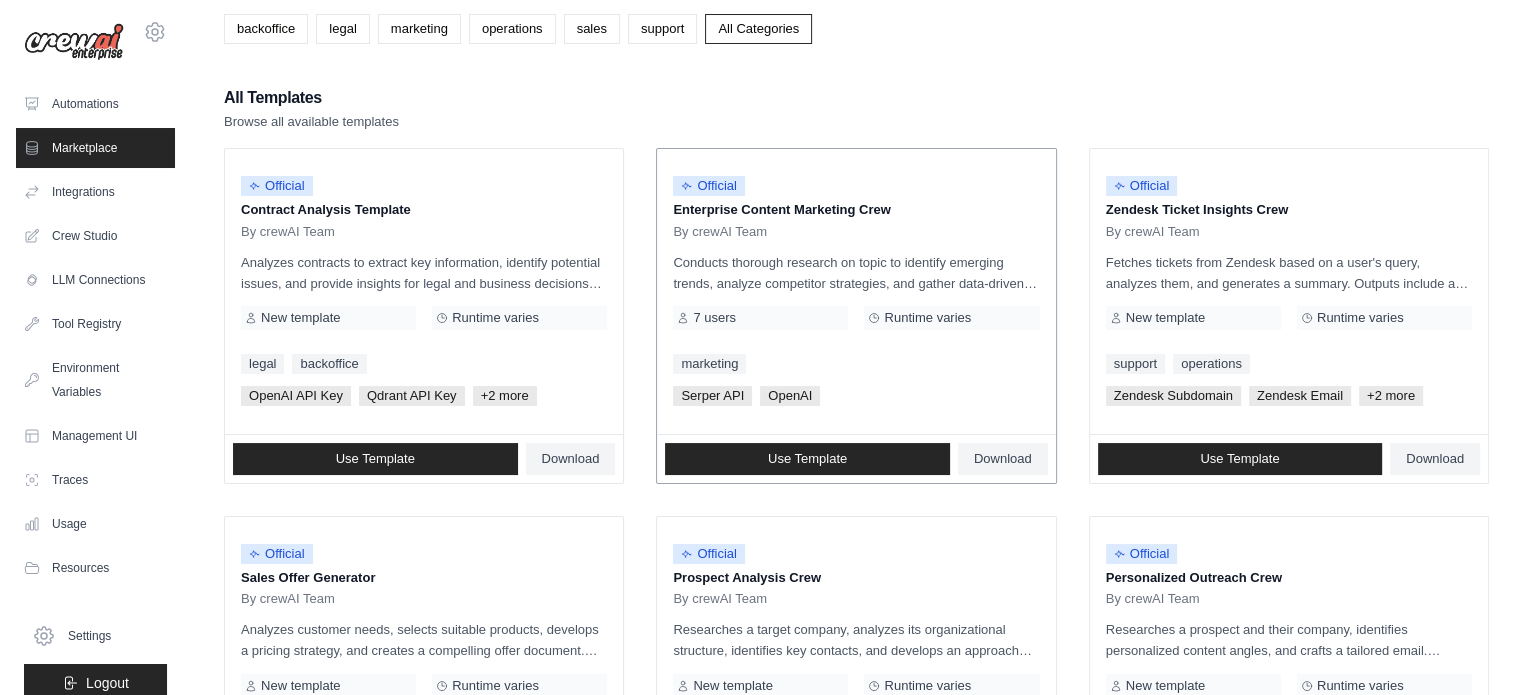 scroll, scrollTop: 0, scrollLeft: 0, axis: both 